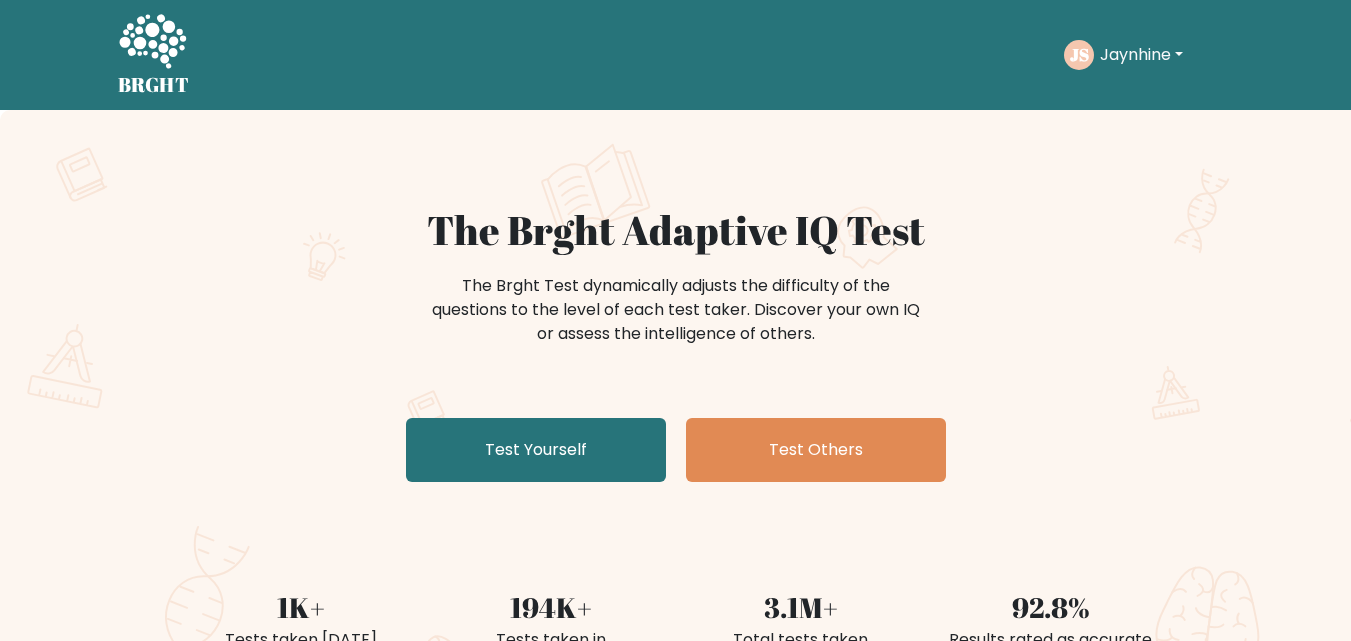 scroll, scrollTop: 0, scrollLeft: 0, axis: both 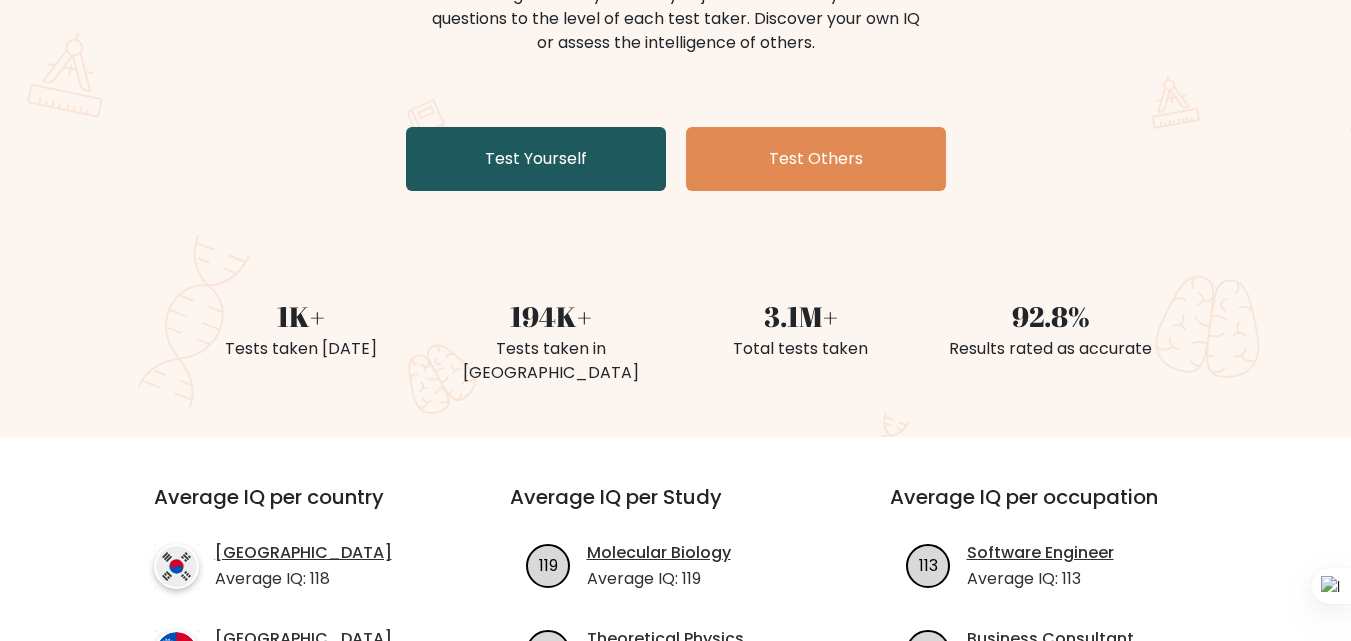 click on "Test Yourself" at bounding box center [536, 159] 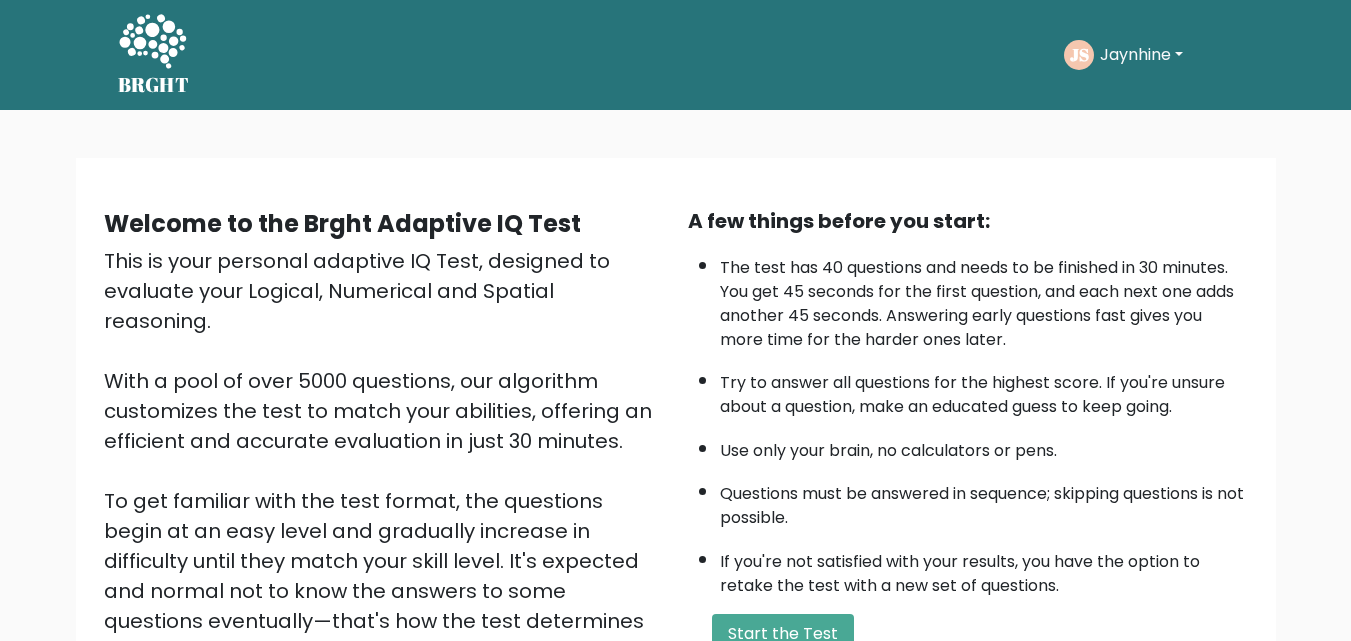 scroll, scrollTop: 0, scrollLeft: 0, axis: both 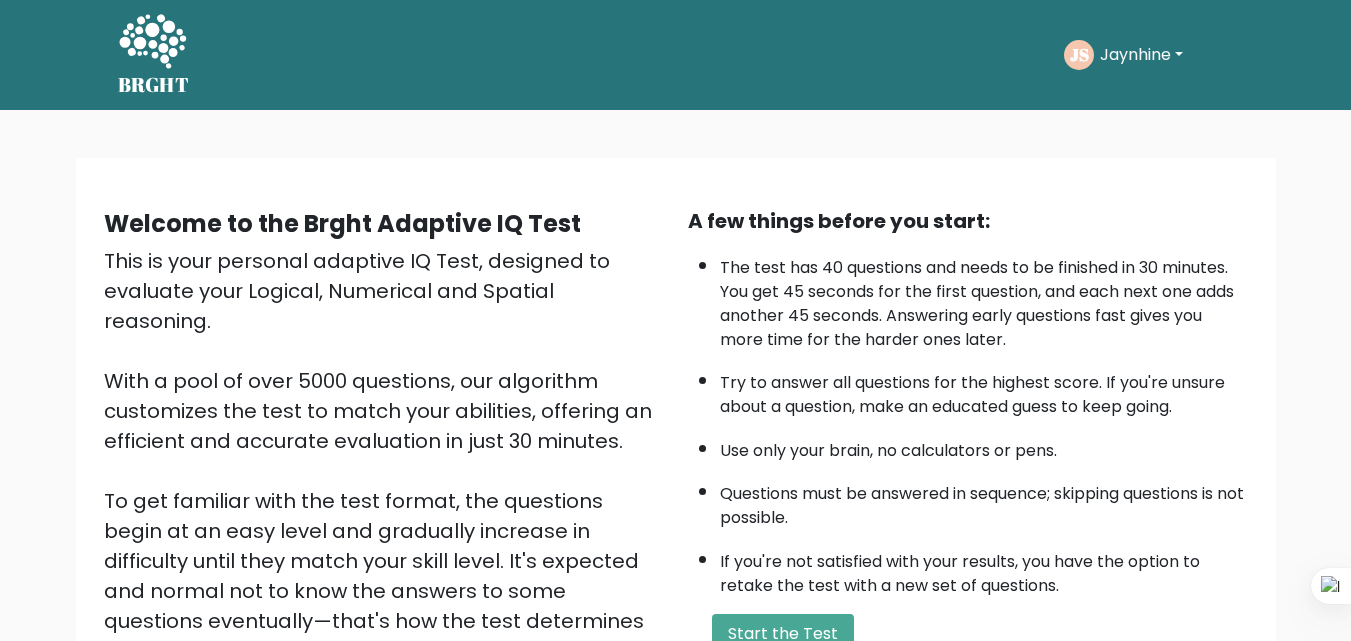 drag, startPoint x: 1350, startPoint y: 194, endPoint x: 1349, endPoint y: 266, distance: 72.00694 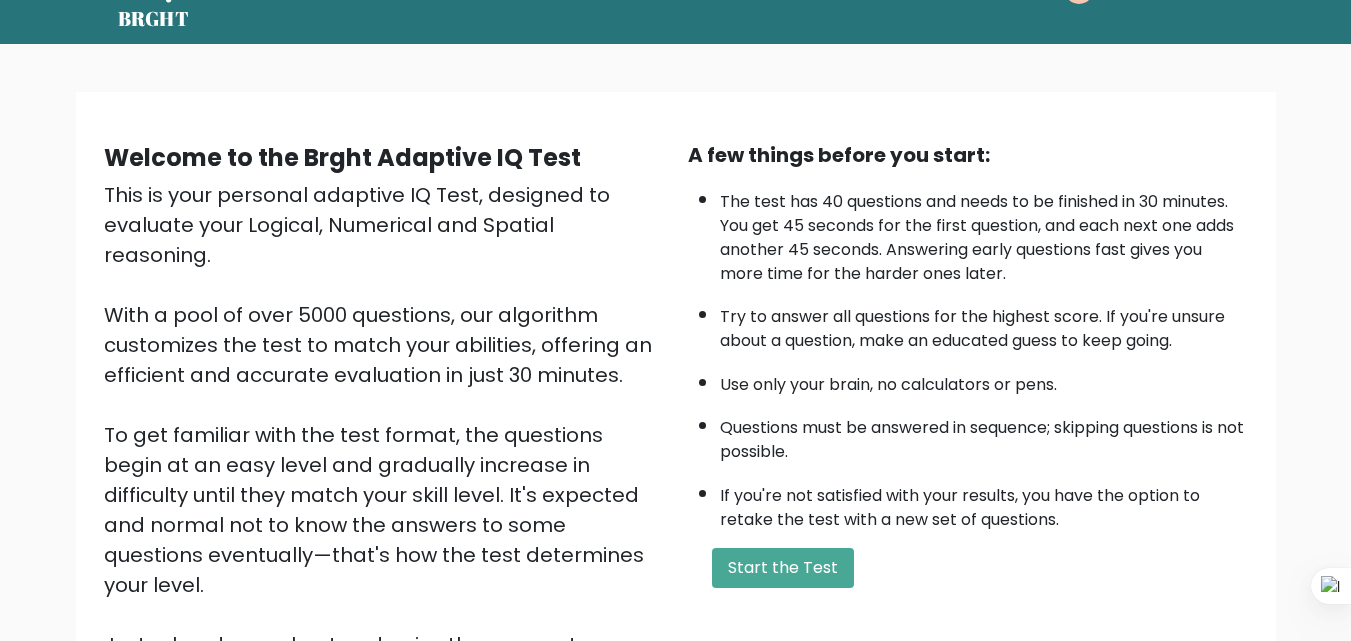 scroll, scrollTop: 73, scrollLeft: 0, axis: vertical 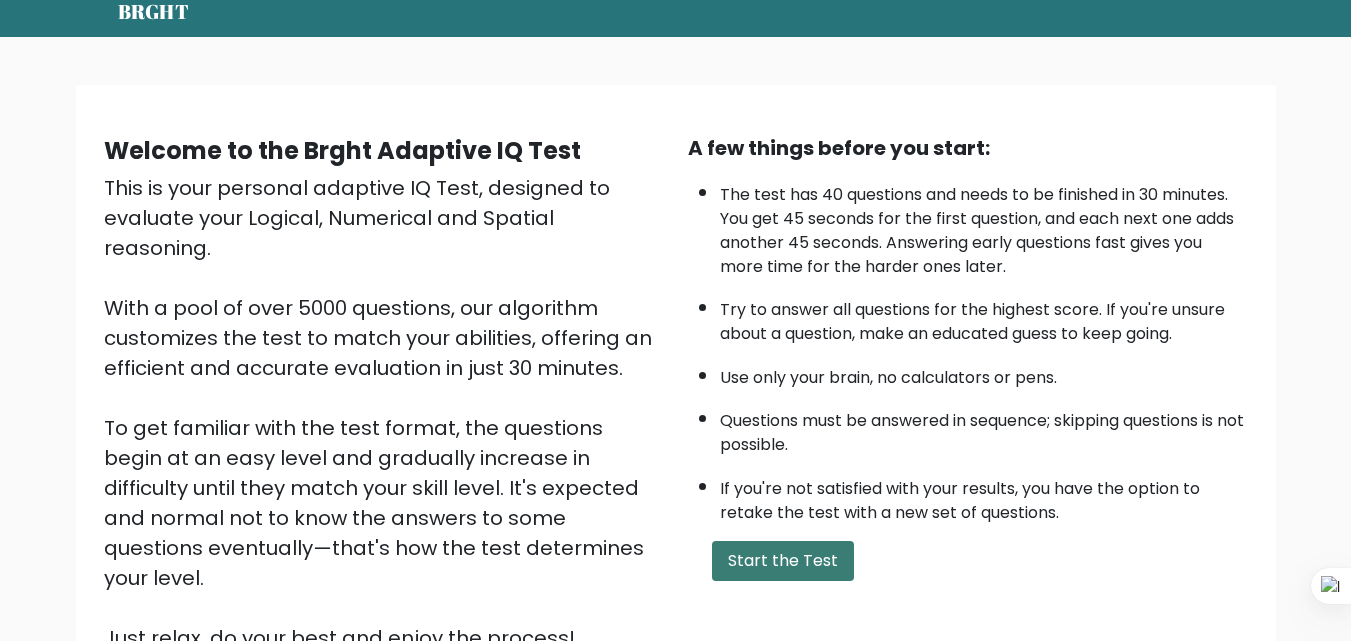 click on "Start the Test" at bounding box center (783, 561) 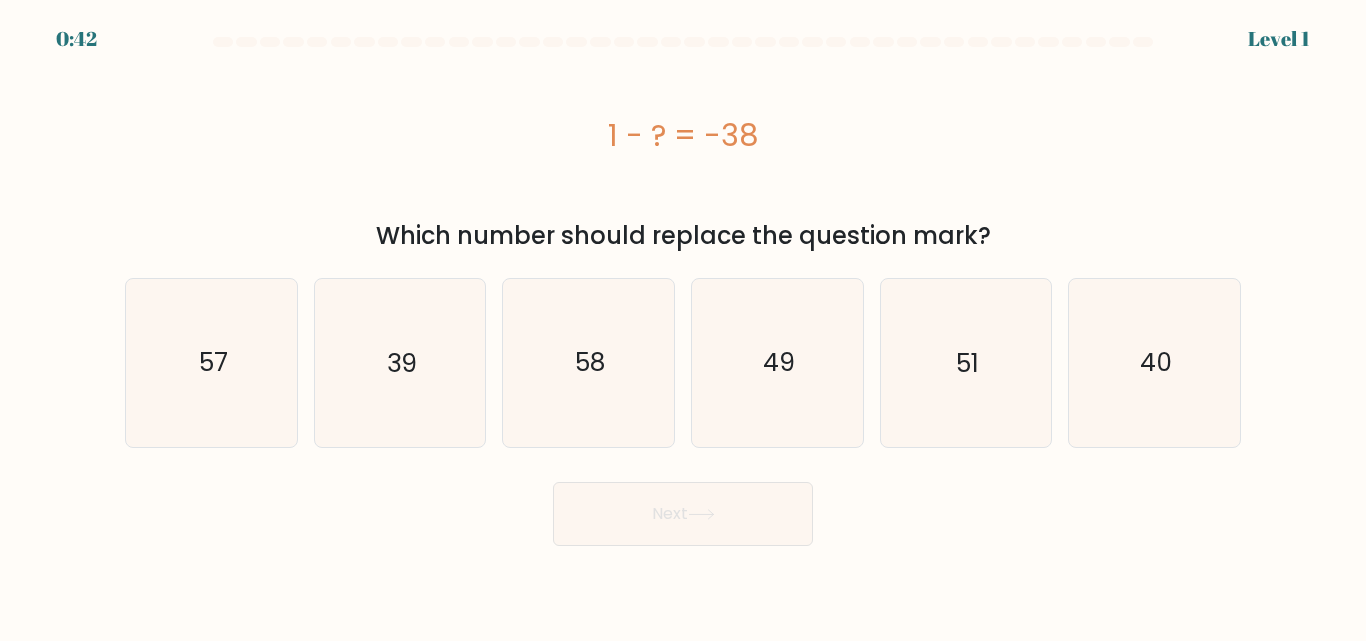 scroll, scrollTop: 0, scrollLeft: 0, axis: both 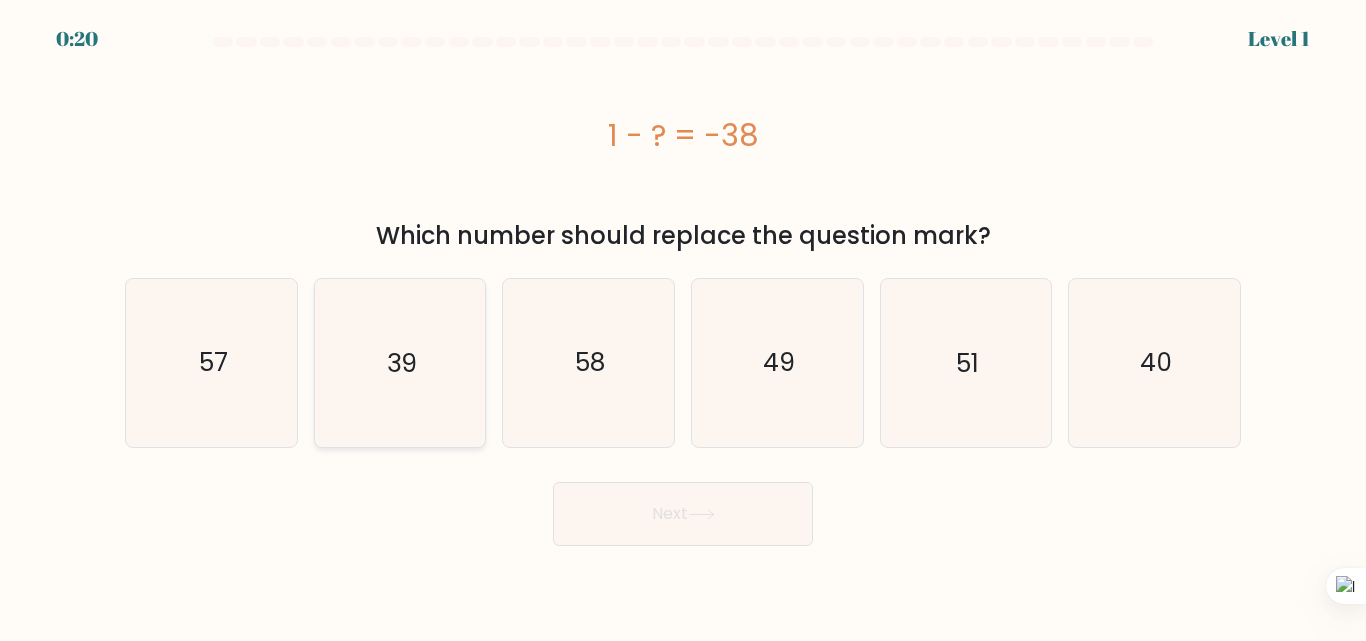 click on "39" 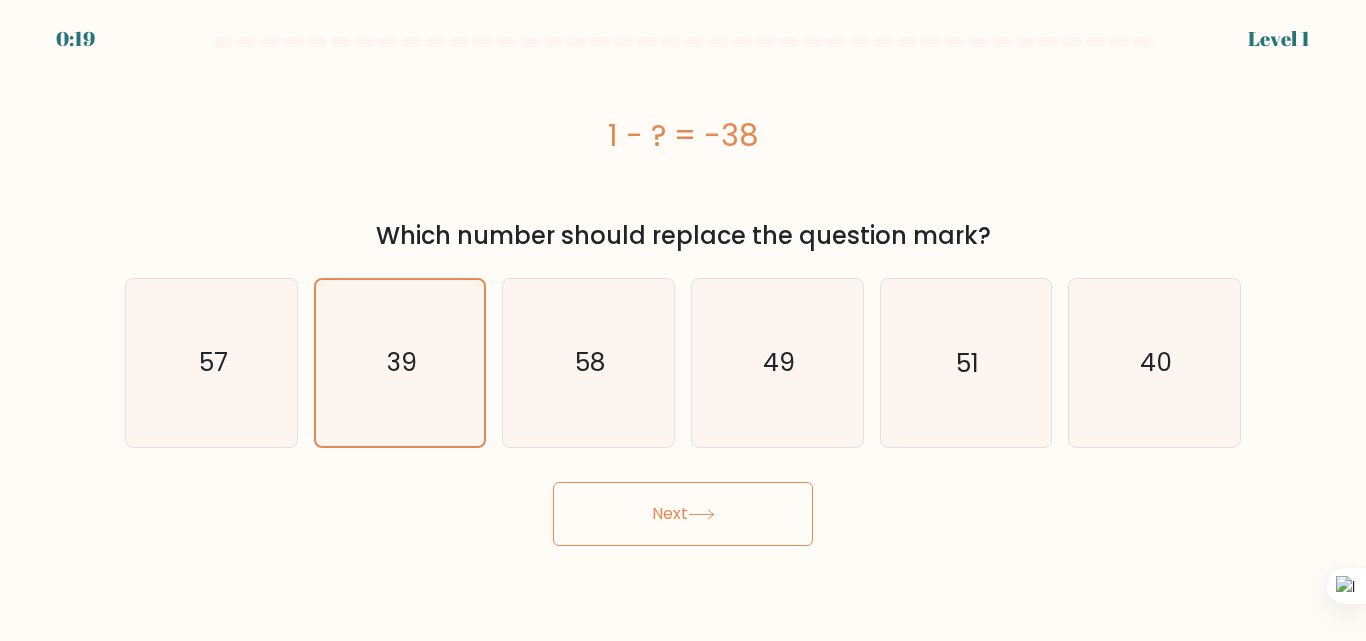 click on "Next" at bounding box center [683, 514] 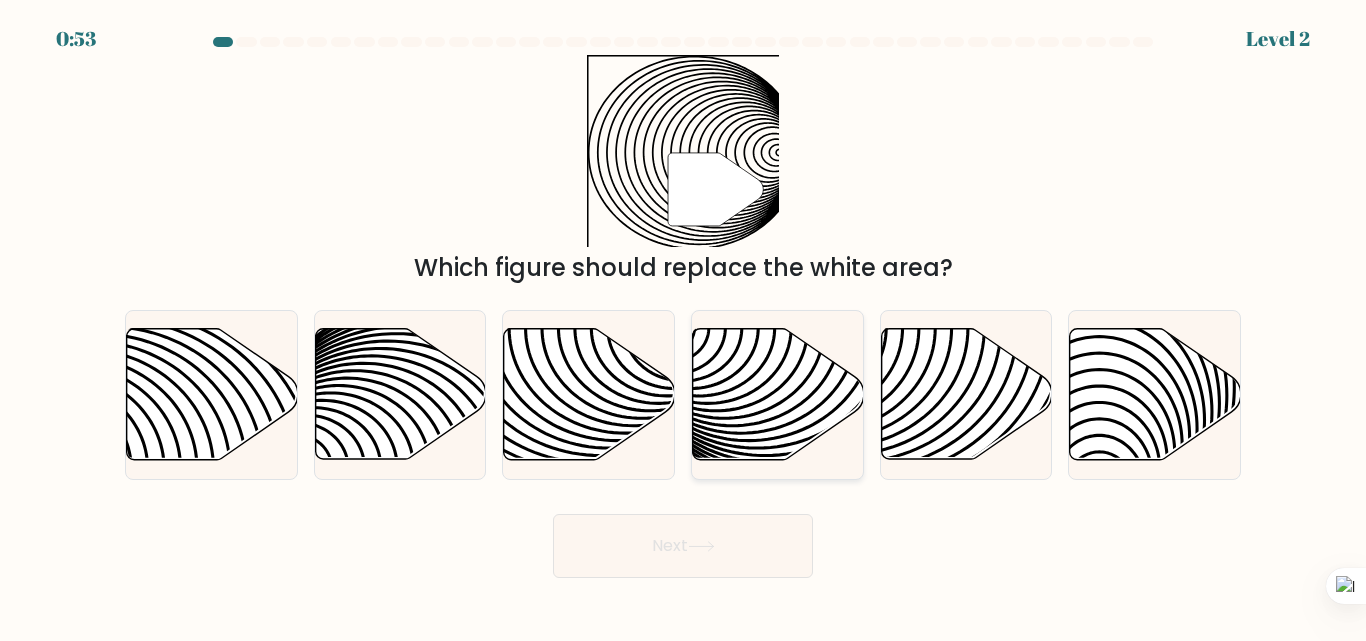 click 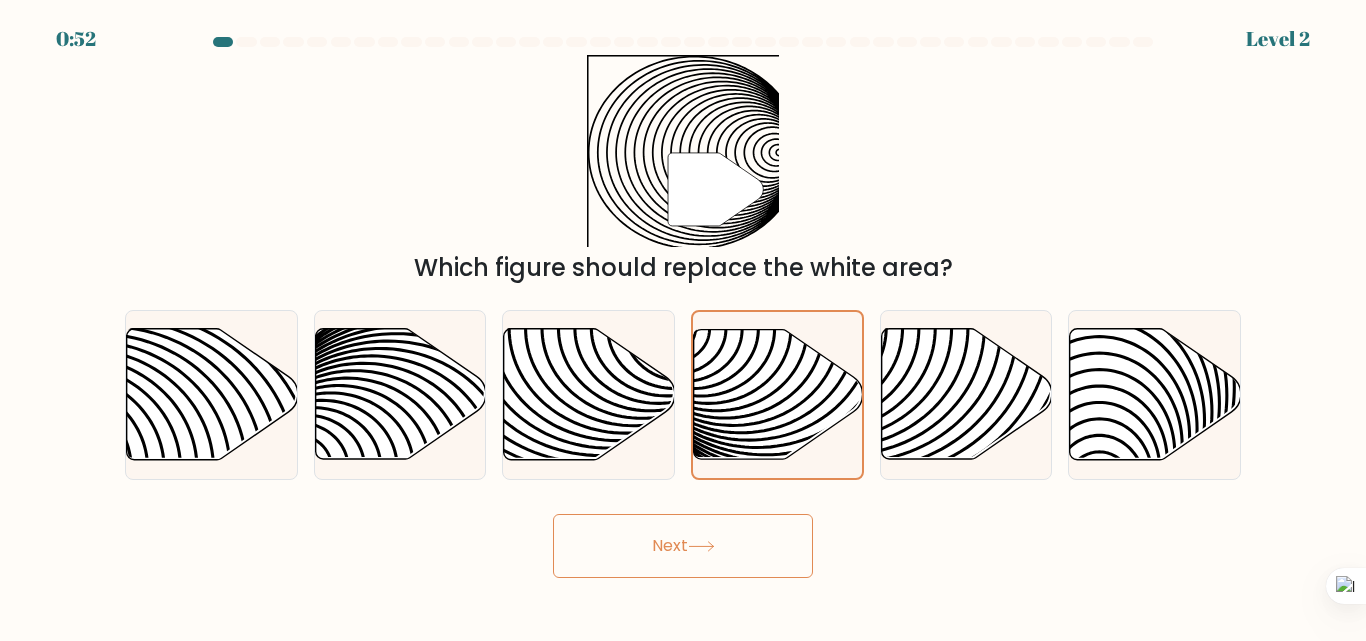 click on "Next" at bounding box center [683, 546] 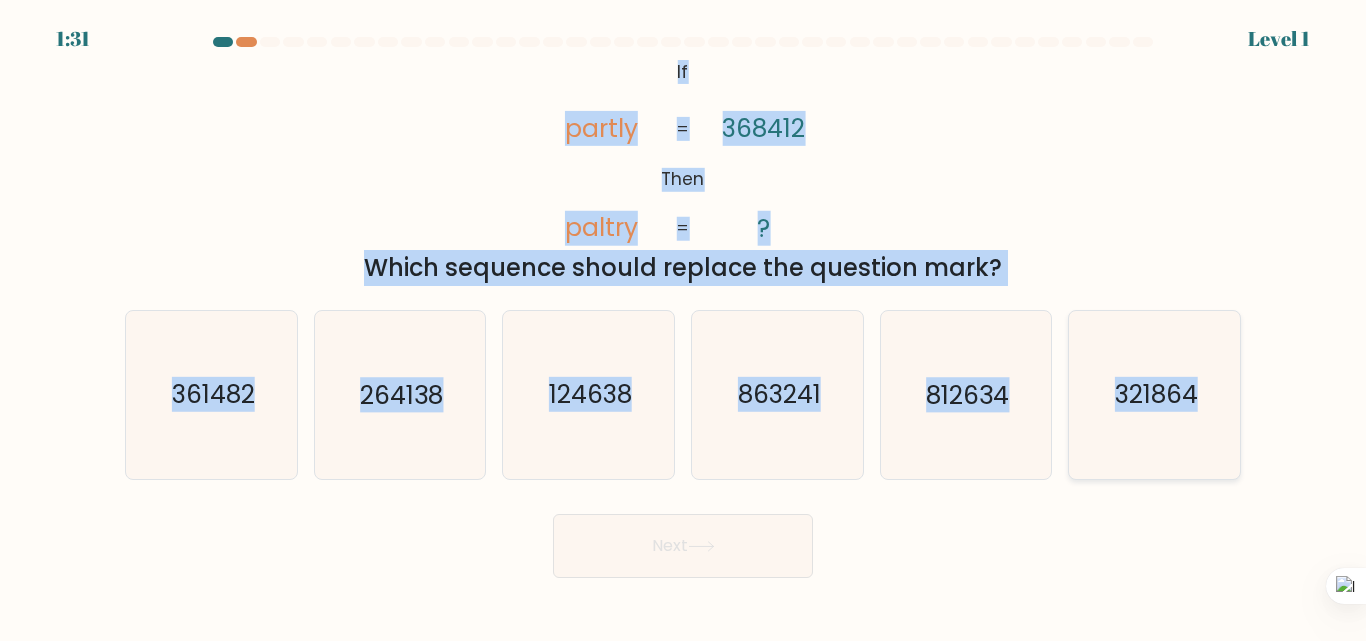 drag, startPoint x: 660, startPoint y: 62, endPoint x: 1208, endPoint y: 409, distance: 648.6239 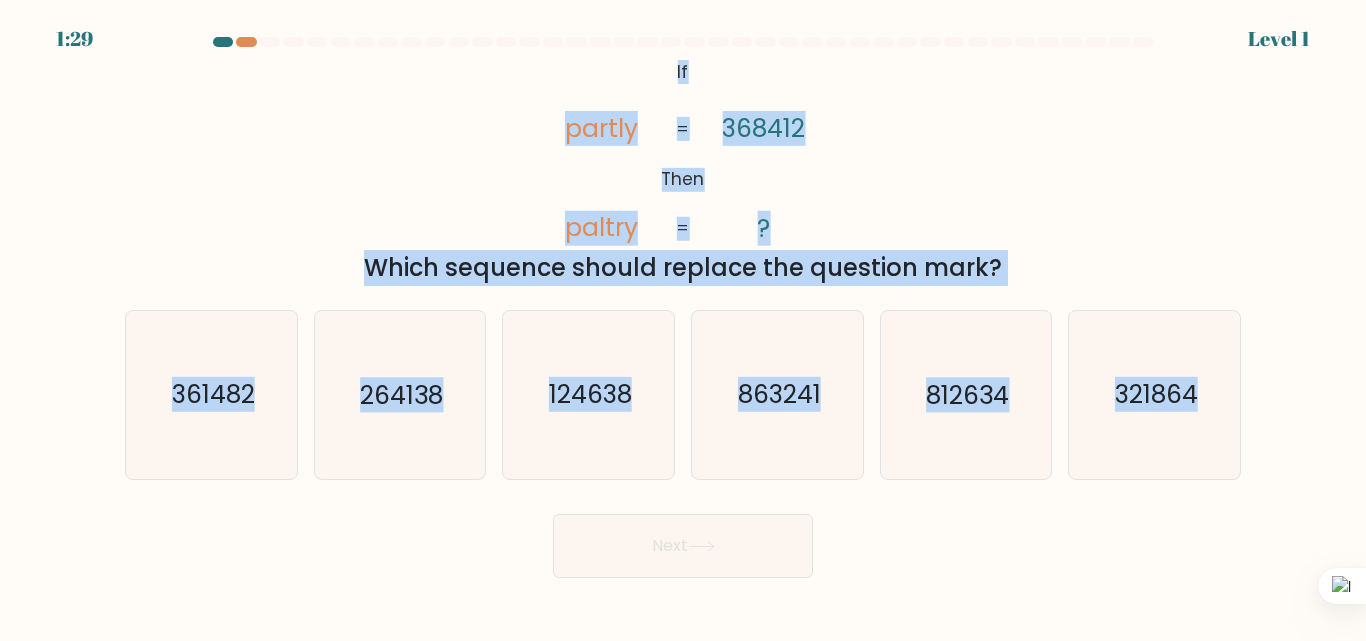 copy on "If       Then       partly       paltry       368412       ?       =       =
Which sequence should replace the question mark?
a.
361482
b.
264138
c.
124638
d.
863241
e.
812634
f.
321864" 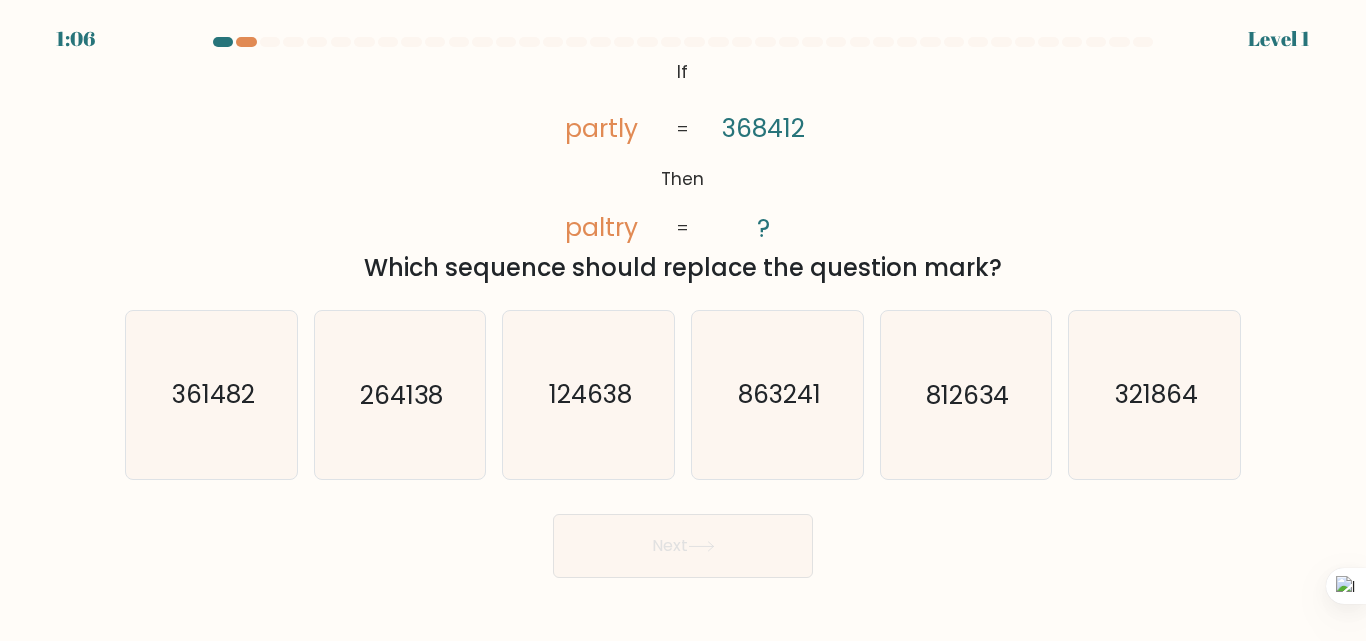 click on "If ?" at bounding box center (683, 307) 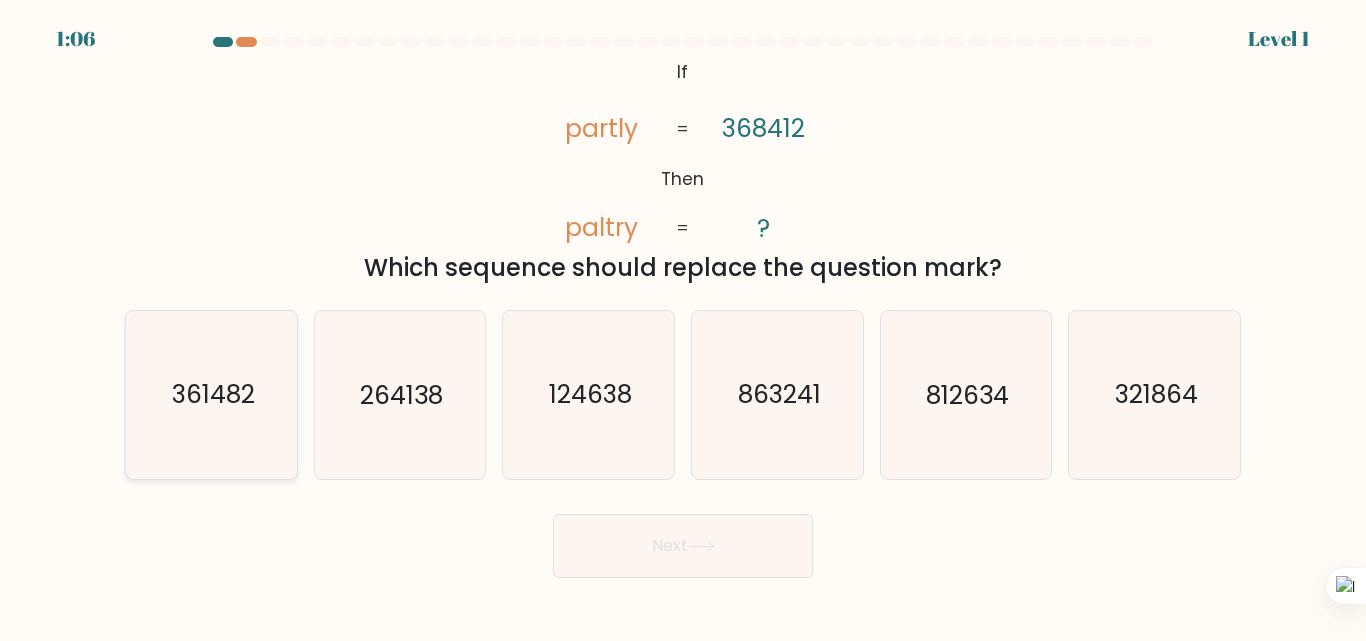click on "361482" 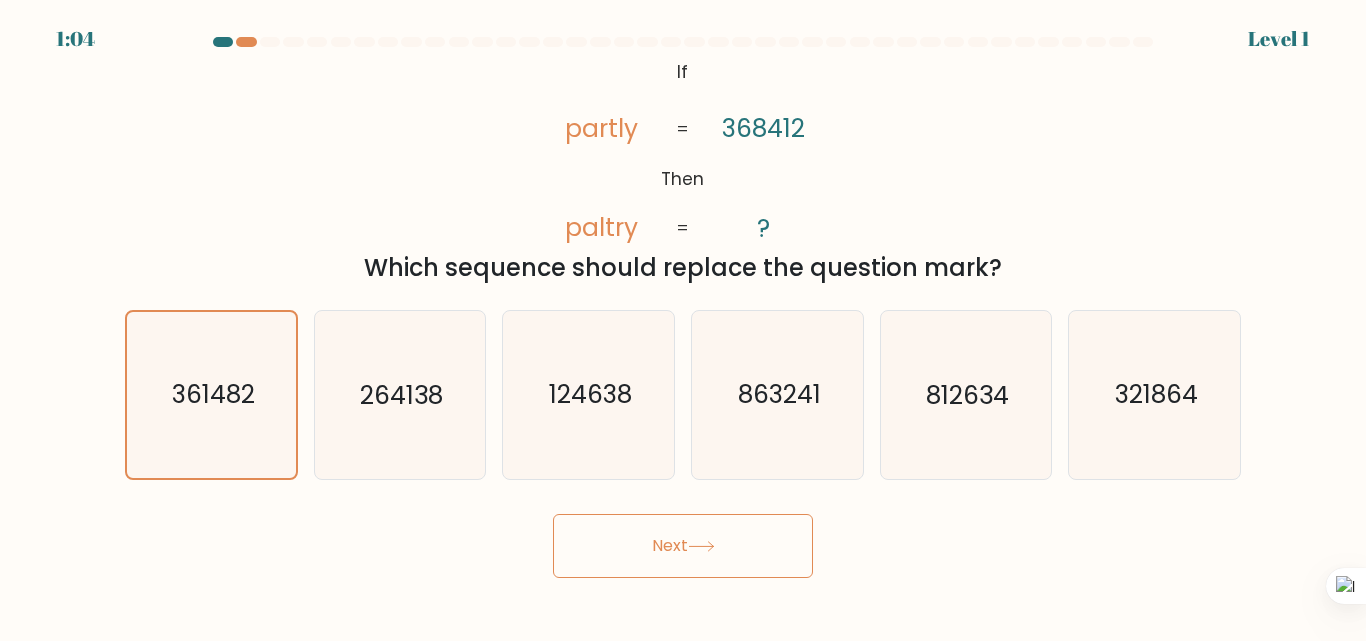 click 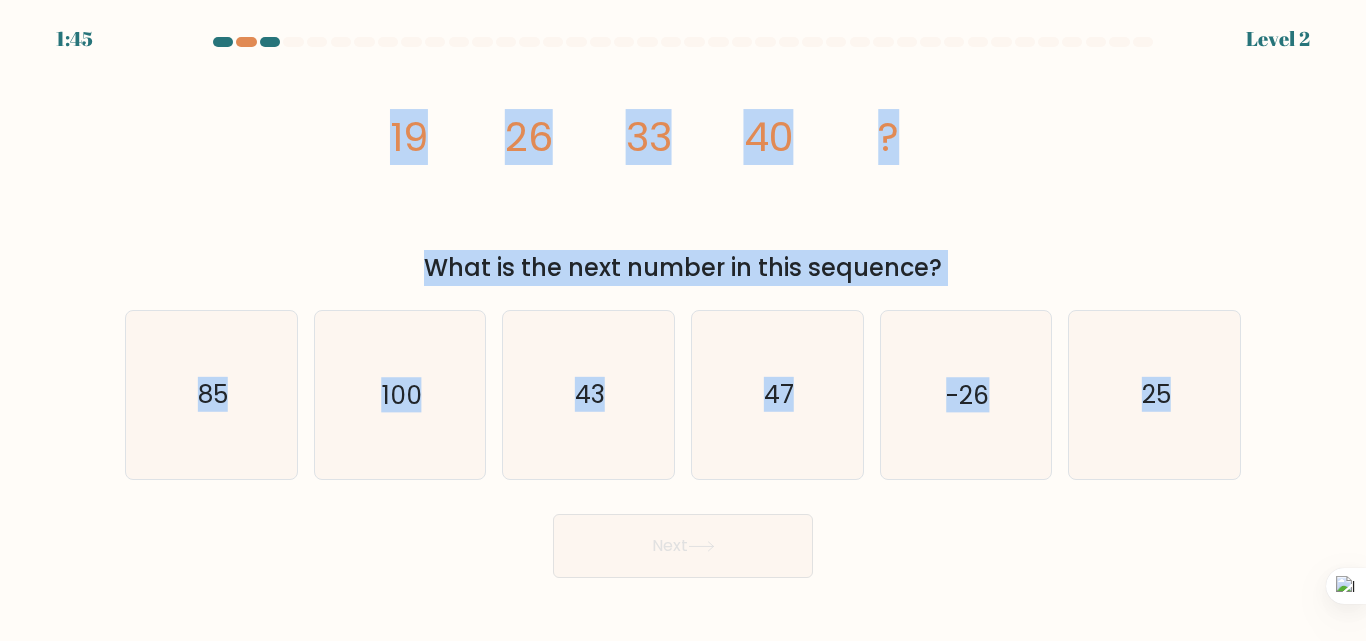 drag, startPoint x: 382, startPoint y: 127, endPoint x: 1062, endPoint y: 371, distance: 722.45135 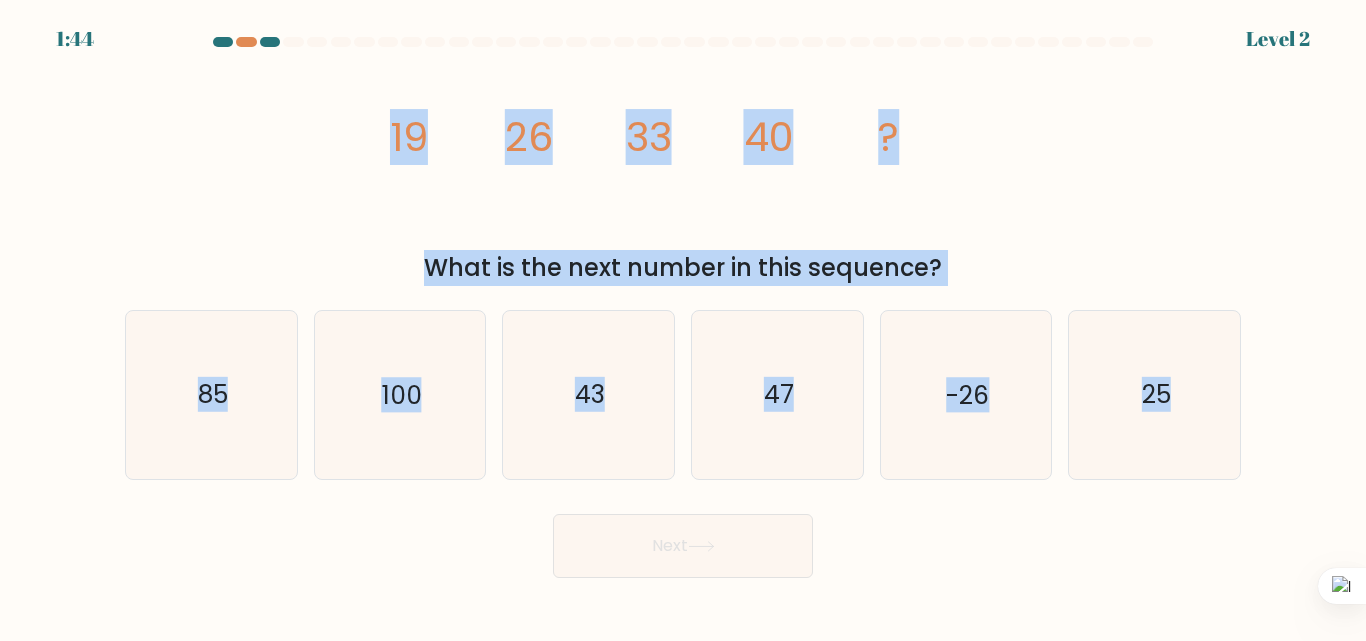 copy on "19
26
33
40
?
What is the next number in this sequence?
a.
85
b.
100
c.
43
d.
47
e.
-26
f.
25" 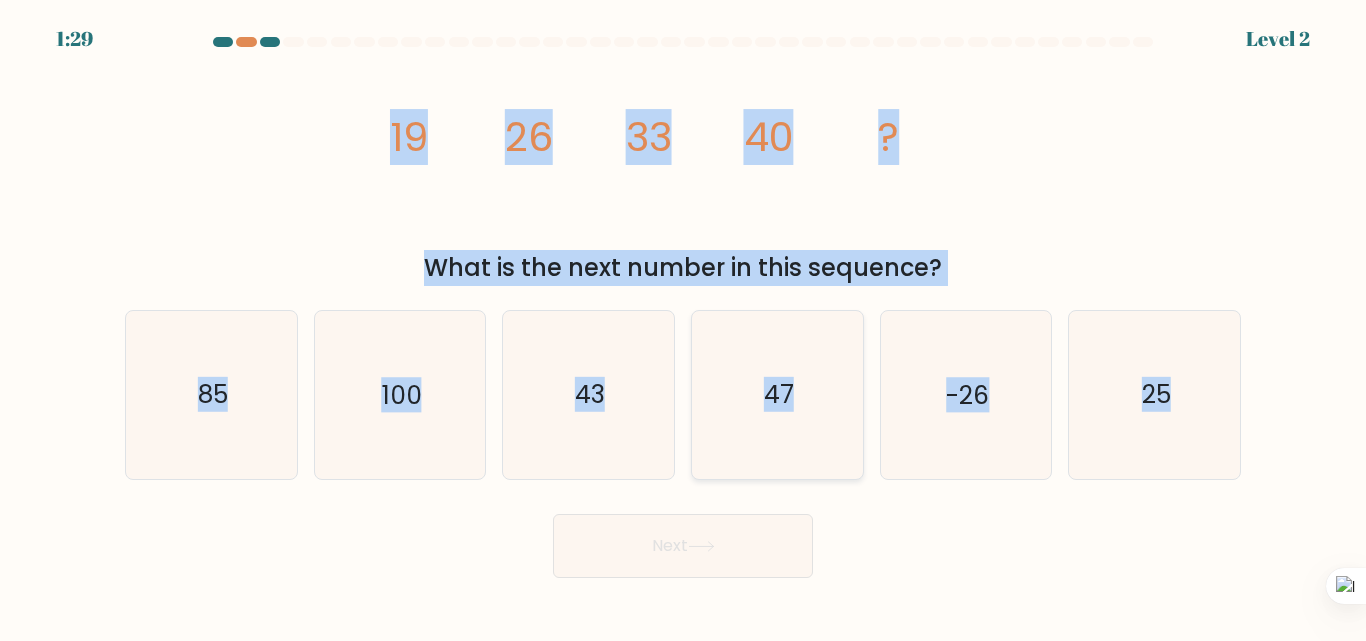 click on "47" 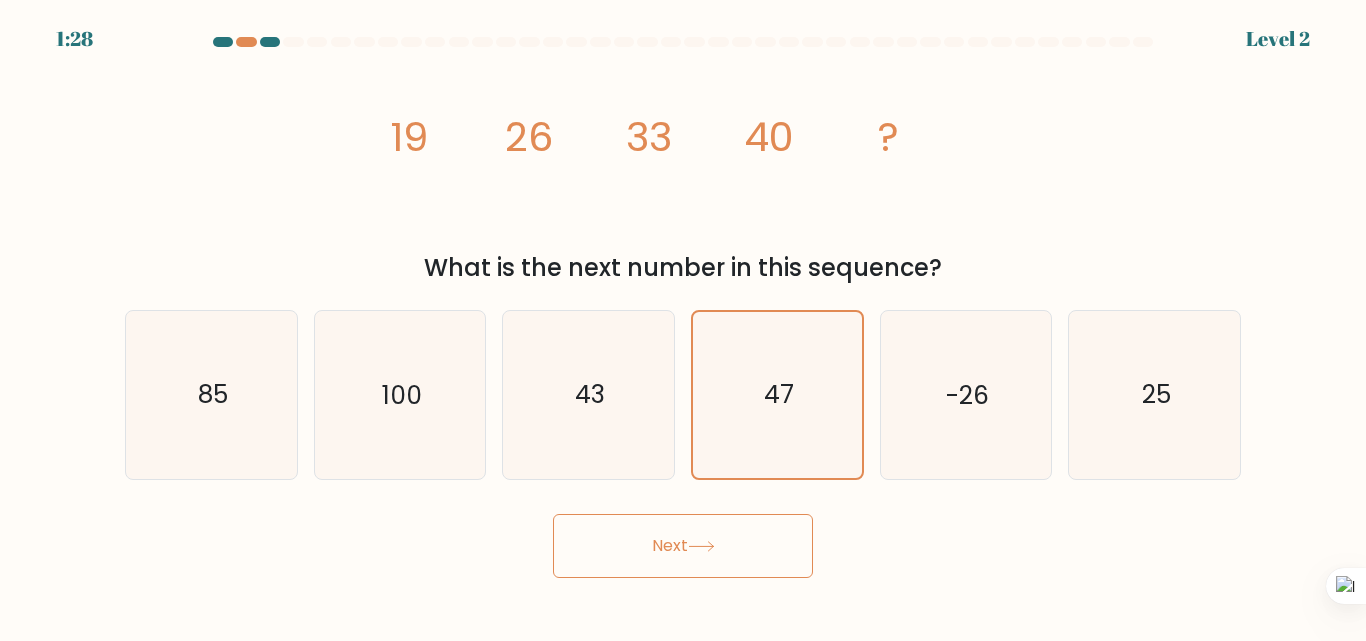 click on "Next" at bounding box center [683, 546] 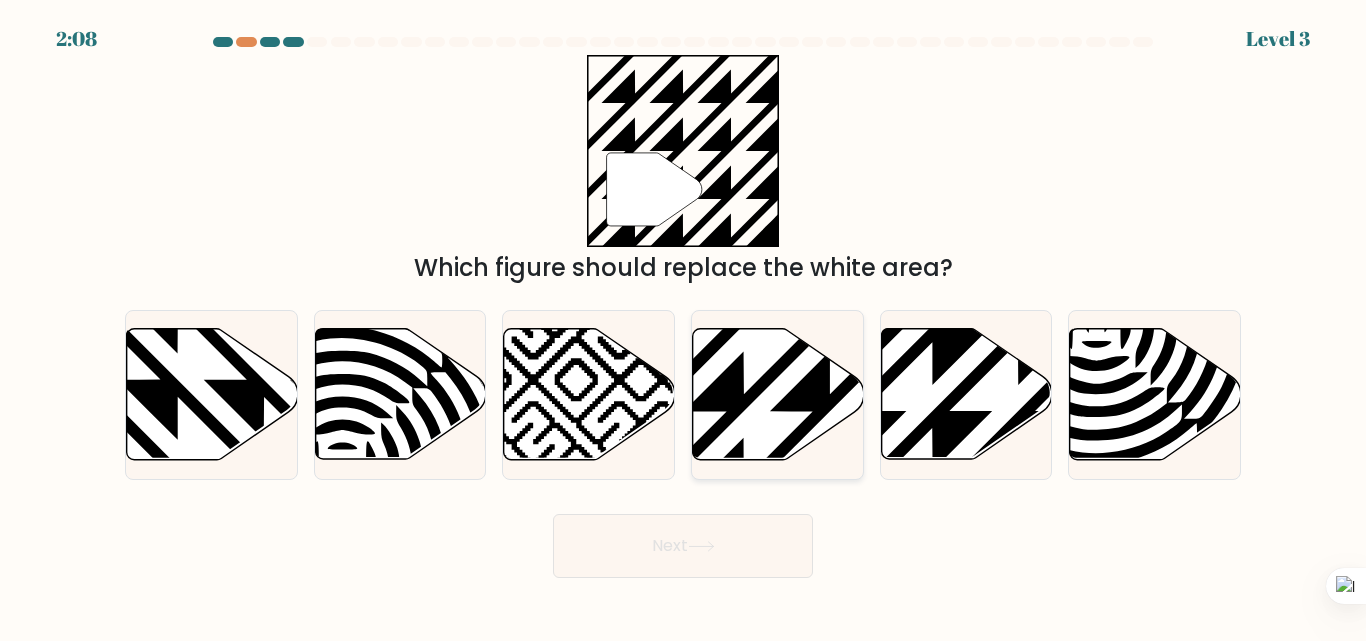 click 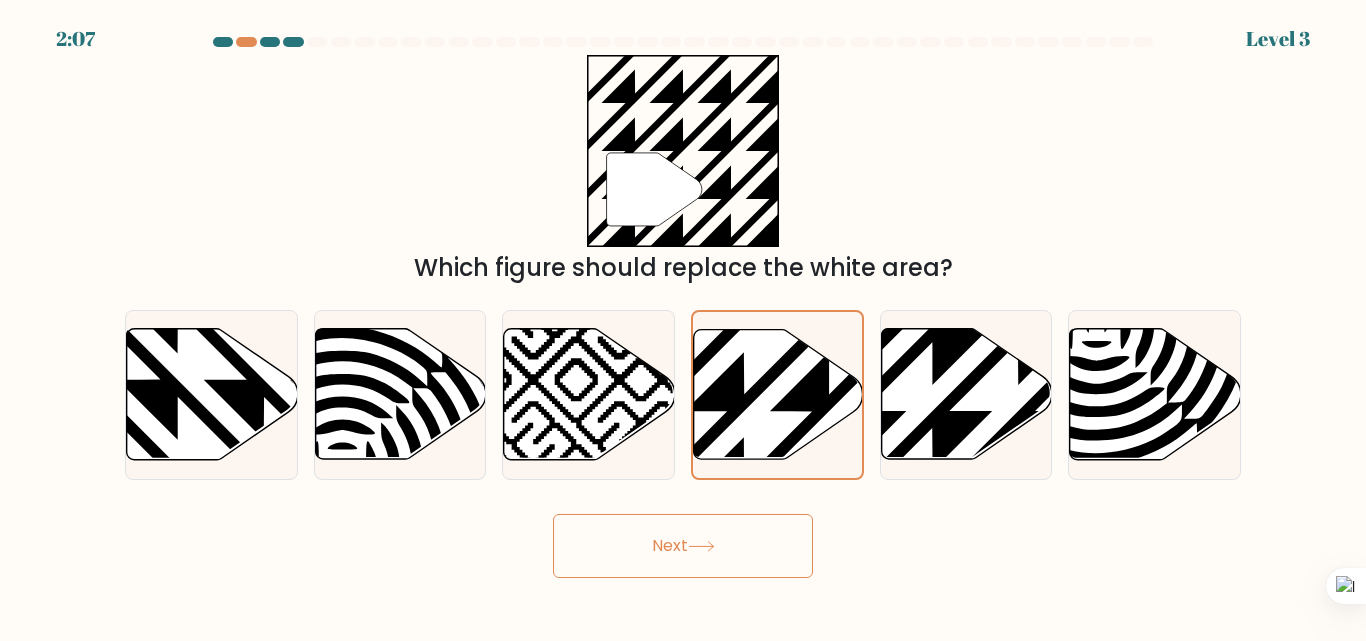 click on "Next" at bounding box center [683, 546] 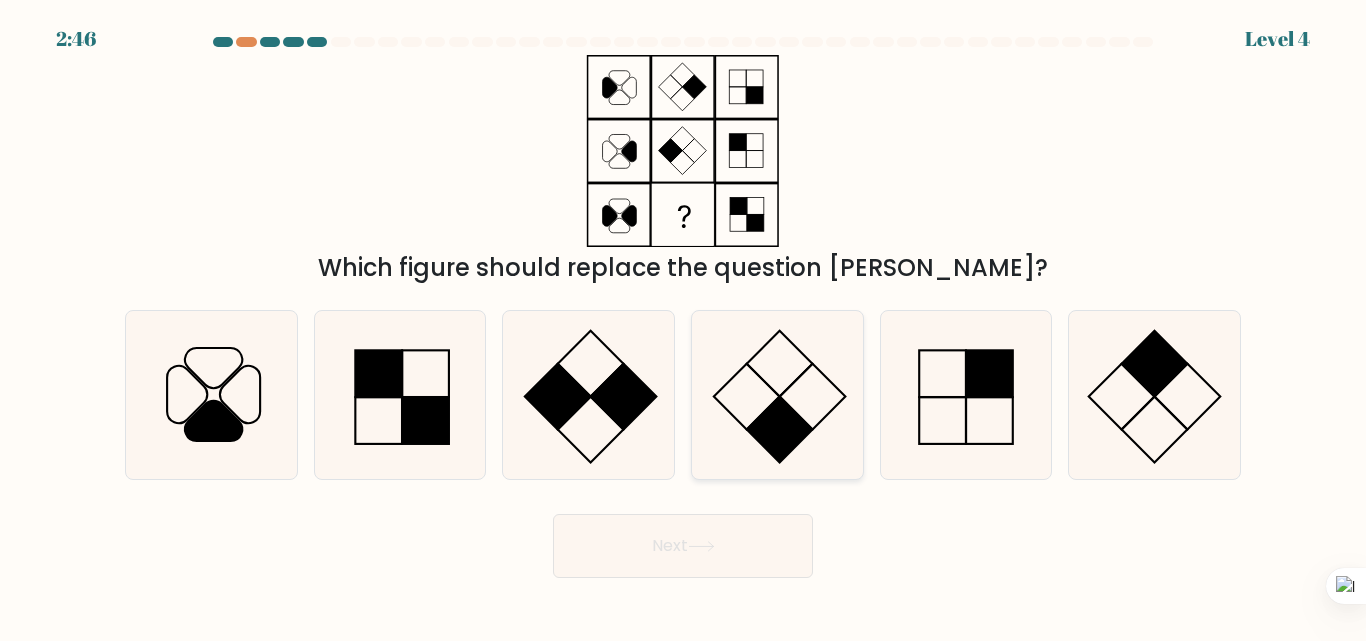 click 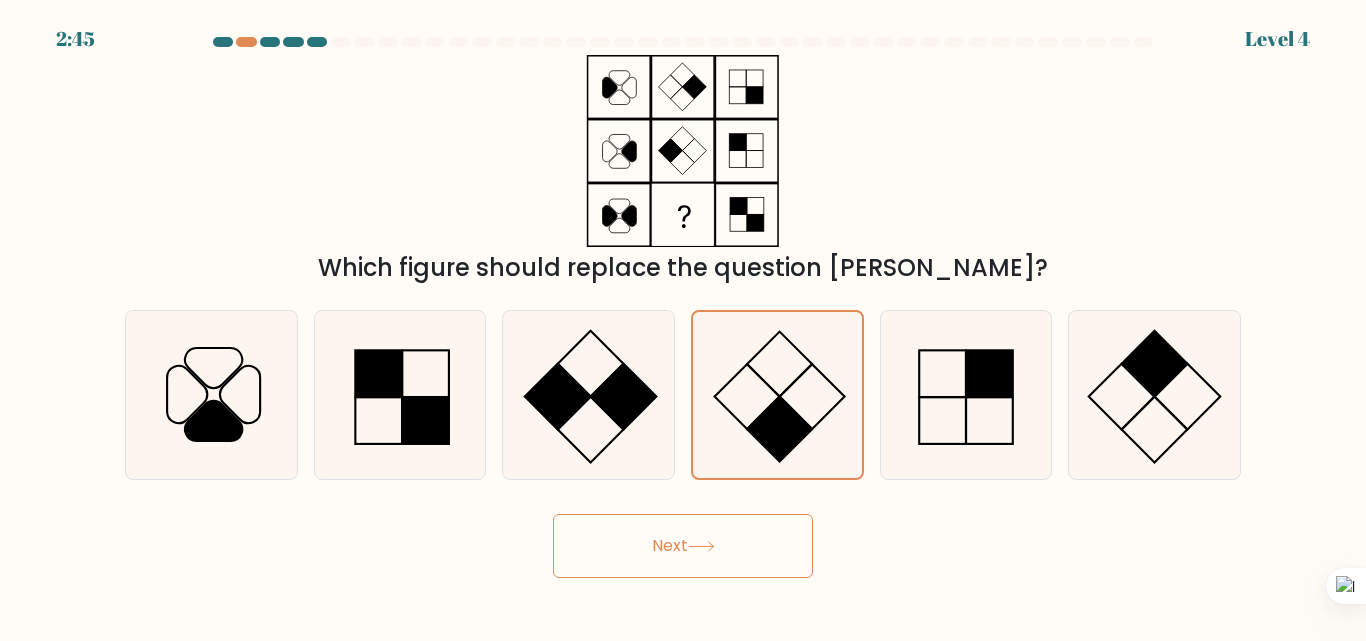 click on "Next" at bounding box center [683, 546] 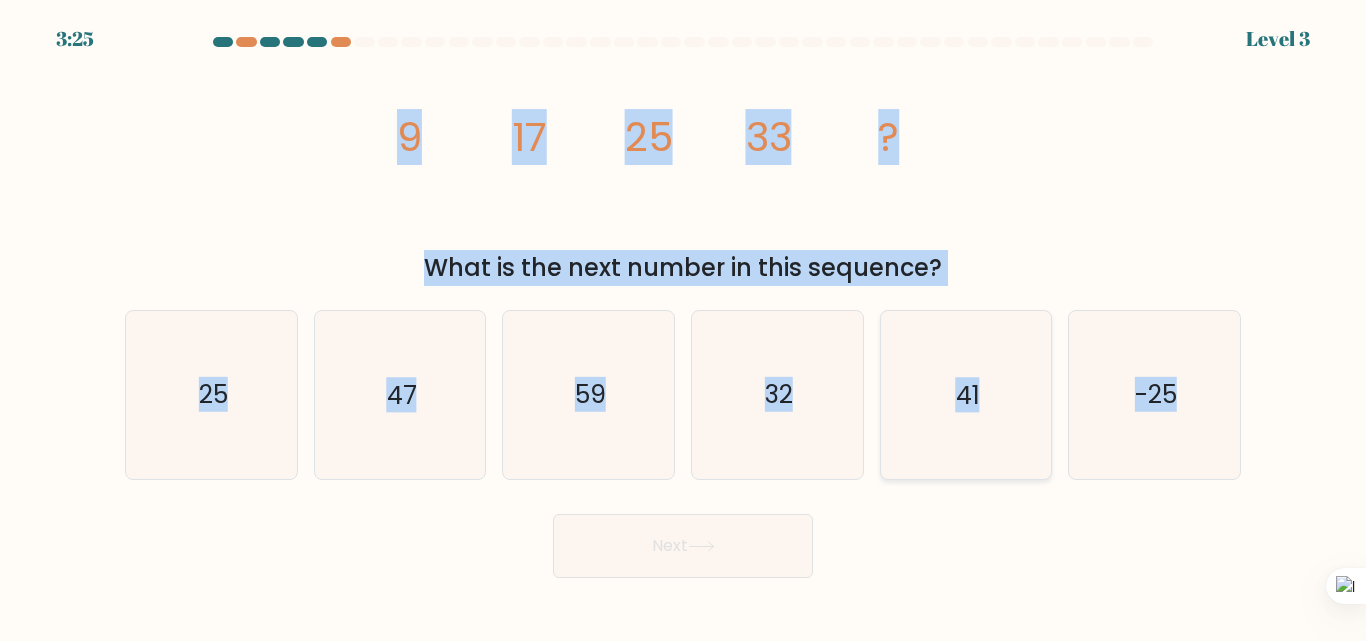 drag, startPoint x: 380, startPoint y: 130, endPoint x: 933, endPoint y: 310, distance: 581.5574 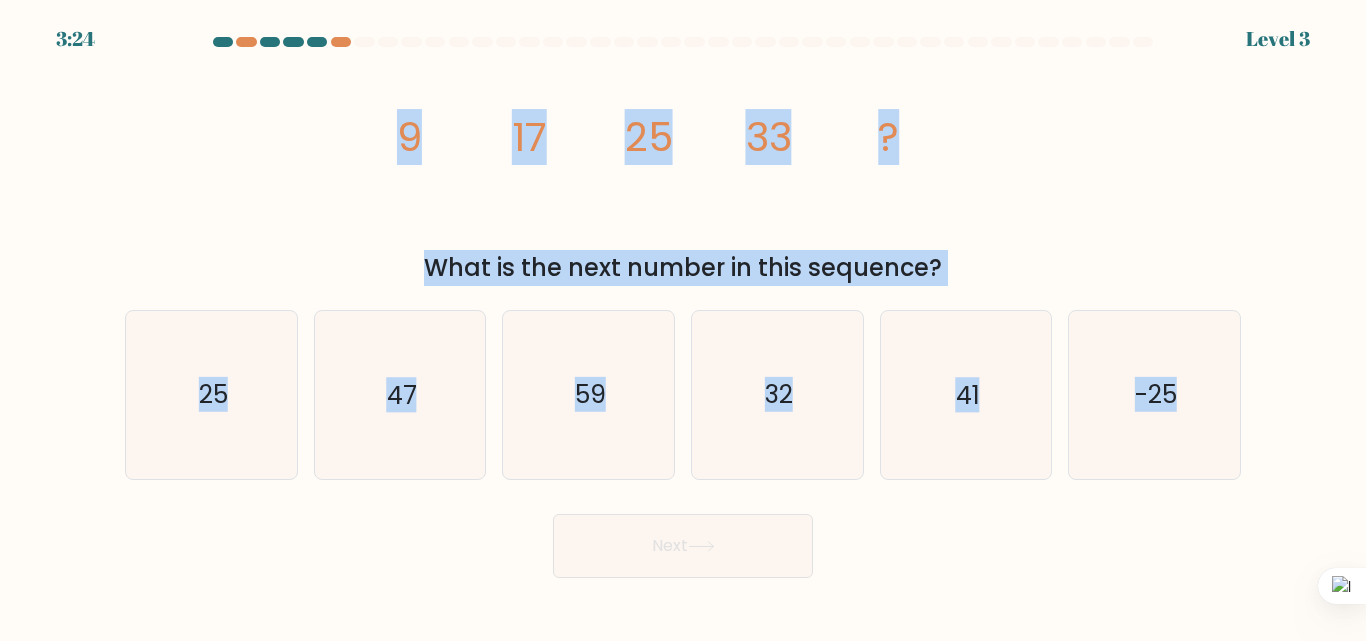 copy on "9
17
25
33
?
What is the next number in this sequence?
a.
25
b.
47
c.
59
d.
32
e.
41
f.
-25" 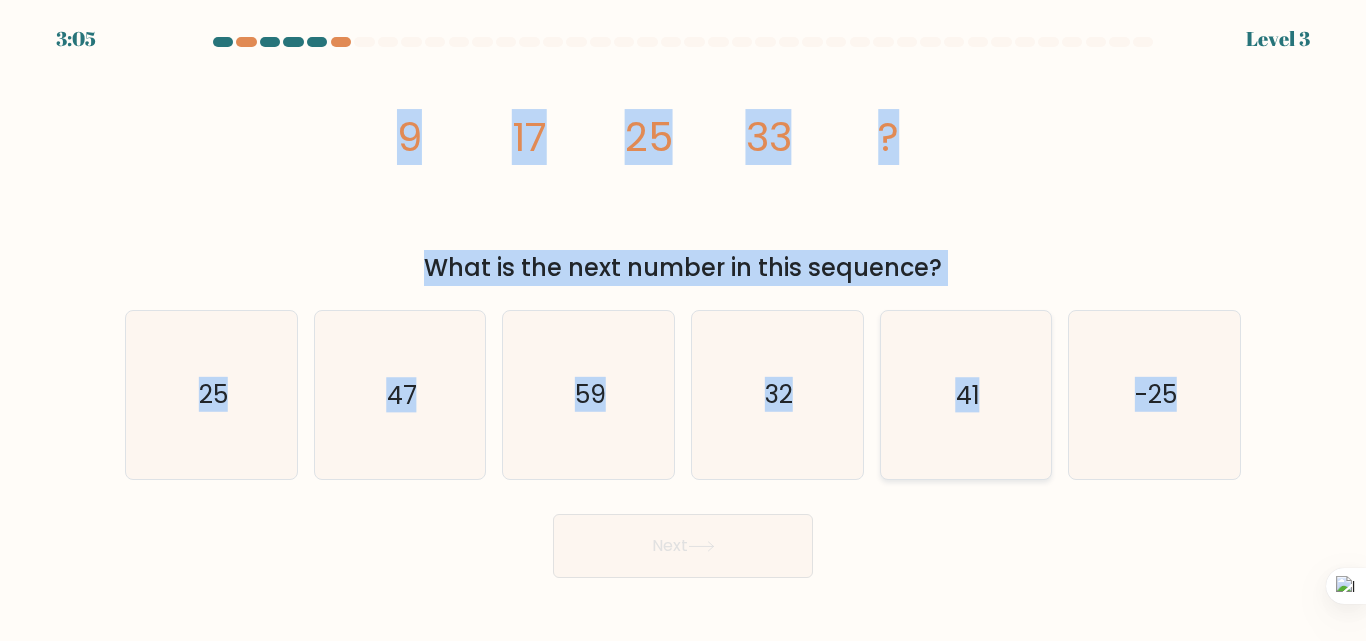 click on "41" 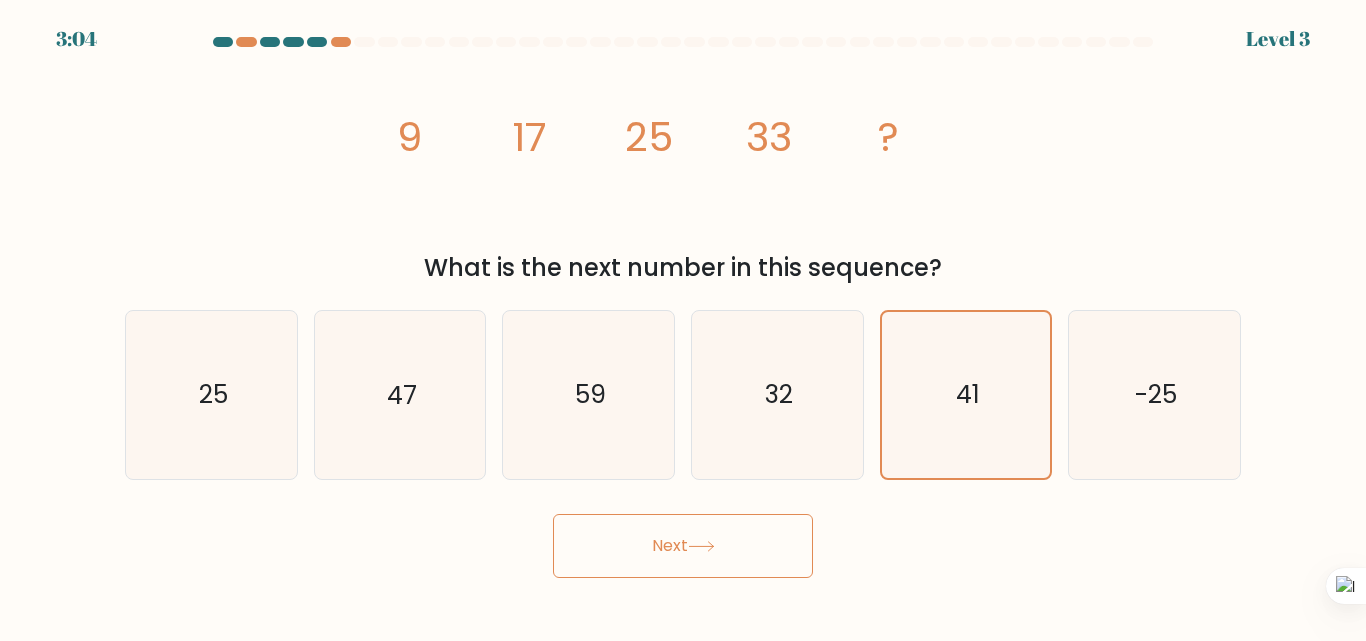 click on "Next" at bounding box center [683, 546] 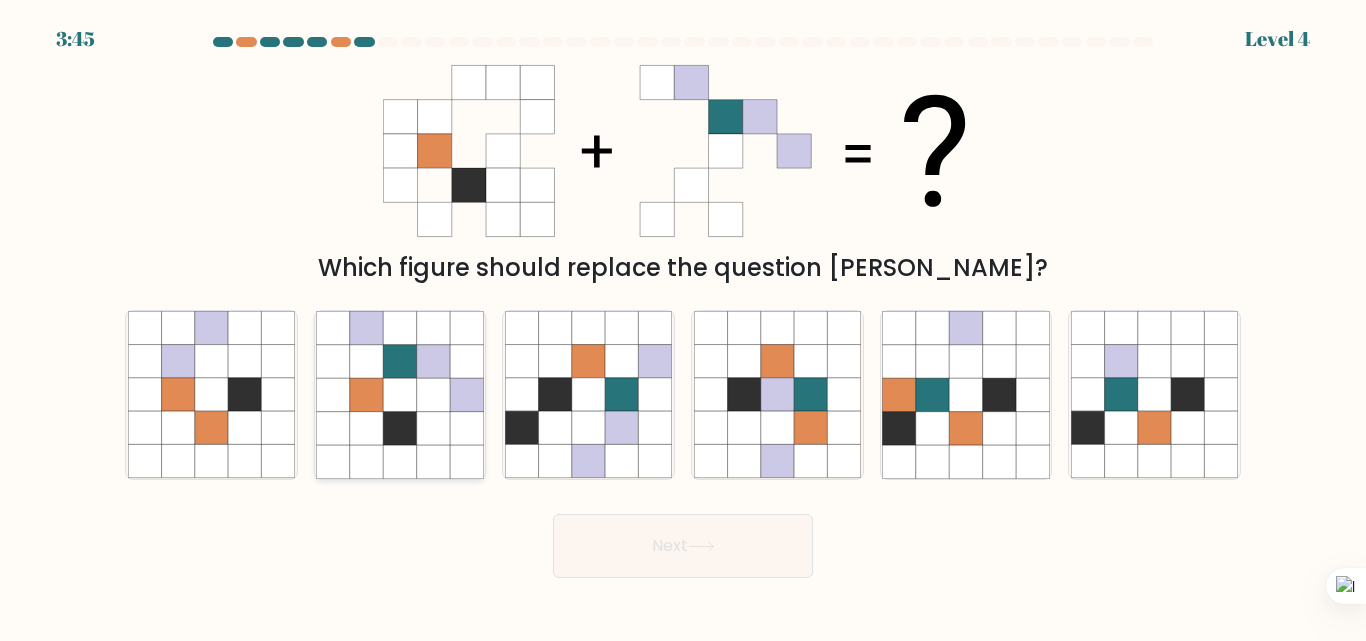 click 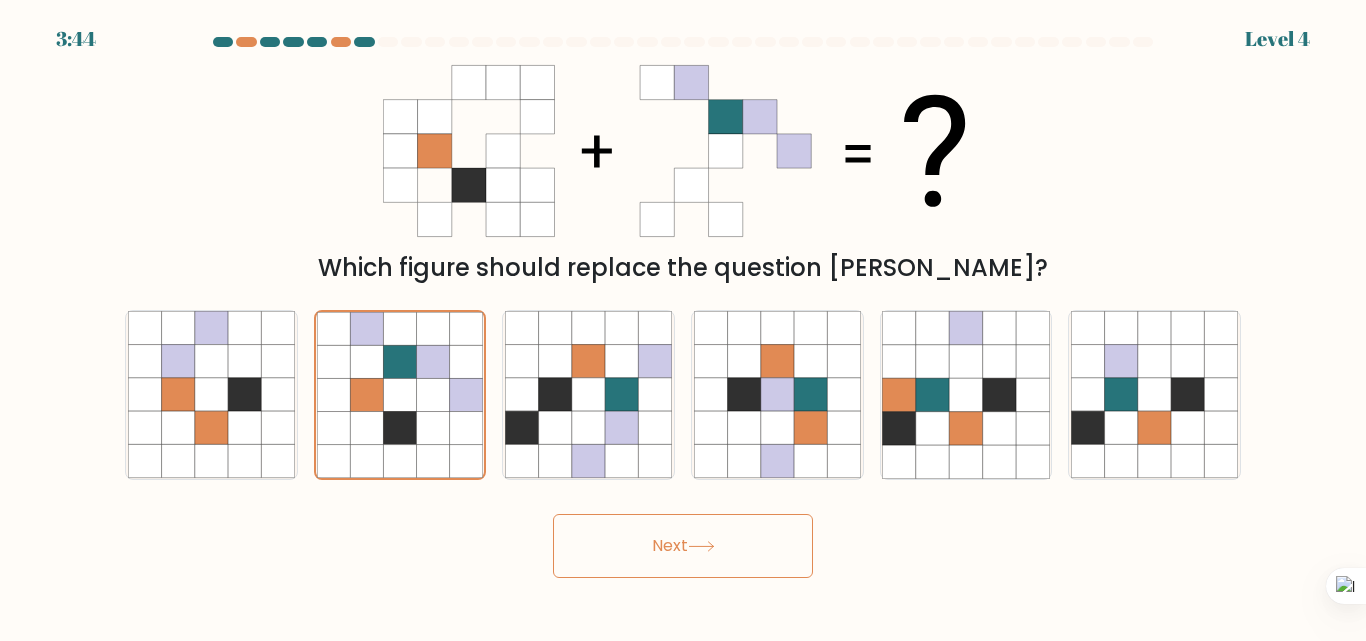 click on "Next" at bounding box center [683, 546] 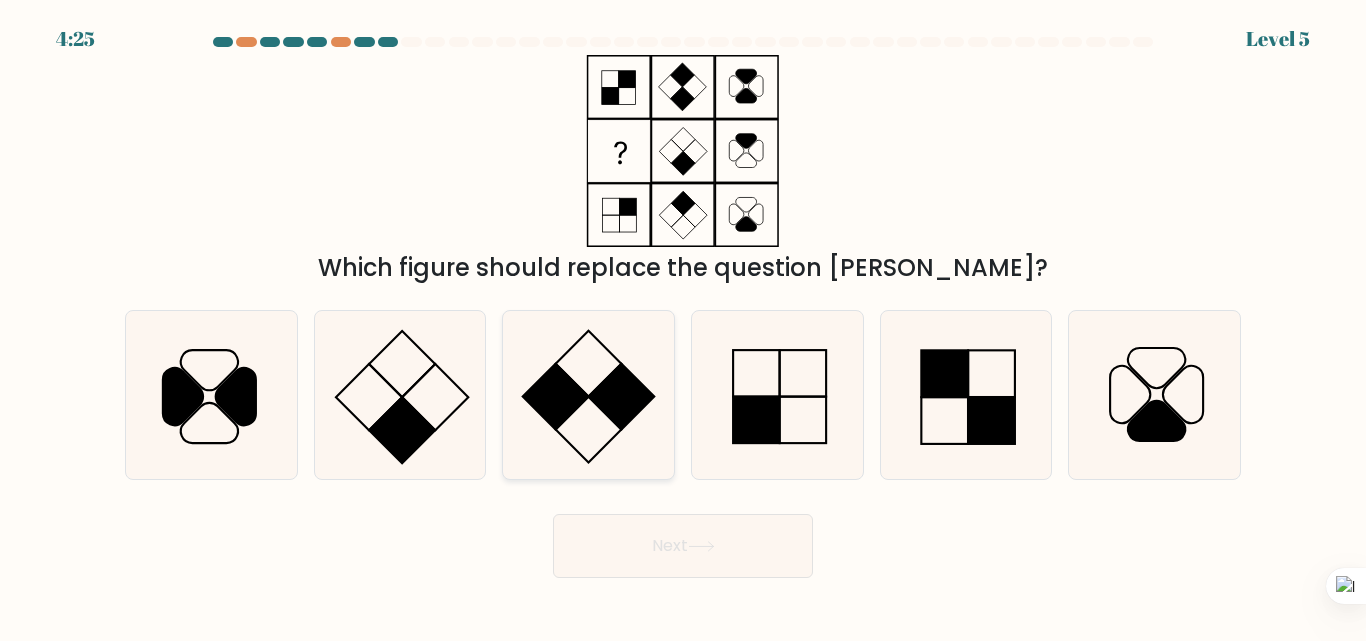 click 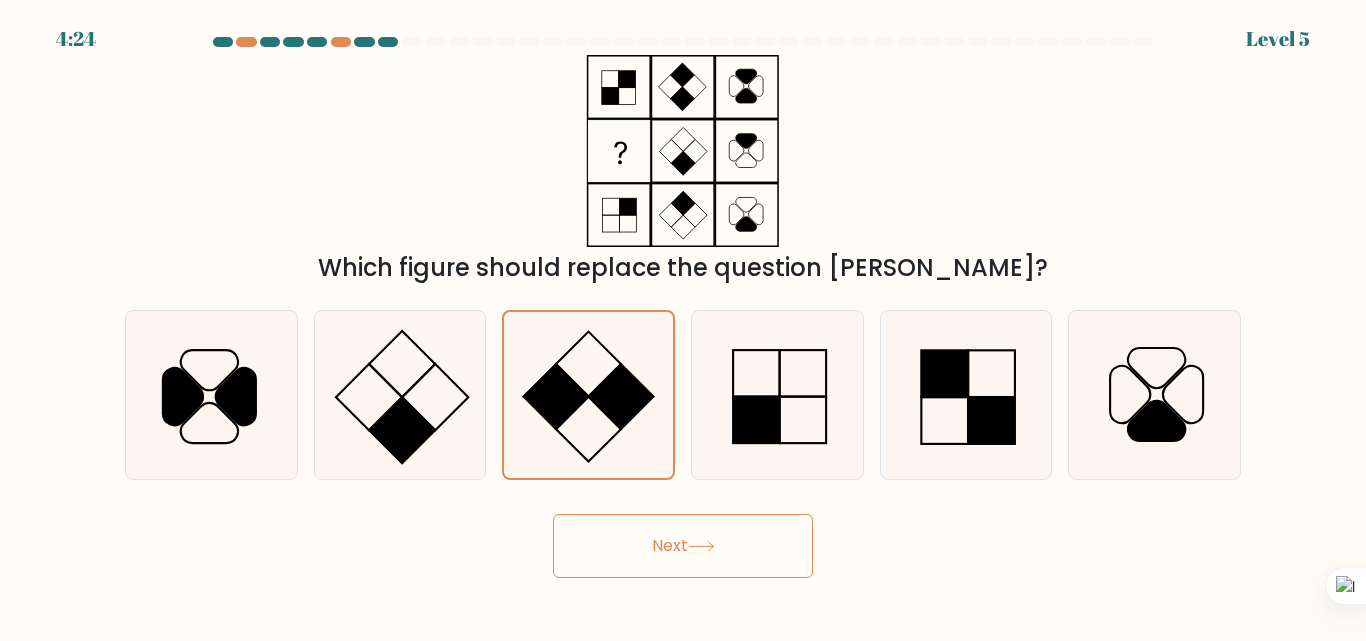 click on "Next" at bounding box center (683, 546) 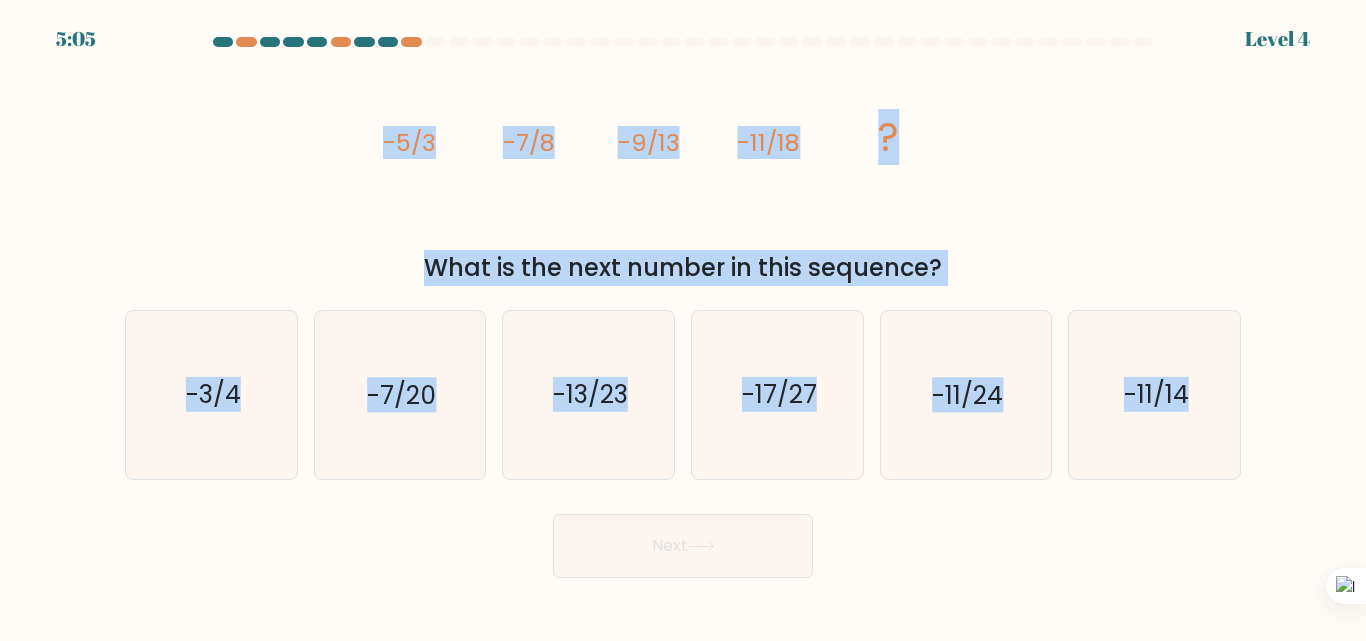 drag, startPoint x: 367, startPoint y: 136, endPoint x: 1235, endPoint y: 515, distance: 947.13513 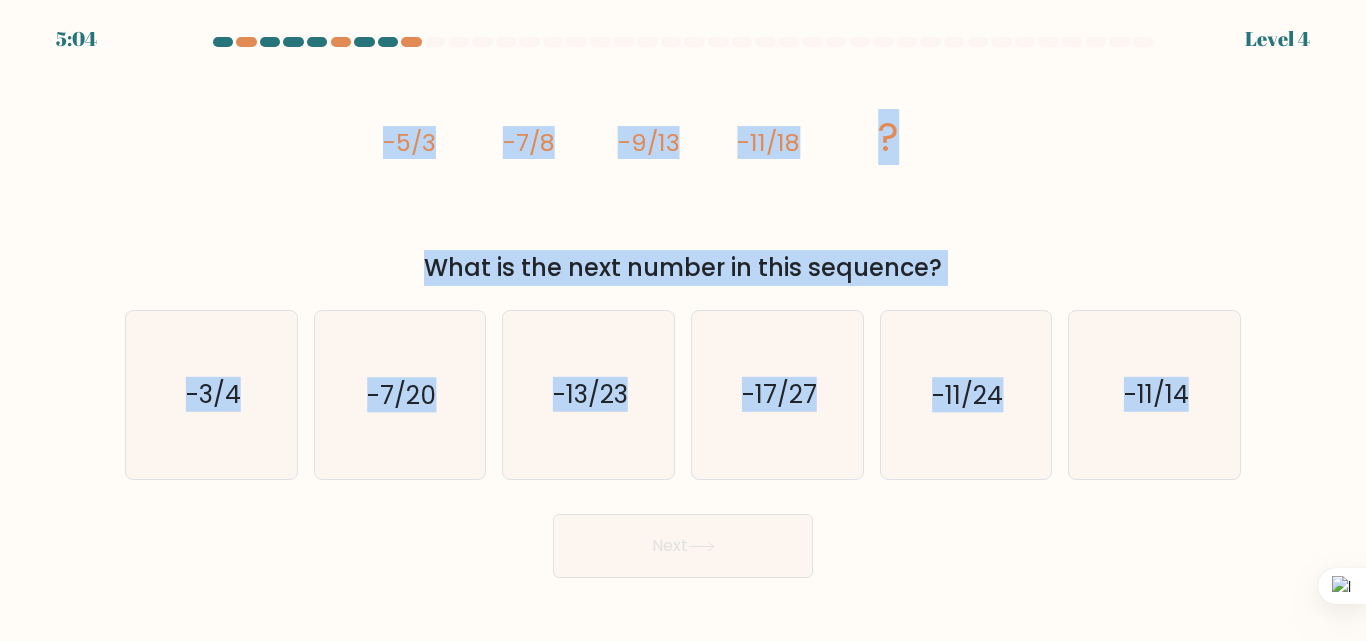 copy on "-5/3
-7/8
-9/13
-11/18
?
What is the next number in this sequence?
a.
-3/4
b.
-7/20
c.
-13/23
d.
-17/27
e.
-11/24
f.
-11/14" 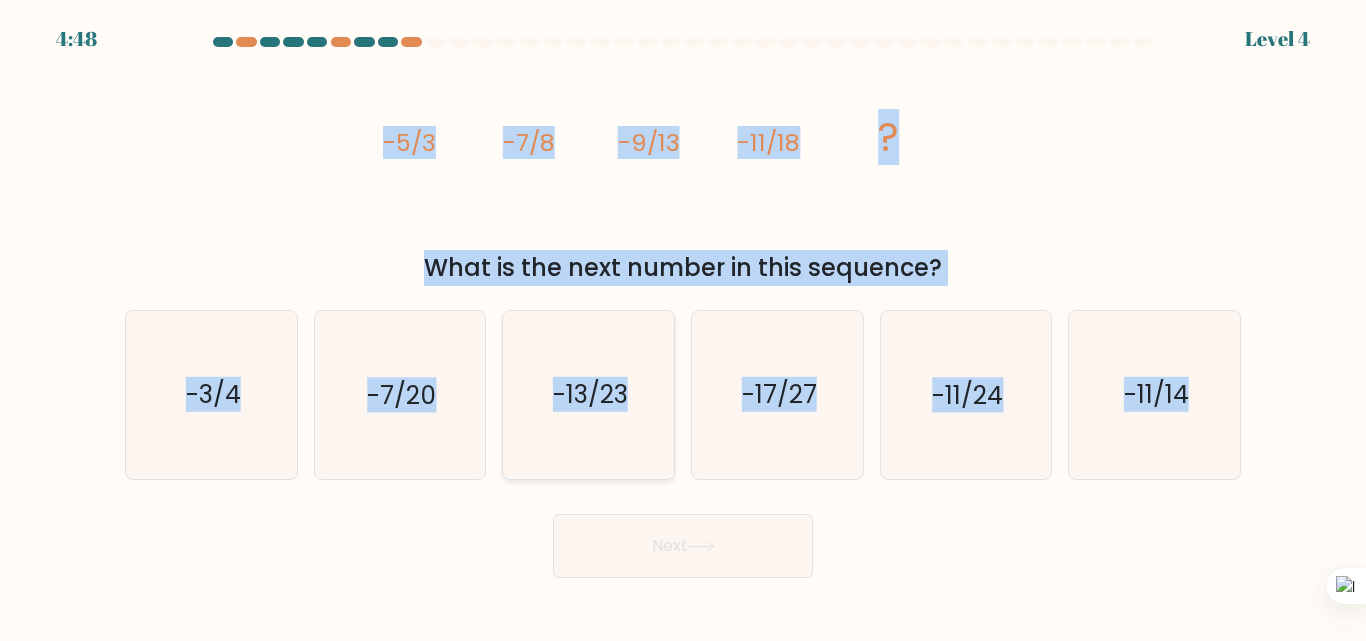 click on "-13/23" 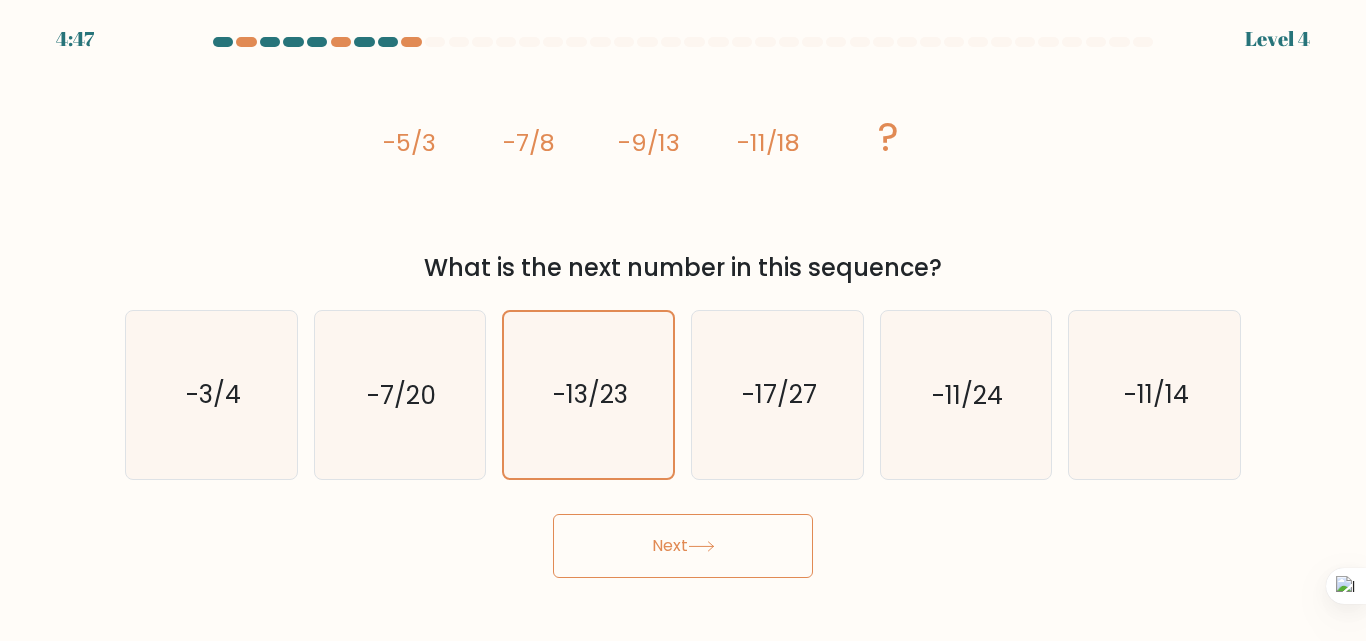 click on "Next" at bounding box center [683, 546] 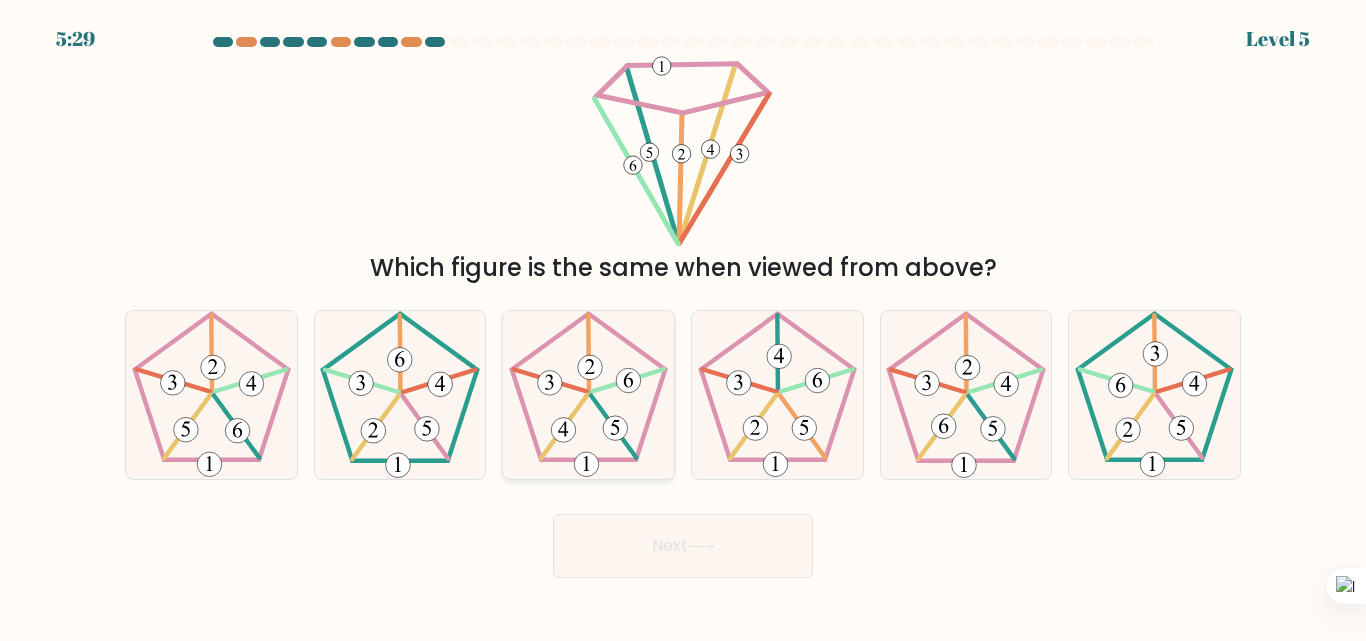 click 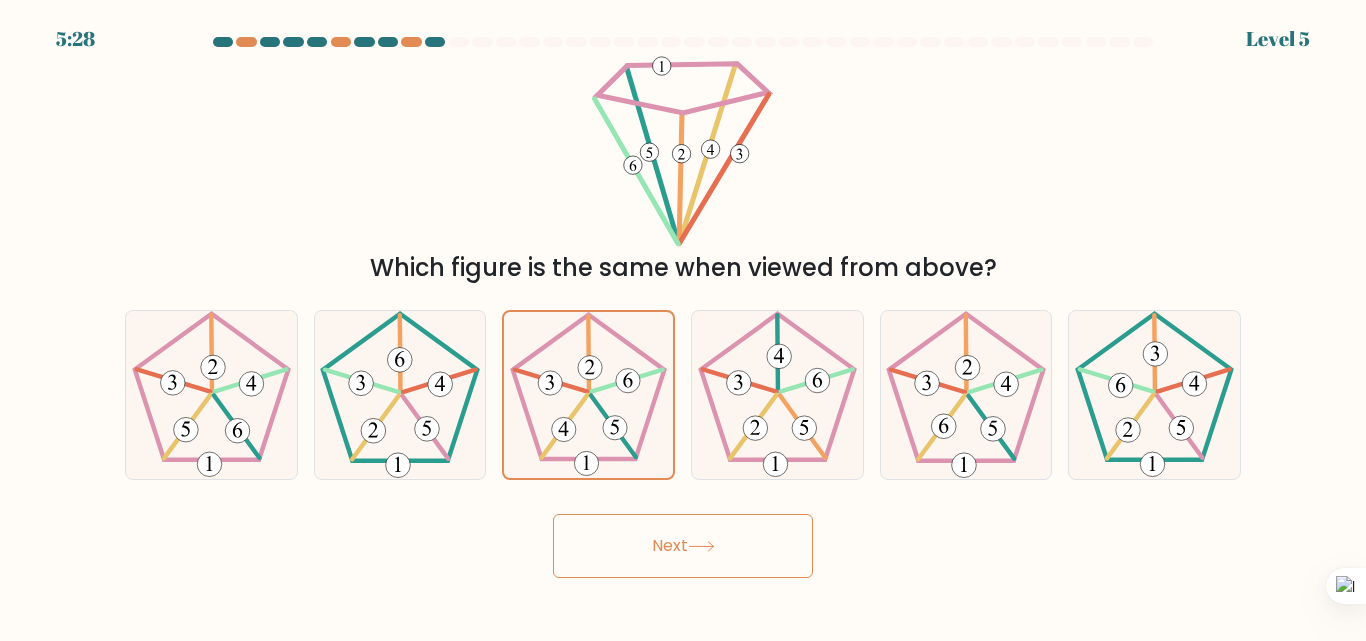 click on "Next" at bounding box center (683, 546) 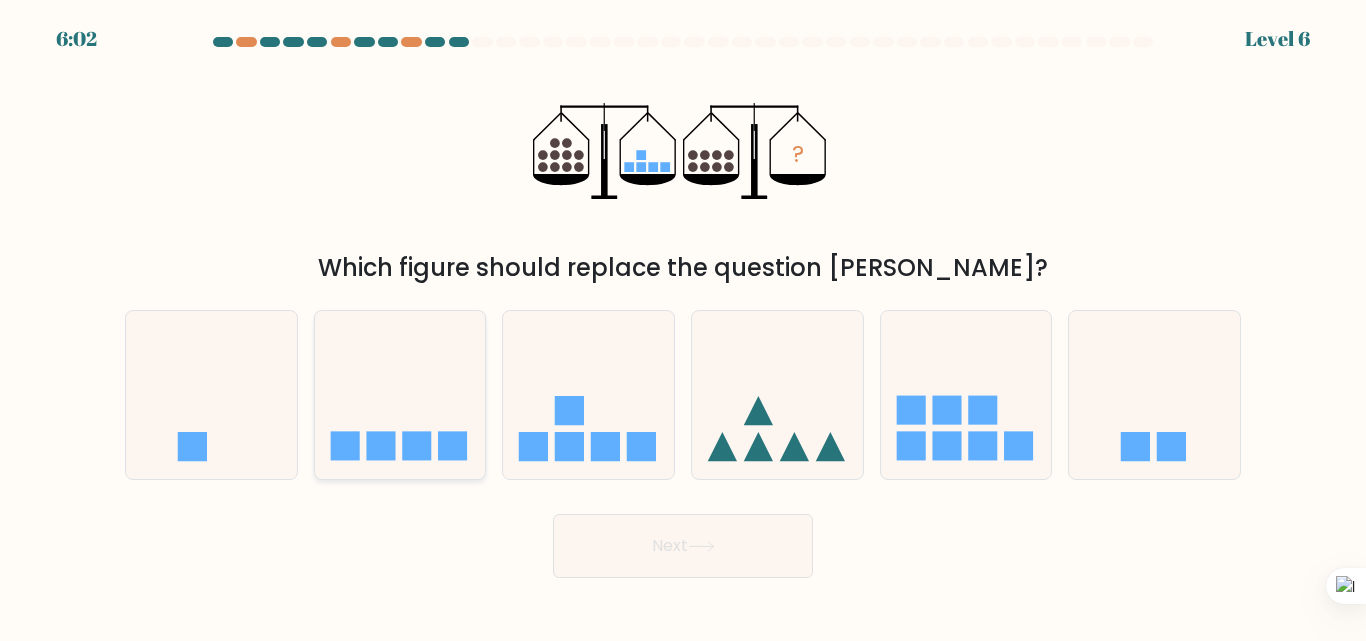 click 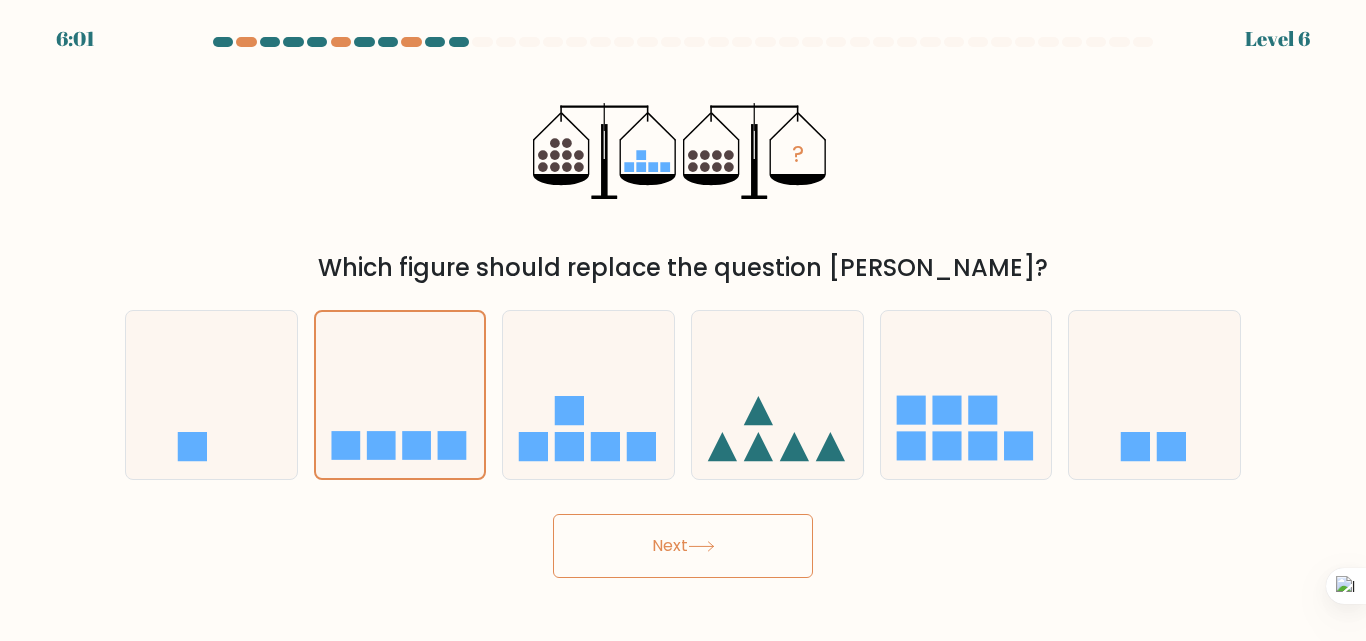 click on "Next" at bounding box center (683, 546) 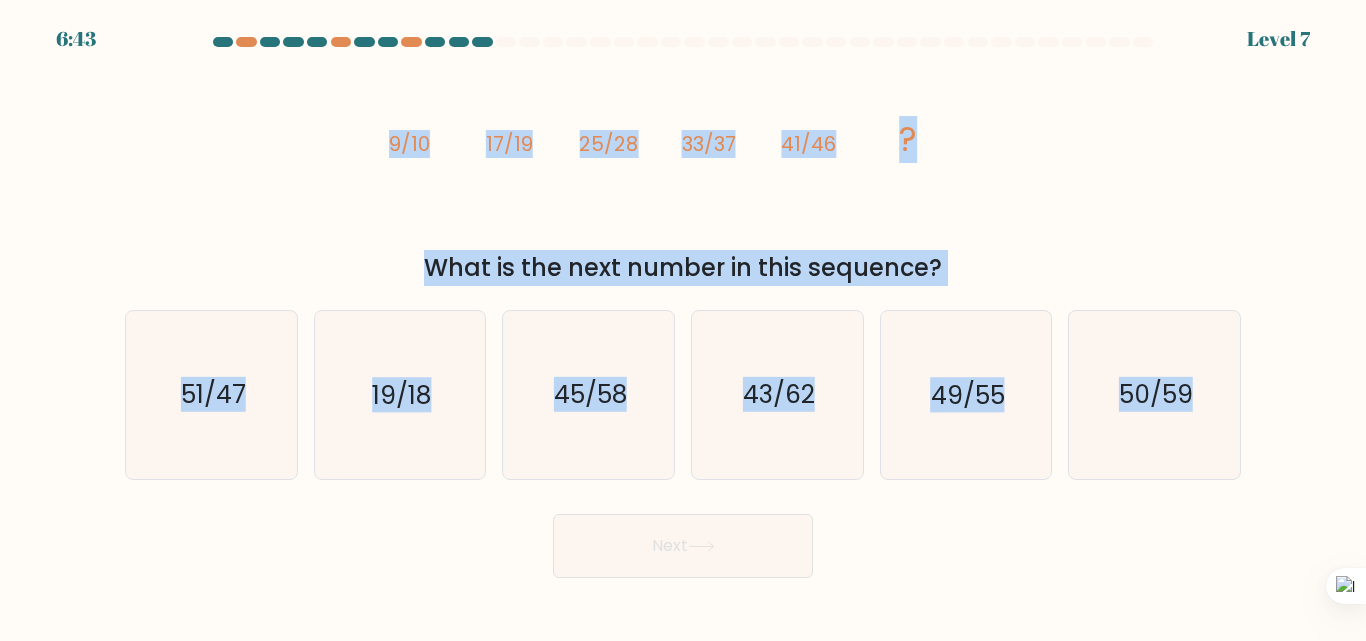 drag, startPoint x: 375, startPoint y: 146, endPoint x: 1274, endPoint y: 471, distance: 955.94244 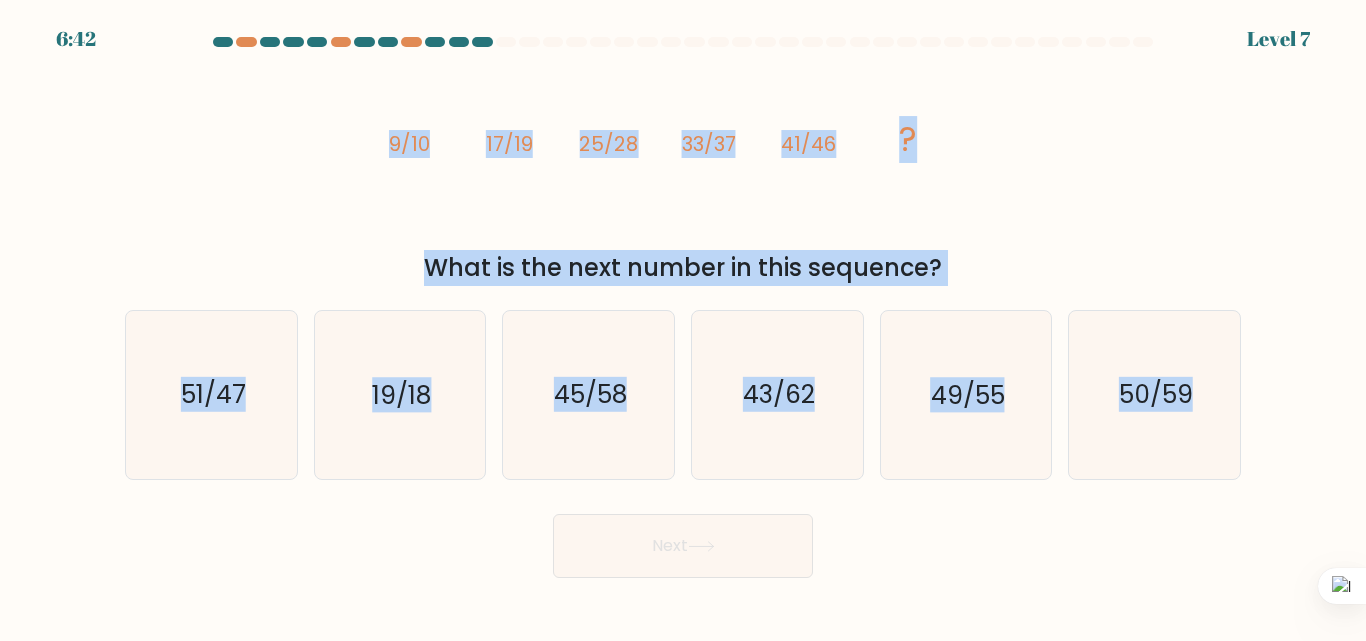 copy on "9/10
17/19
25/28
33/37
41/46
?
What is the next number in this sequence?
a.
51/47
b.
19/18
c.
45/58
d.
43/62
e.
49/55
f.
50/59" 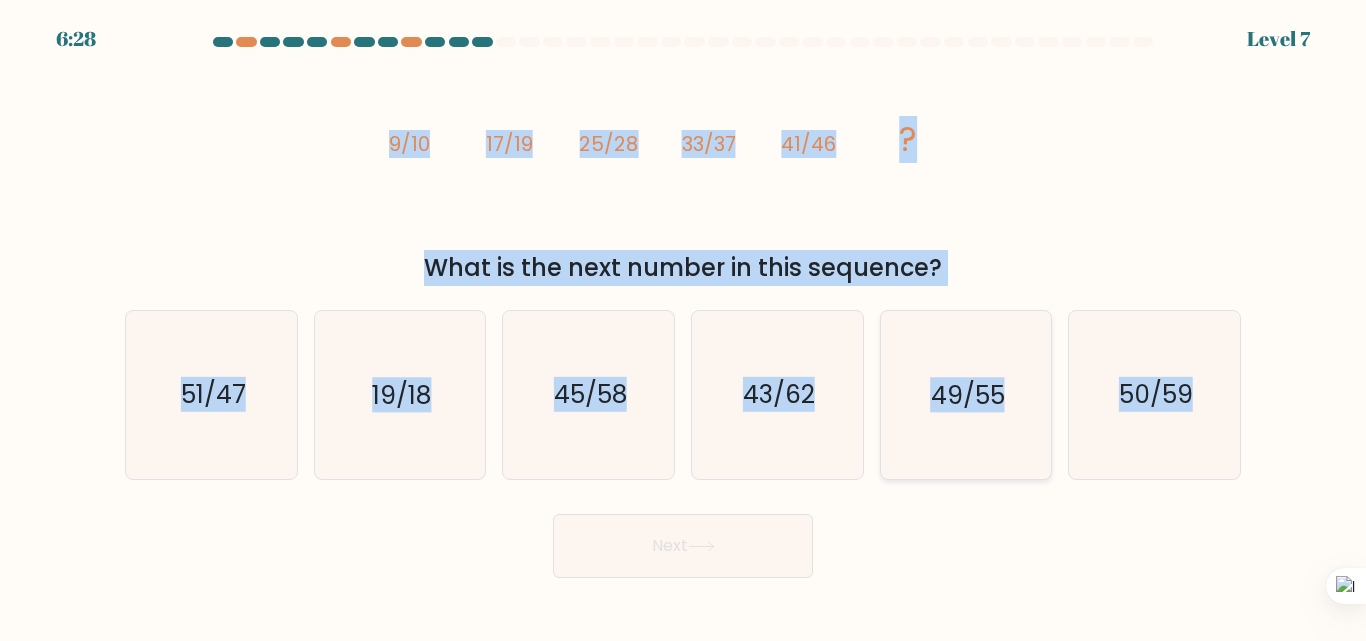 click on "49/55" 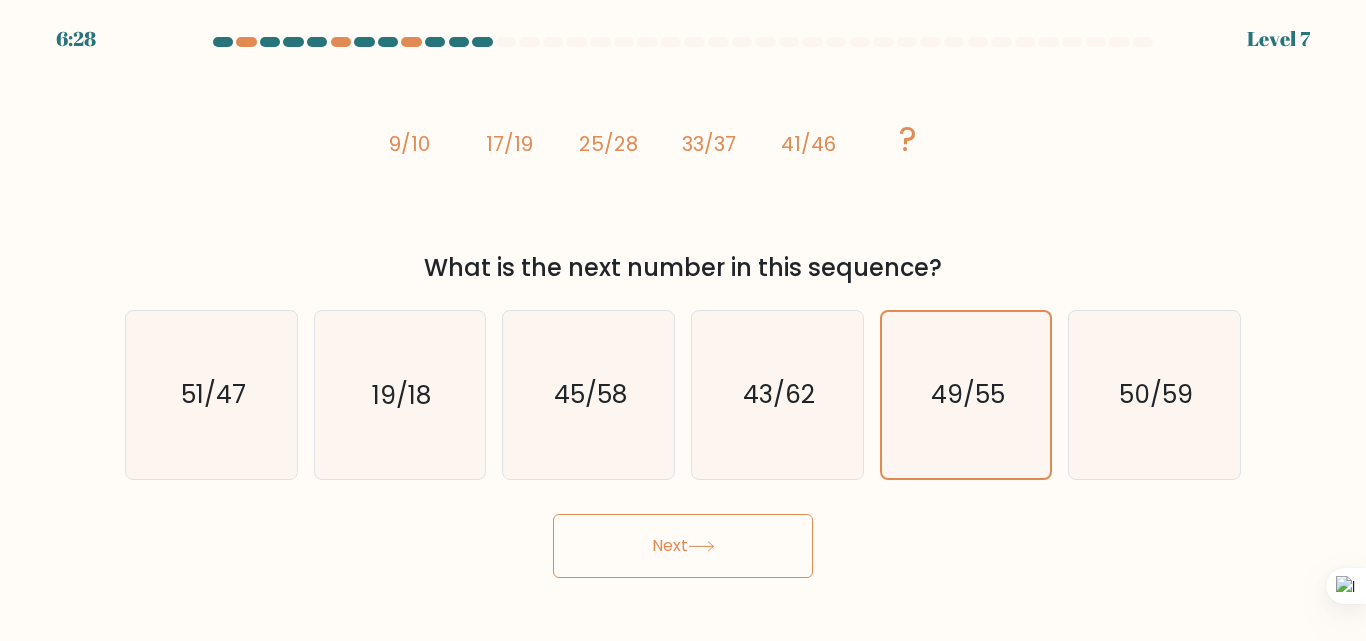 click on "Next" at bounding box center [683, 546] 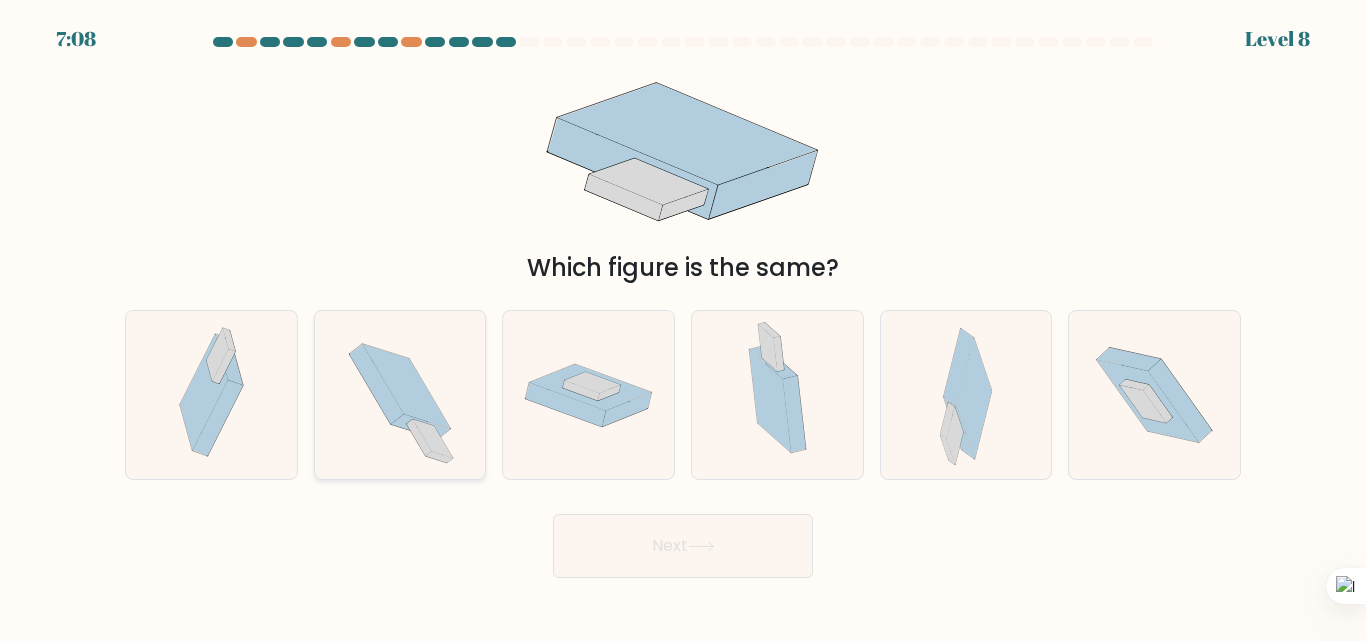 click 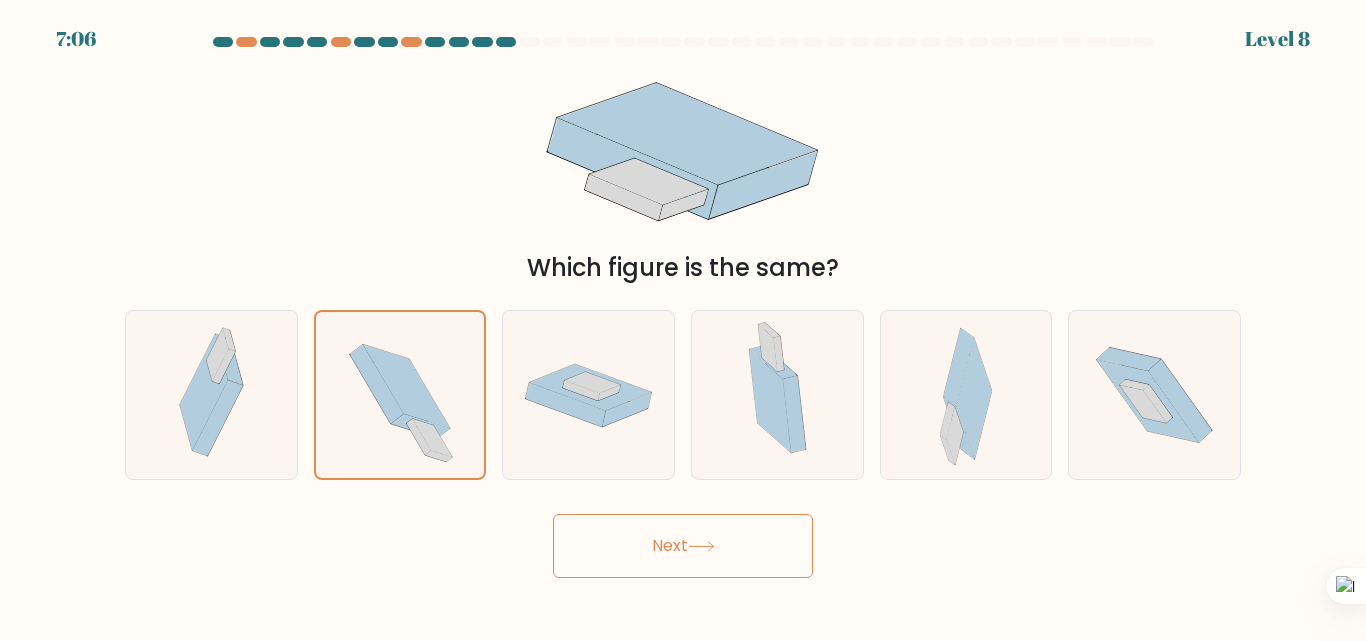 click on "Next" at bounding box center (683, 546) 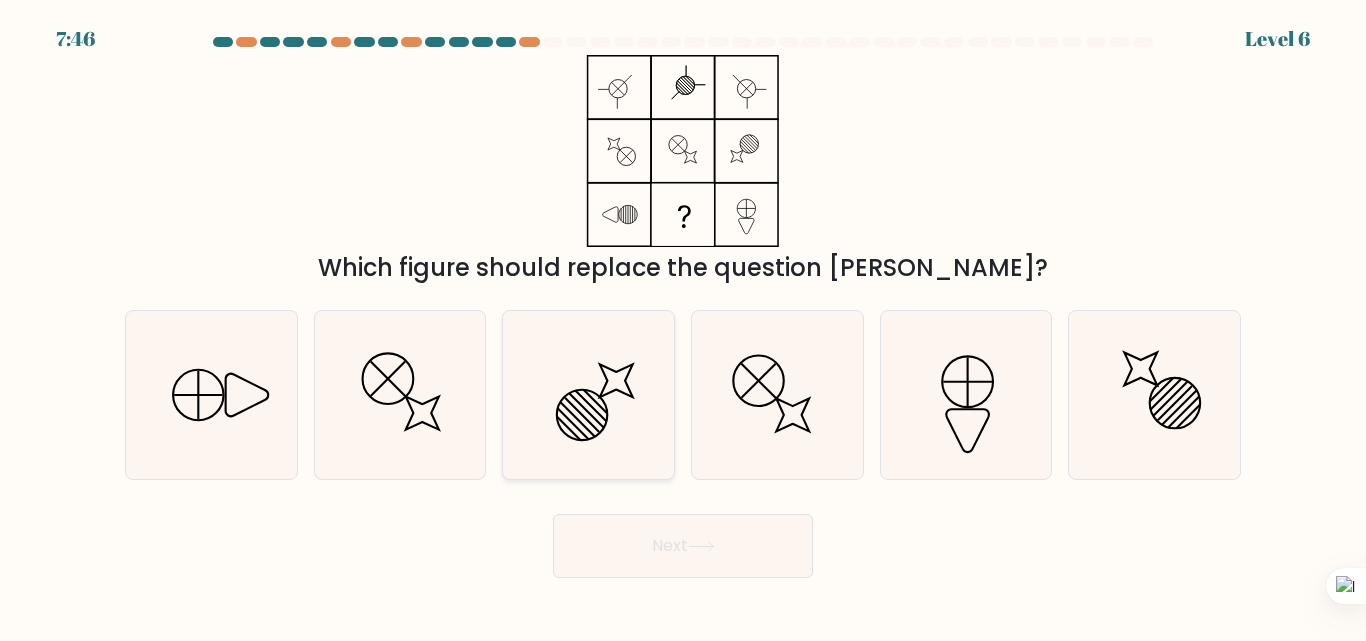 click 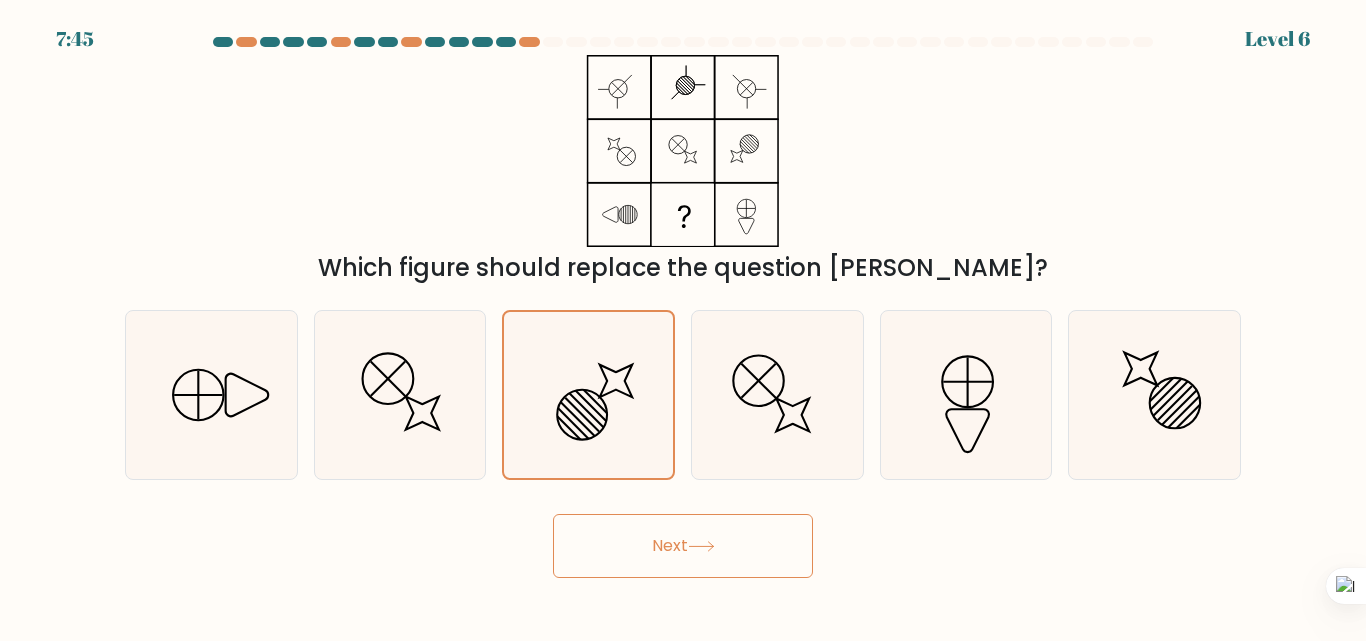 click on "Next" at bounding box center (683, 546) 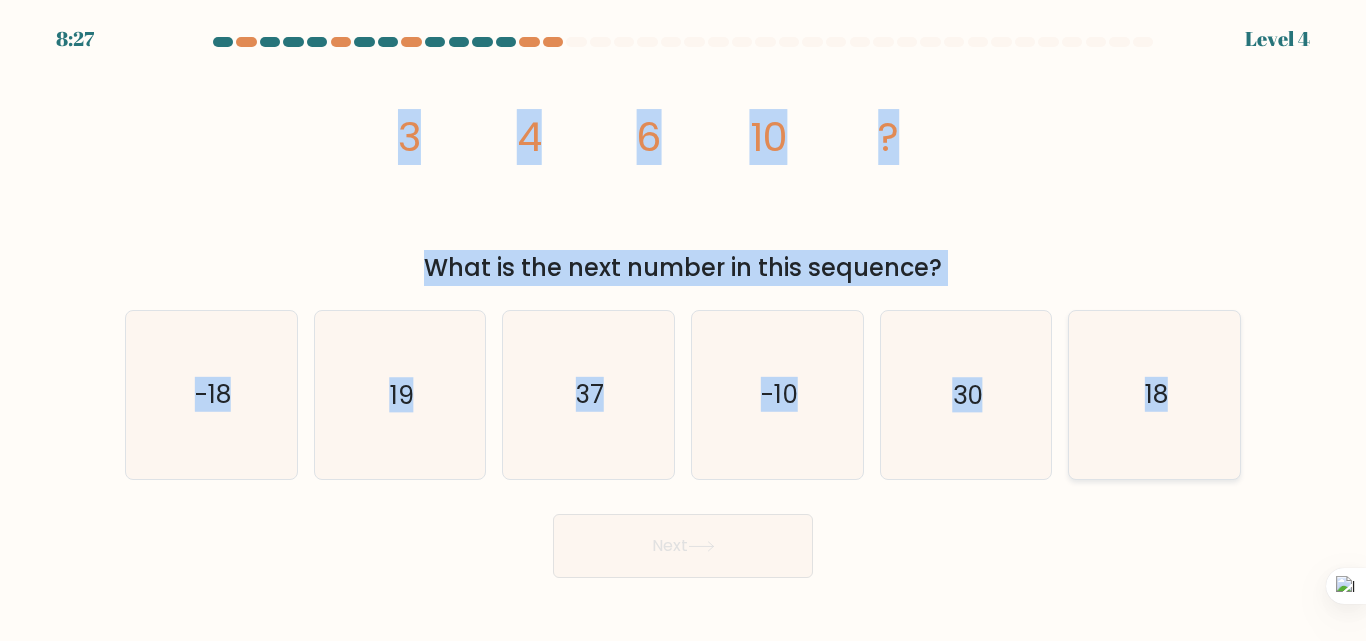 drag, startPoint x: 374, startPoint y: 125, endPoint x: 1240, endPoint y: 456, distance: 927.1014 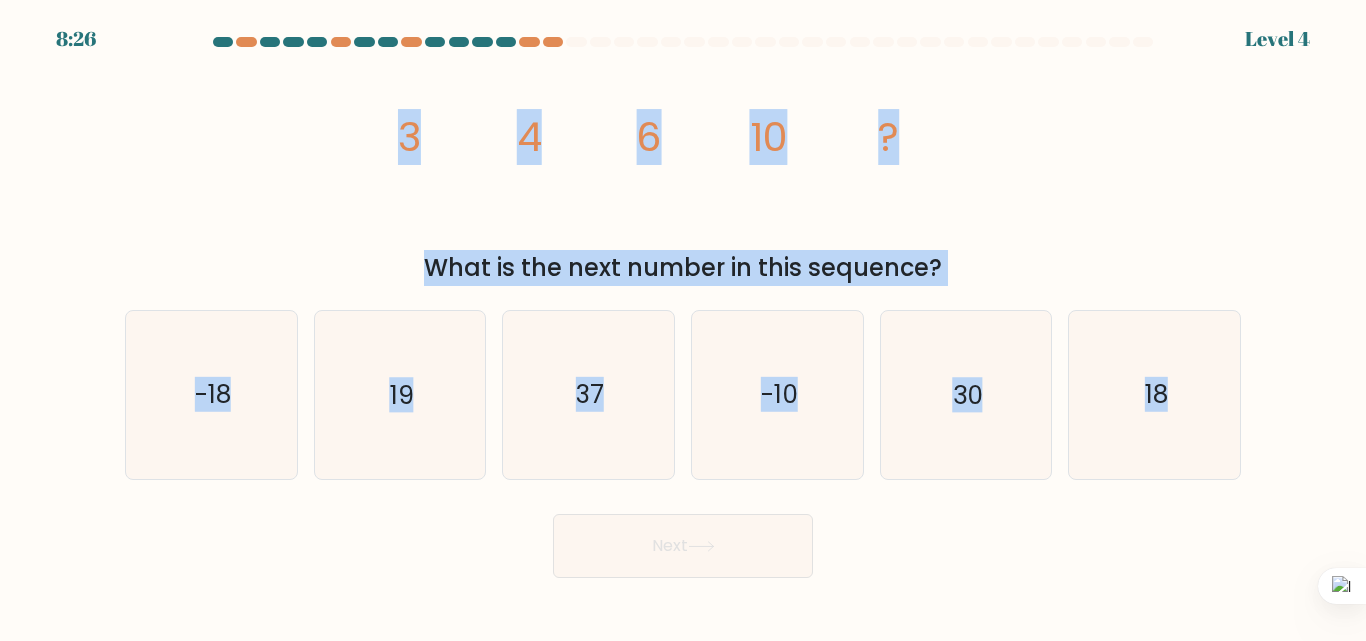 copy on "3
4
6
10
?
What is the next number in this sequence?
a.
-18
b.
19
c.
37
d.
-10
e.
30
f.
18" 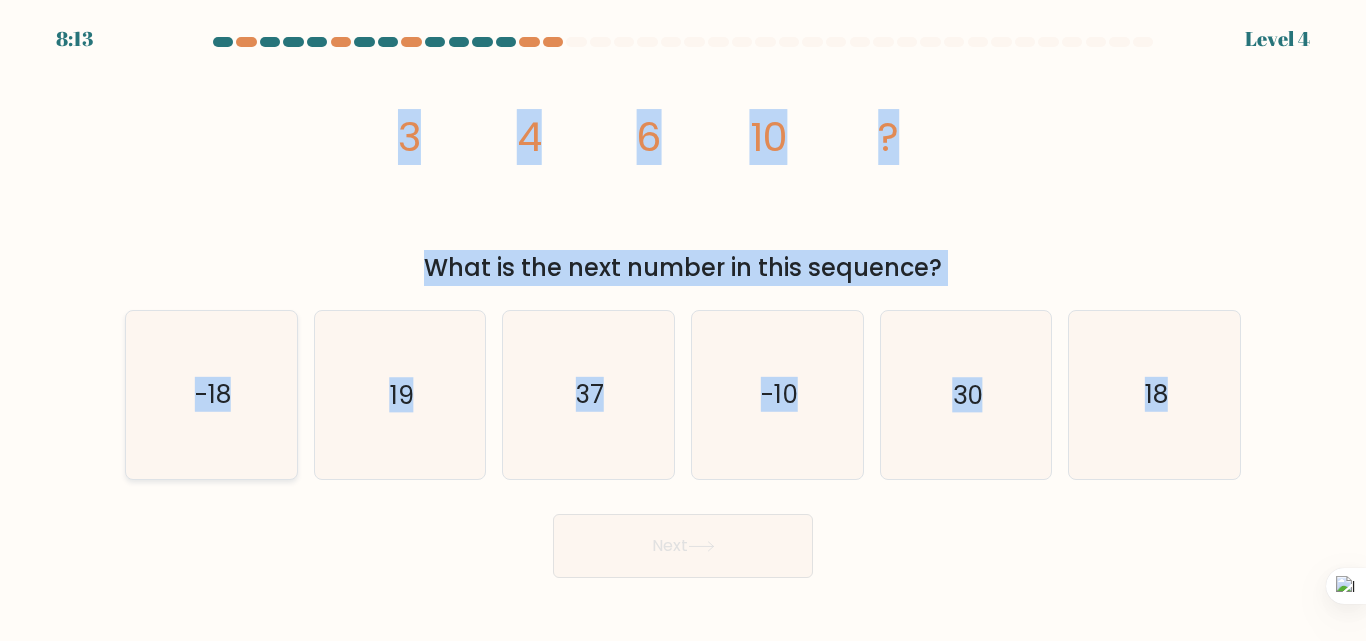 click on "-18" 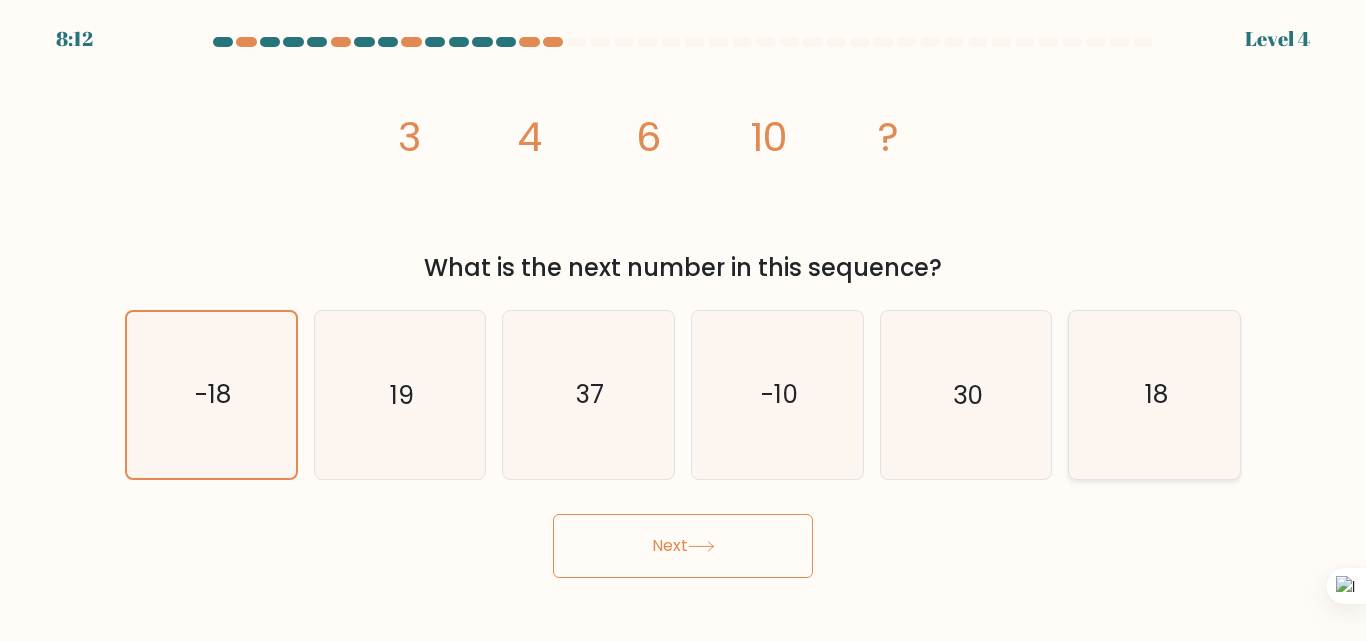 drag, startPoint x: 1155, startPoint y: 423, endPoint x: 1091, endPoint y: 448, distance: 68.70953 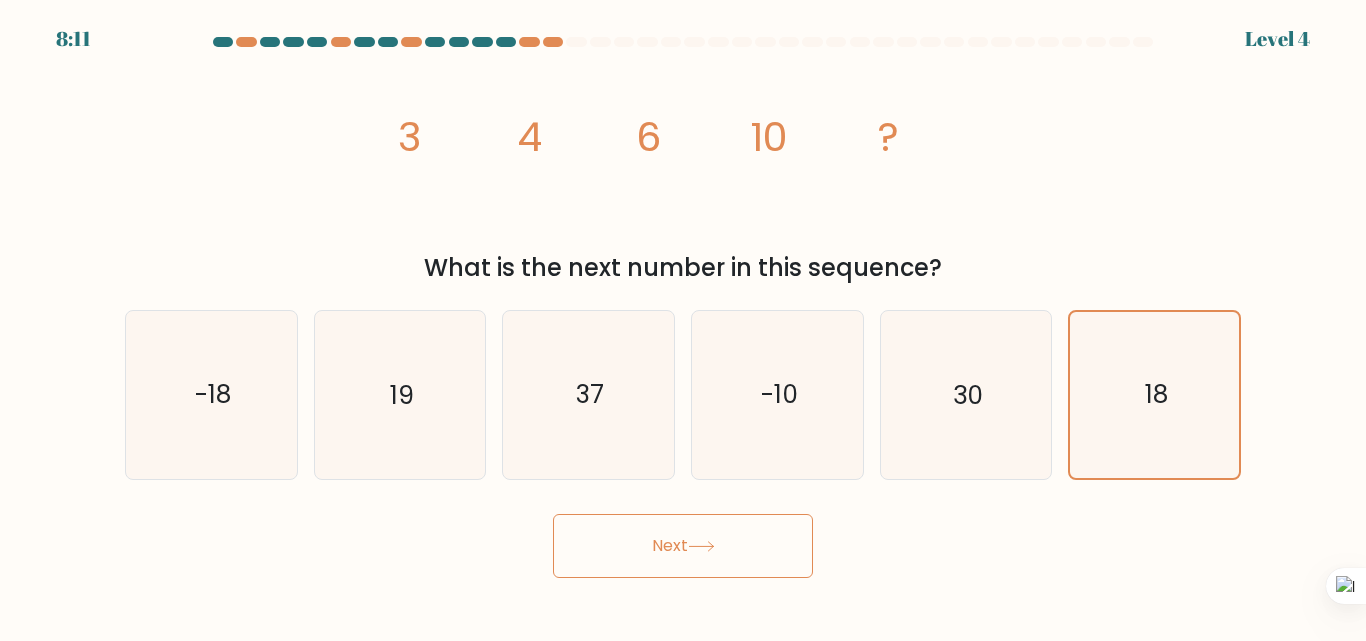 click on "Next" at bounding box center [683, 546] 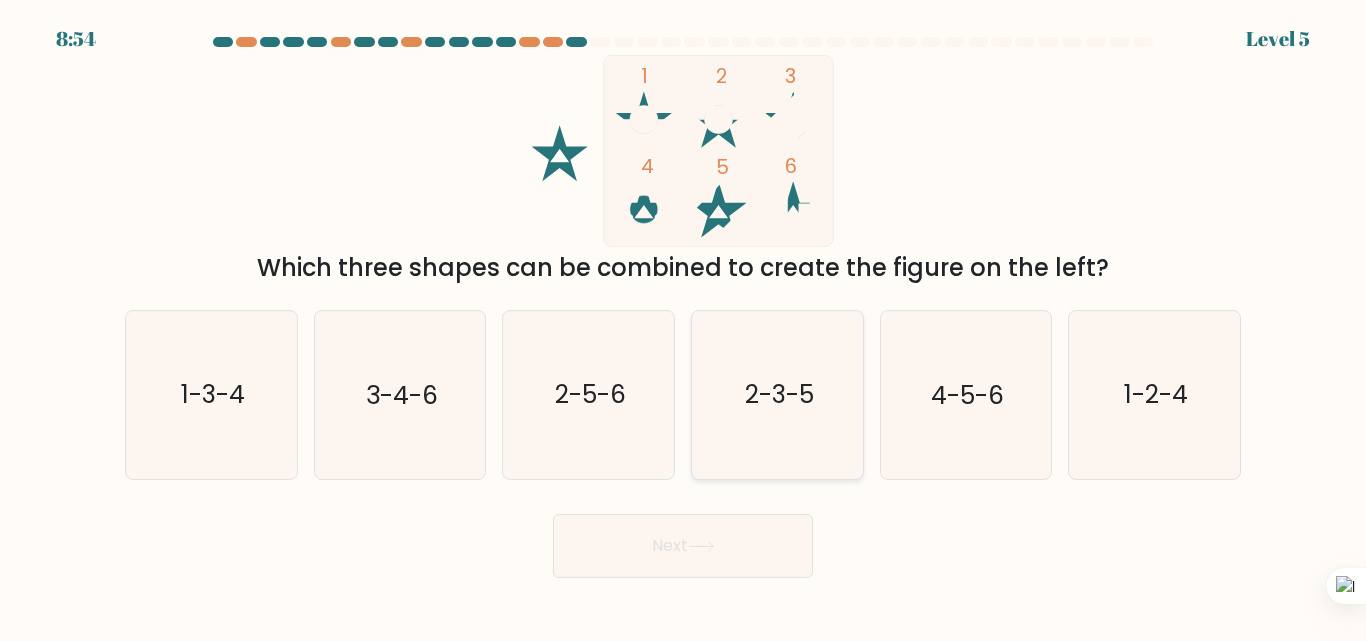 click on "2-3-5" 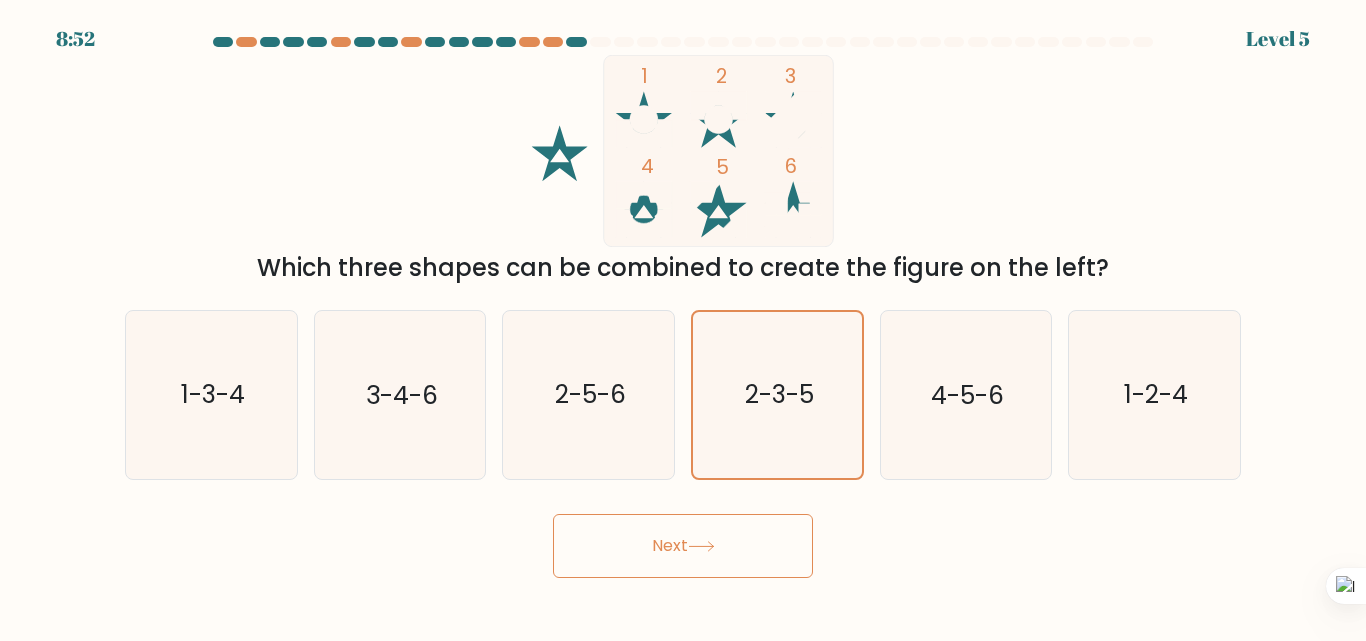 click on "Next" at bounding box center [683, 546] 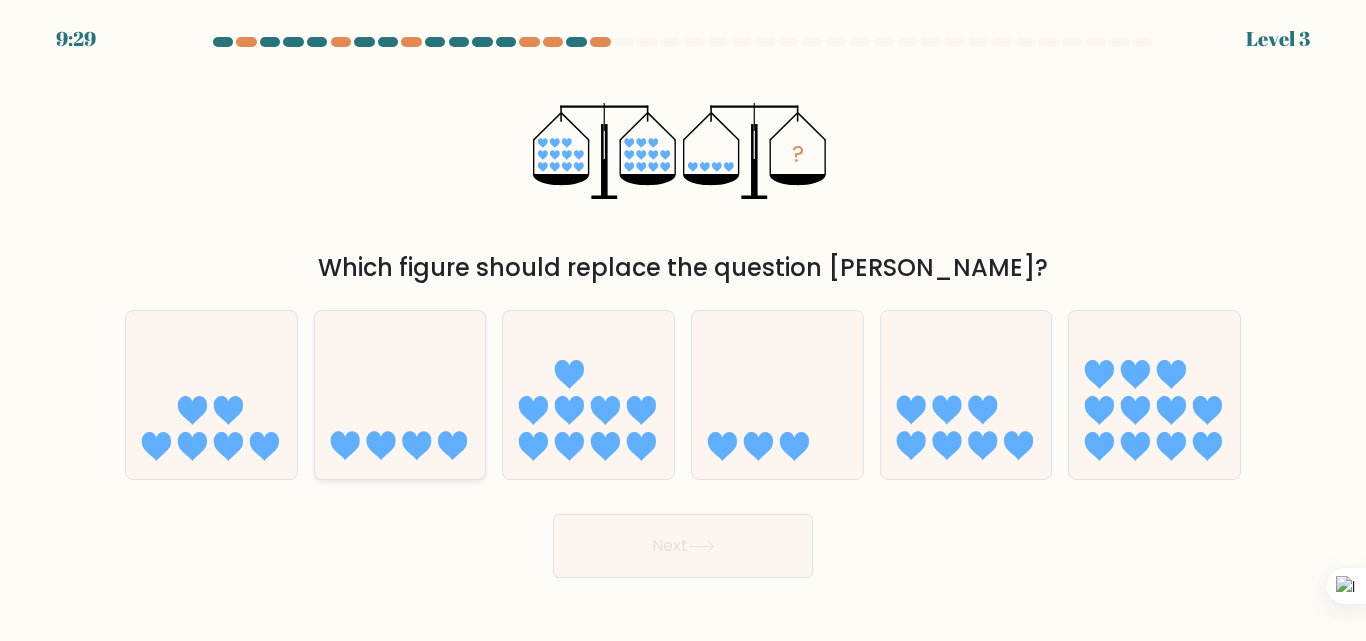 click 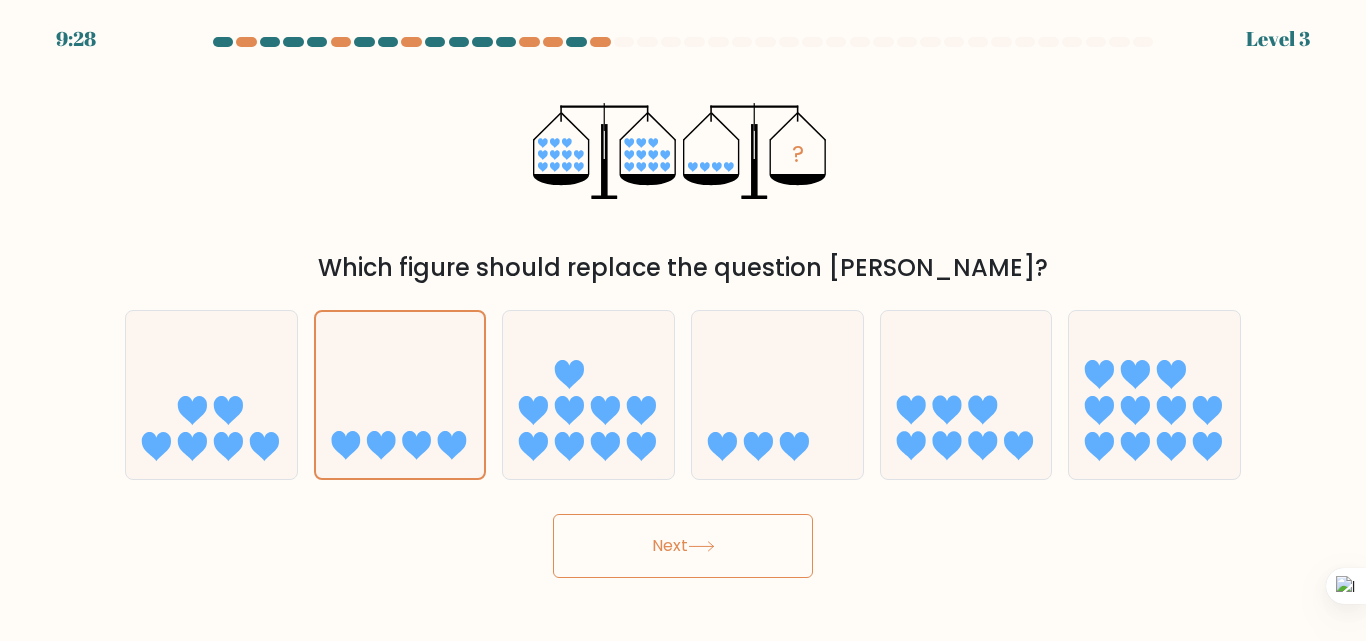 click on "Next" at bounding box center [683, 546] 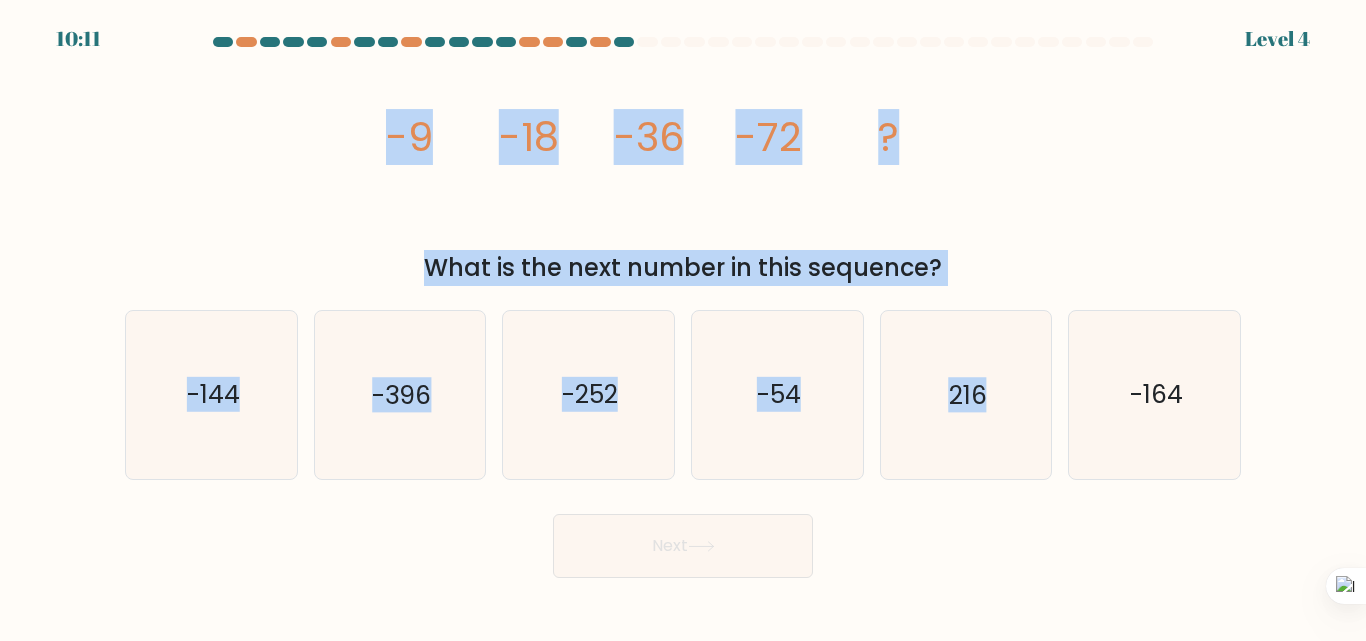 drag, startPoint x: 370, startPoint y: 129, endPoint x: 1285, endPoint y: 467, distance: 975.43274 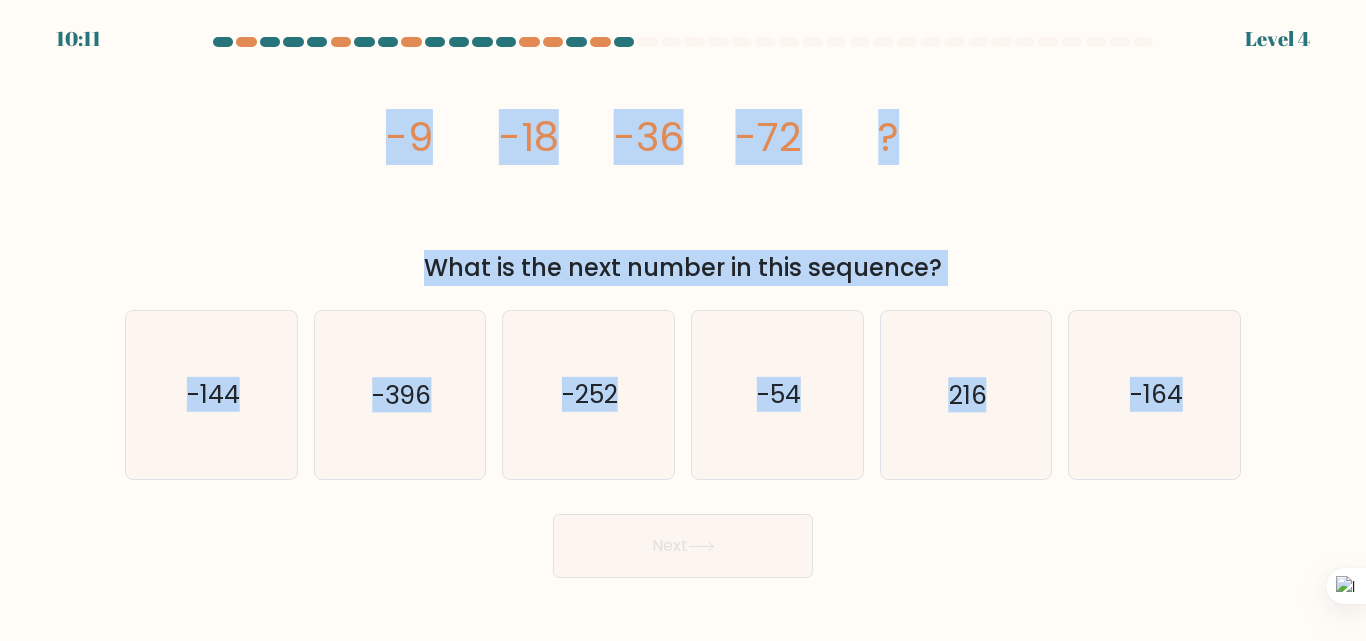 click at bounding box center (683, 307) 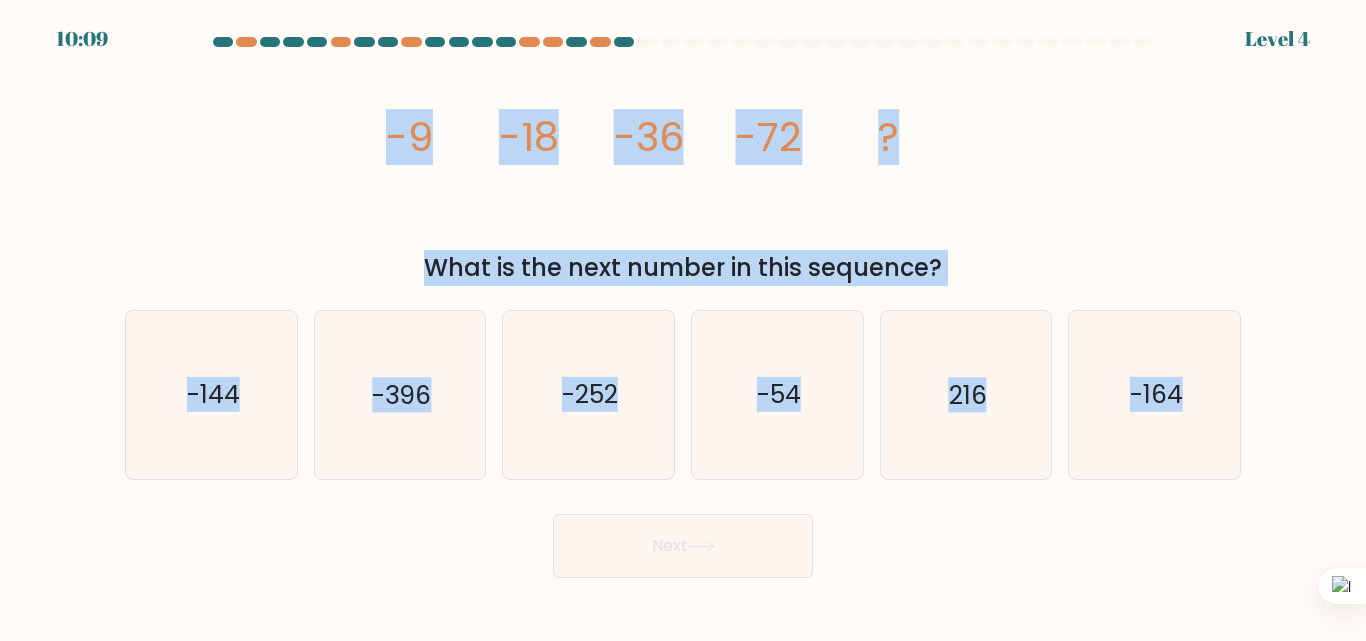 copy on "-9
-18
-36
-72
?
What is the next number in this sequence?
a.
-144
b.
-396
c.
-252
d.
-54
e.
216
f.
-164" 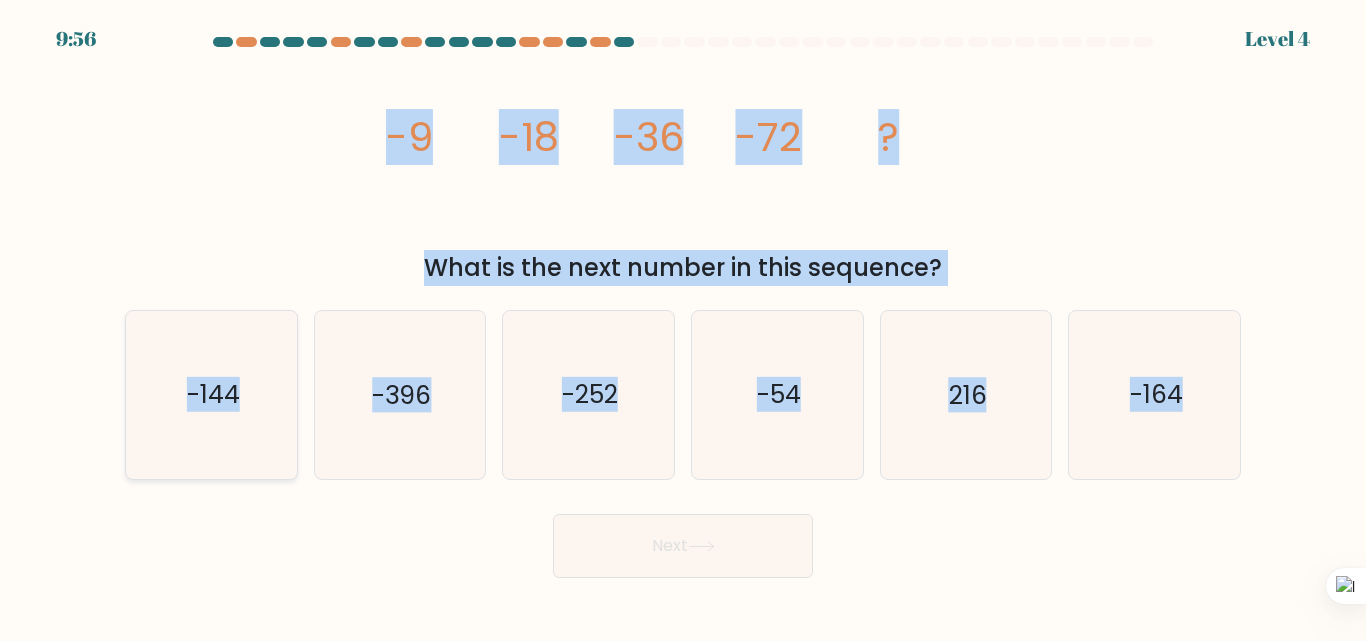click on "-144" 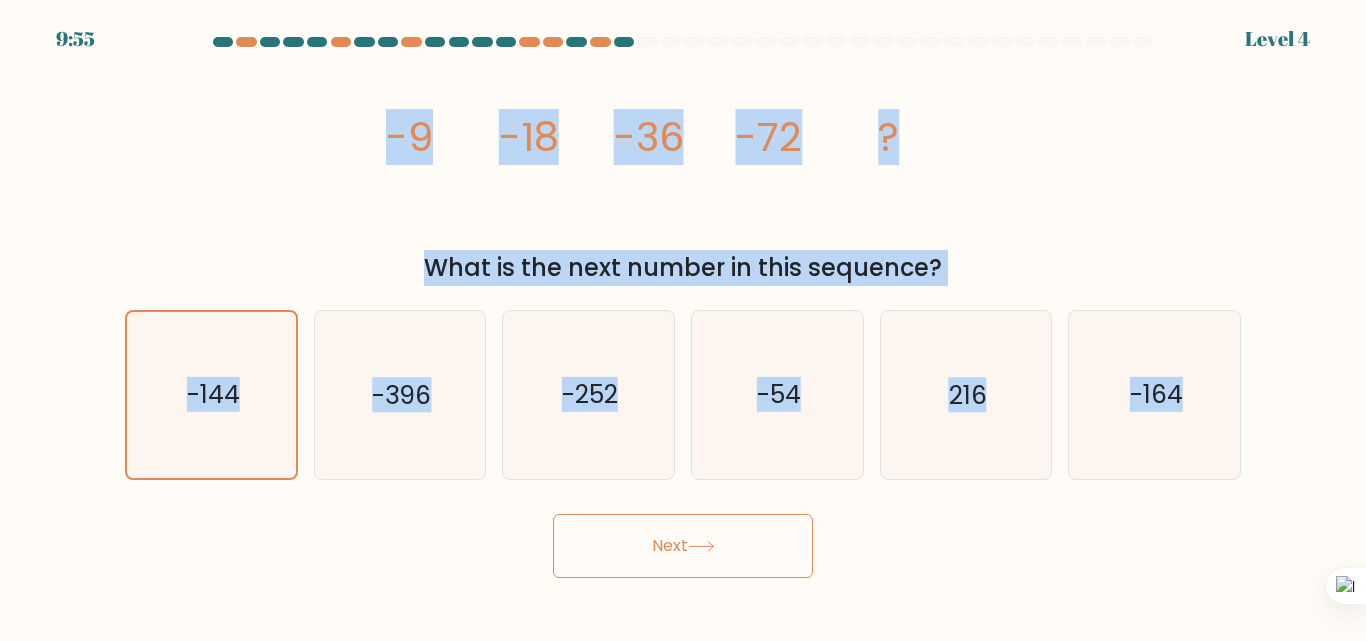click on "Next" at bounding box center [683, 546] 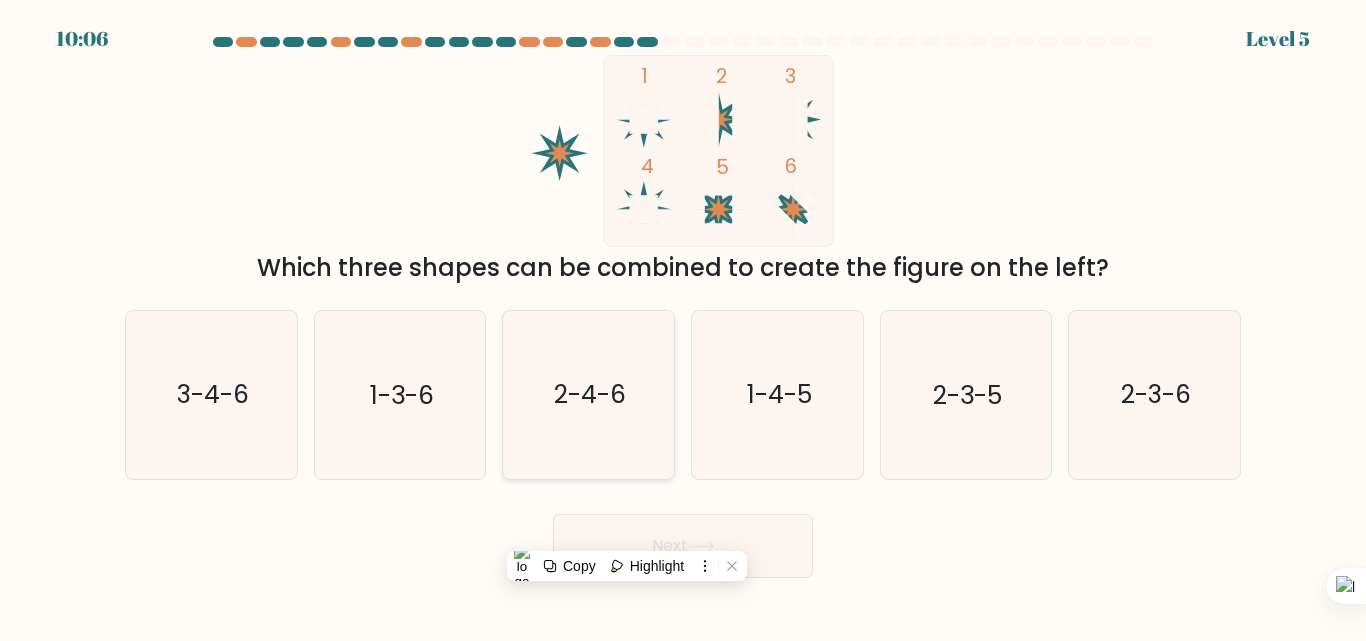 click on "2-4-6" 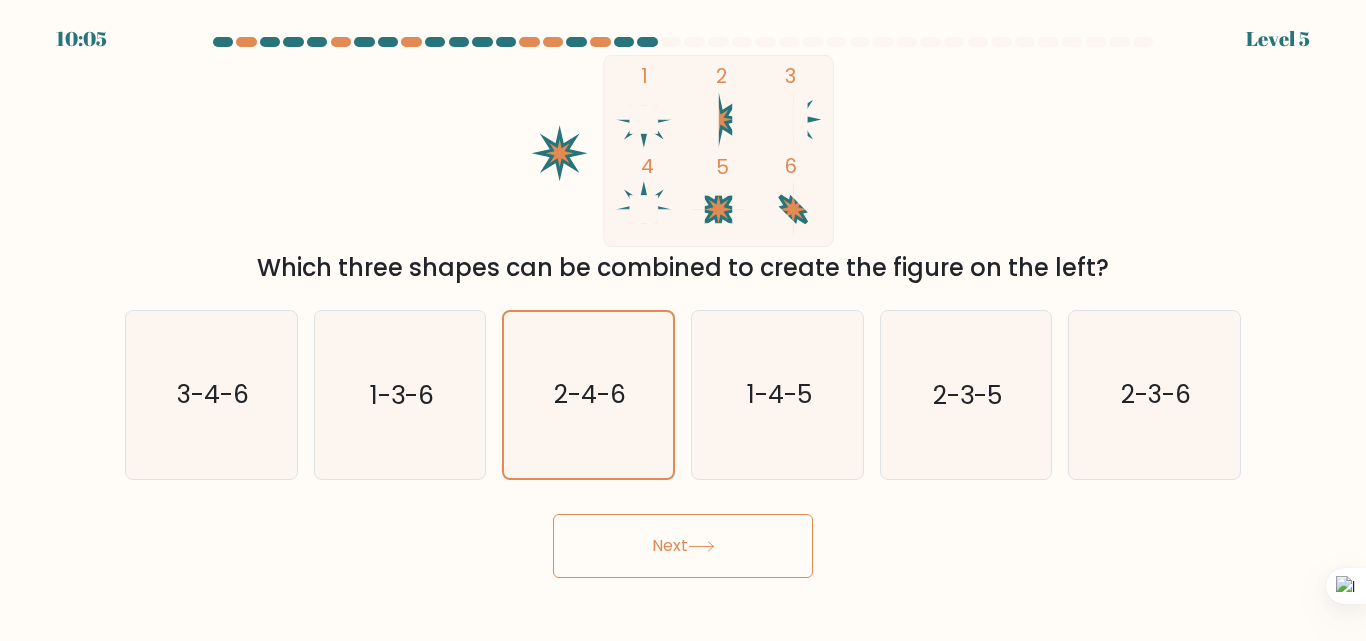 click on "Next" at bounding box center [683, 546] 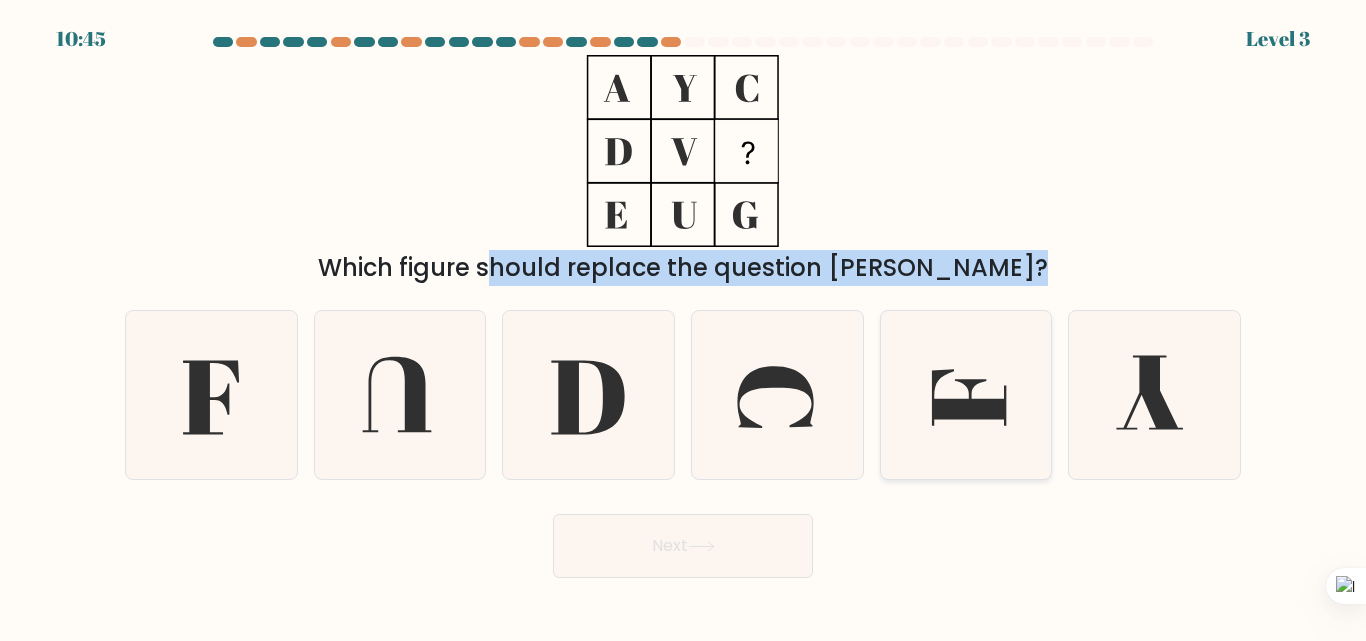 drag, startPoint x: 603, startPoint y: 80, endPoint x: 1045, endPoint y: 392, distance: 541.02496 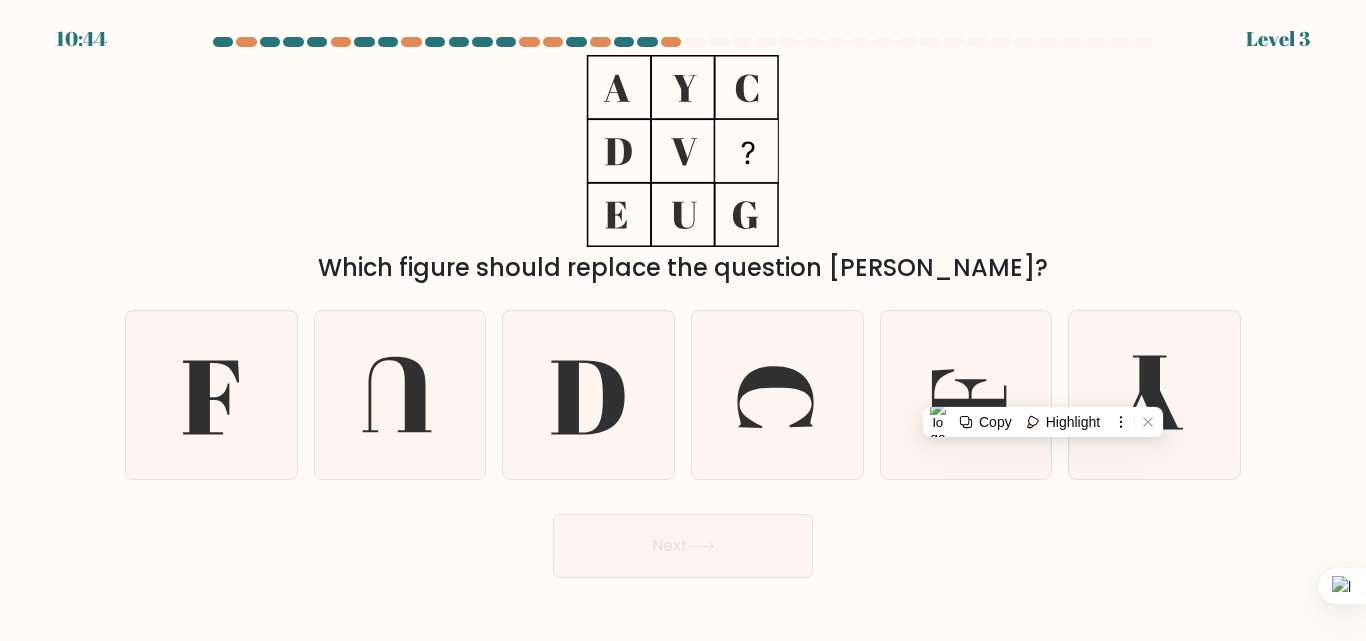 drag, startPoint x: 592, startPoint y: 63, endPoint x: 470, endPoint y: 220, distance: 198.82907 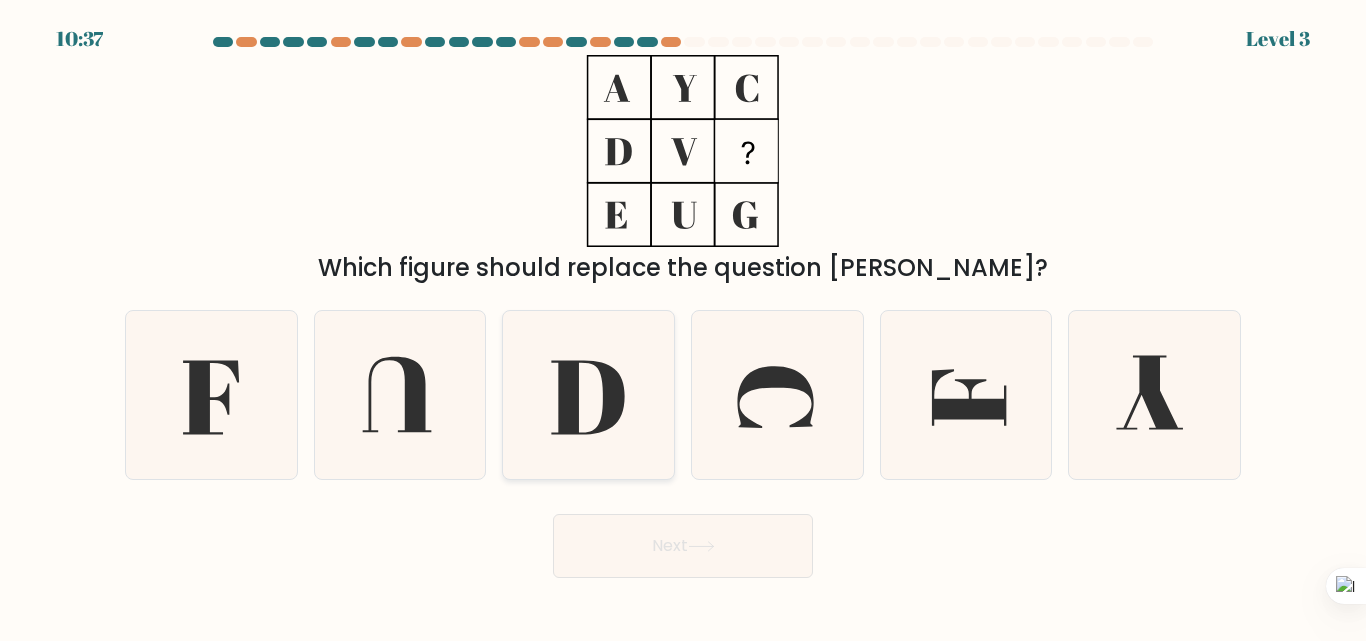 click 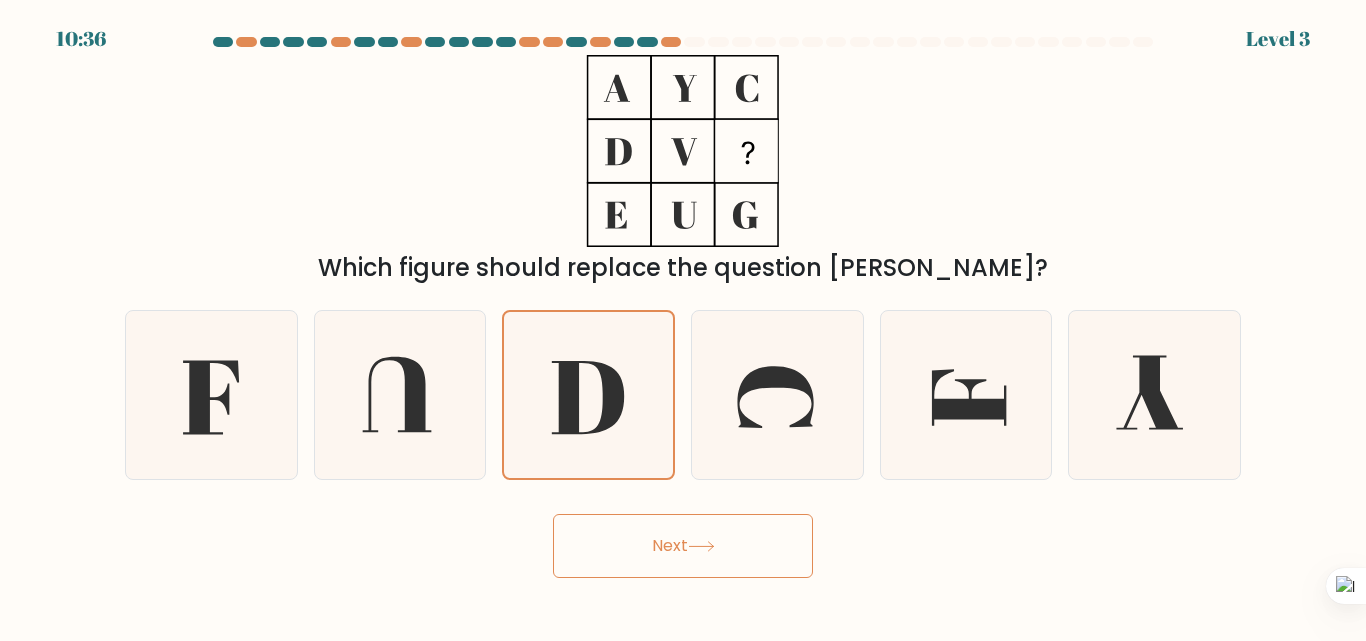 click on "Next" at bounding box center (683, 546) 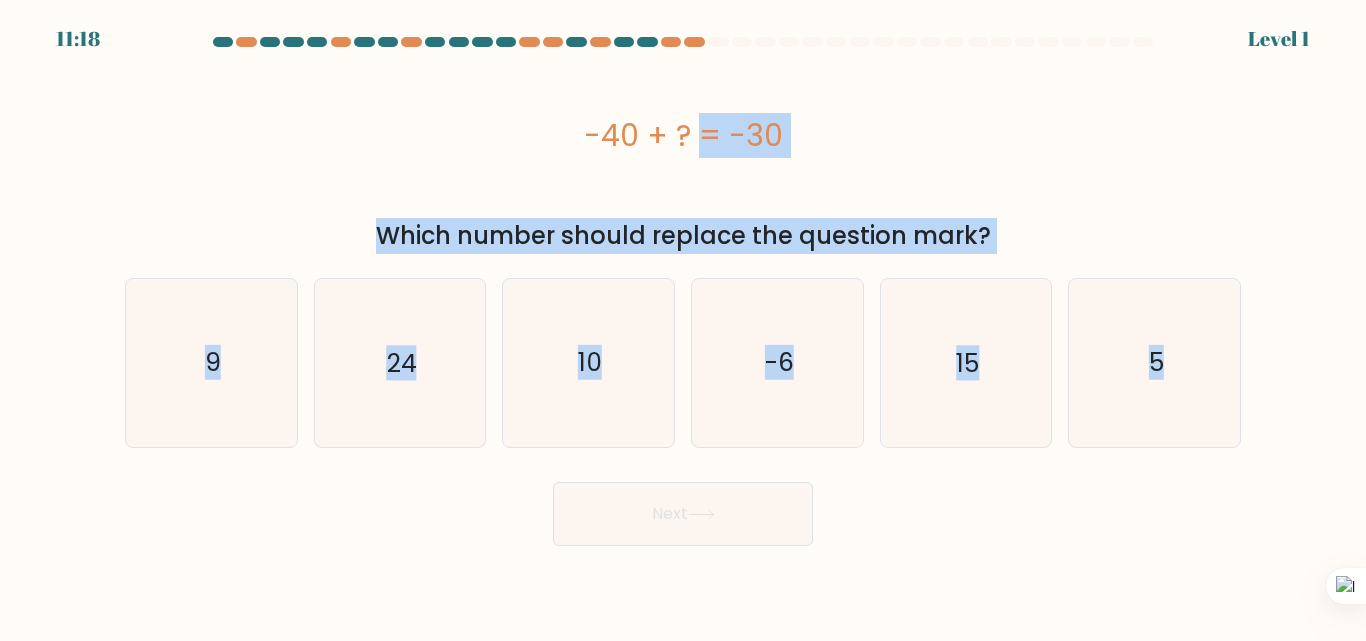 drag, startPoint x: 571, startPoint y: 122, endPoint x: 1306, endPoint y: 395, distance: 784.0625 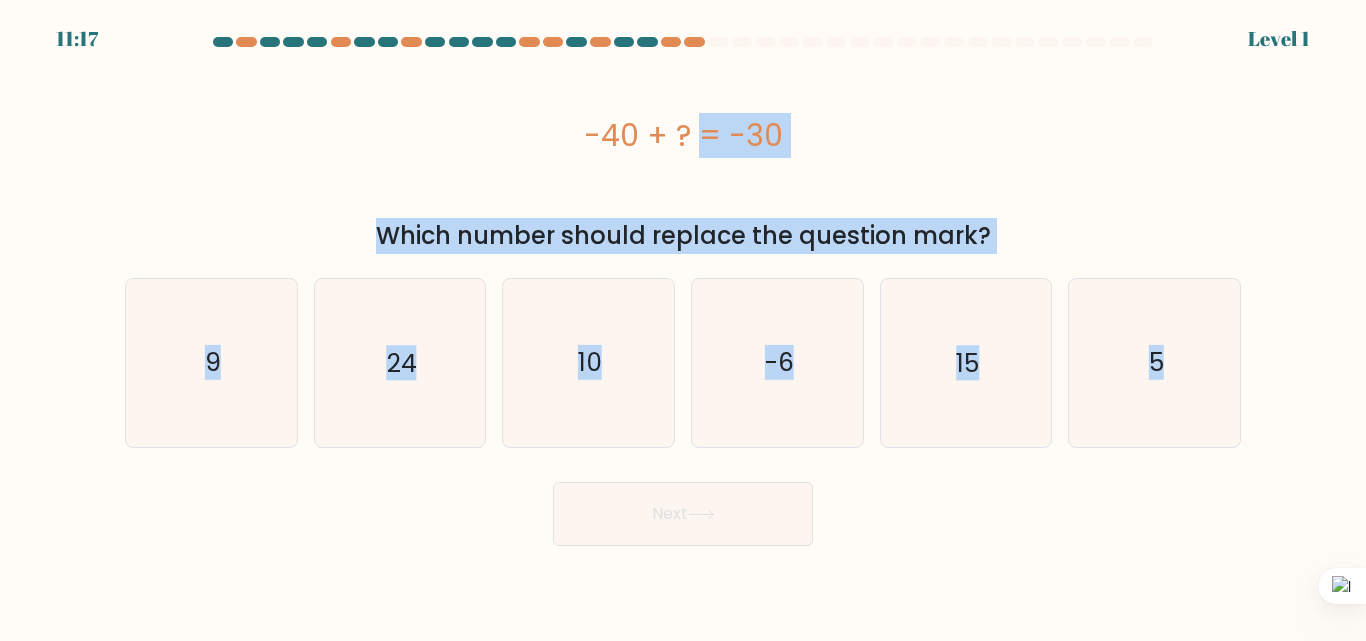 copy on "-40 + ?  = -30
Which number should replace the question mark?
a.
9
b.
24
c.
10
d.
-6
e.
15
f.
5" 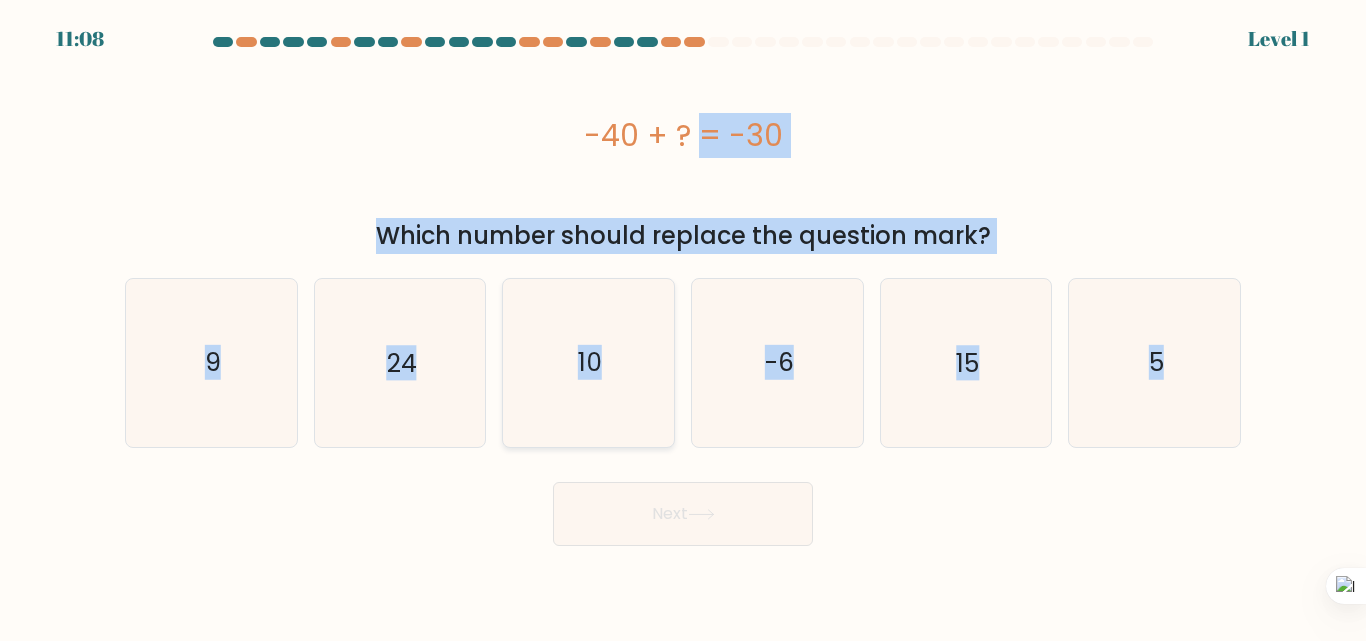 click on "10" 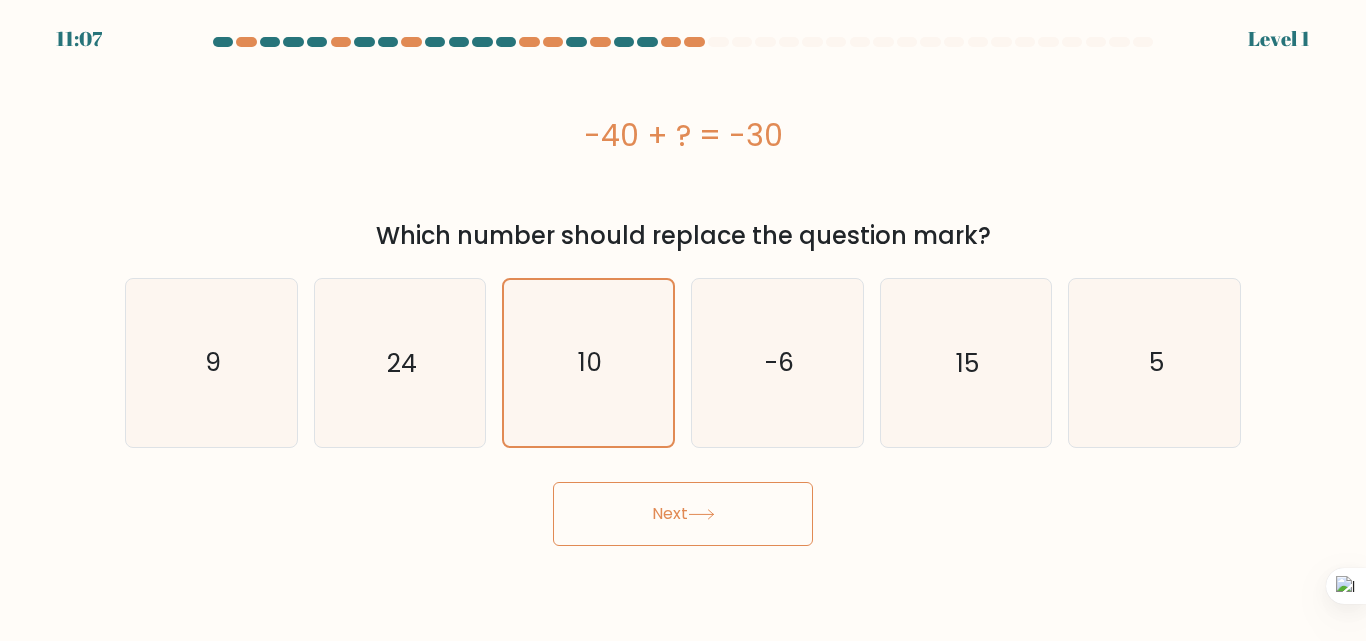 click on "Next" at bounding box center (683, 514) 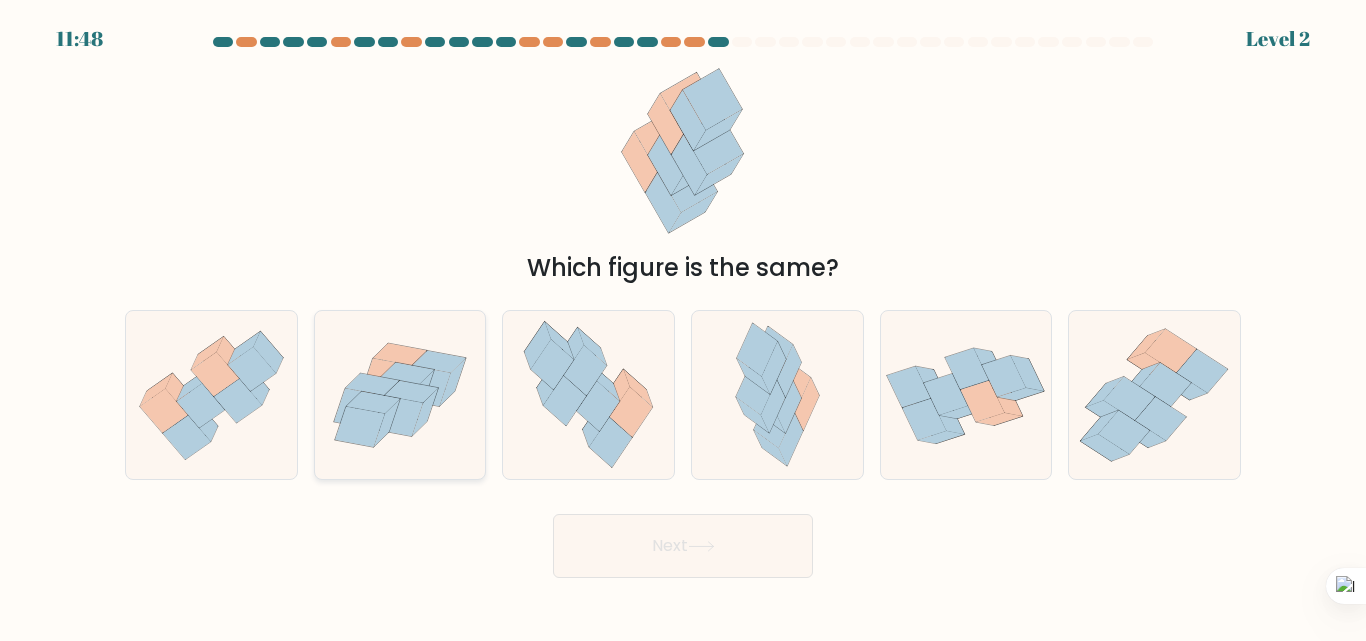 click 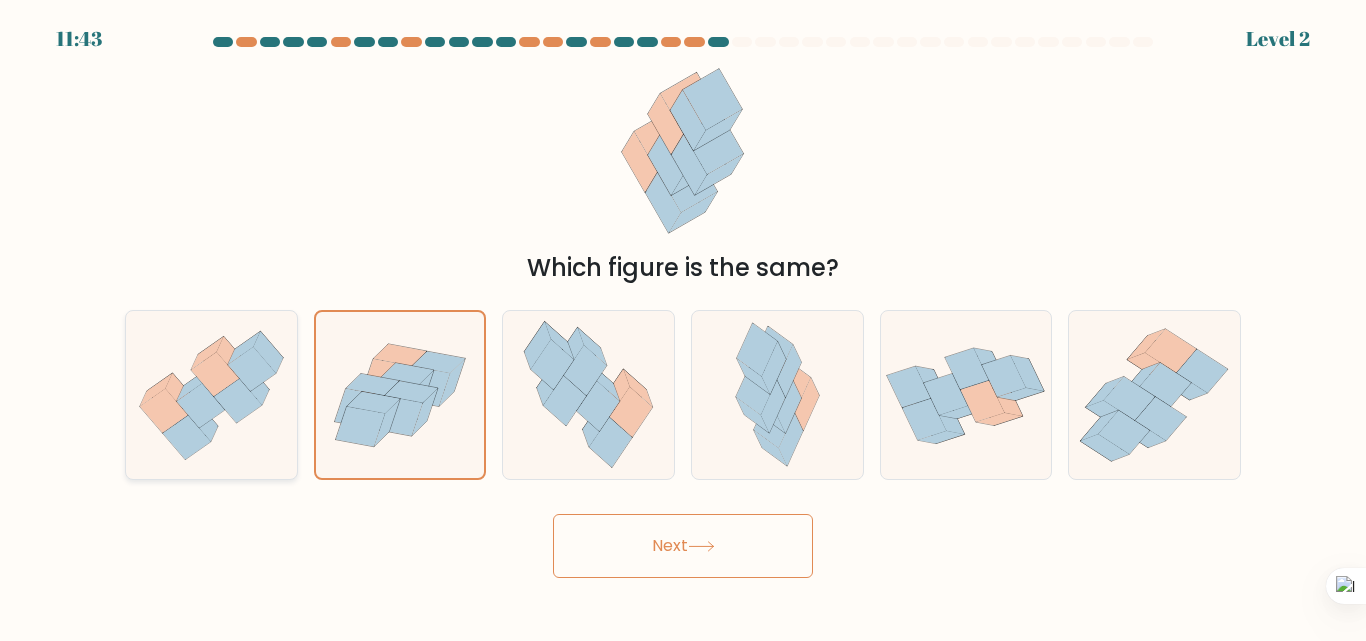click 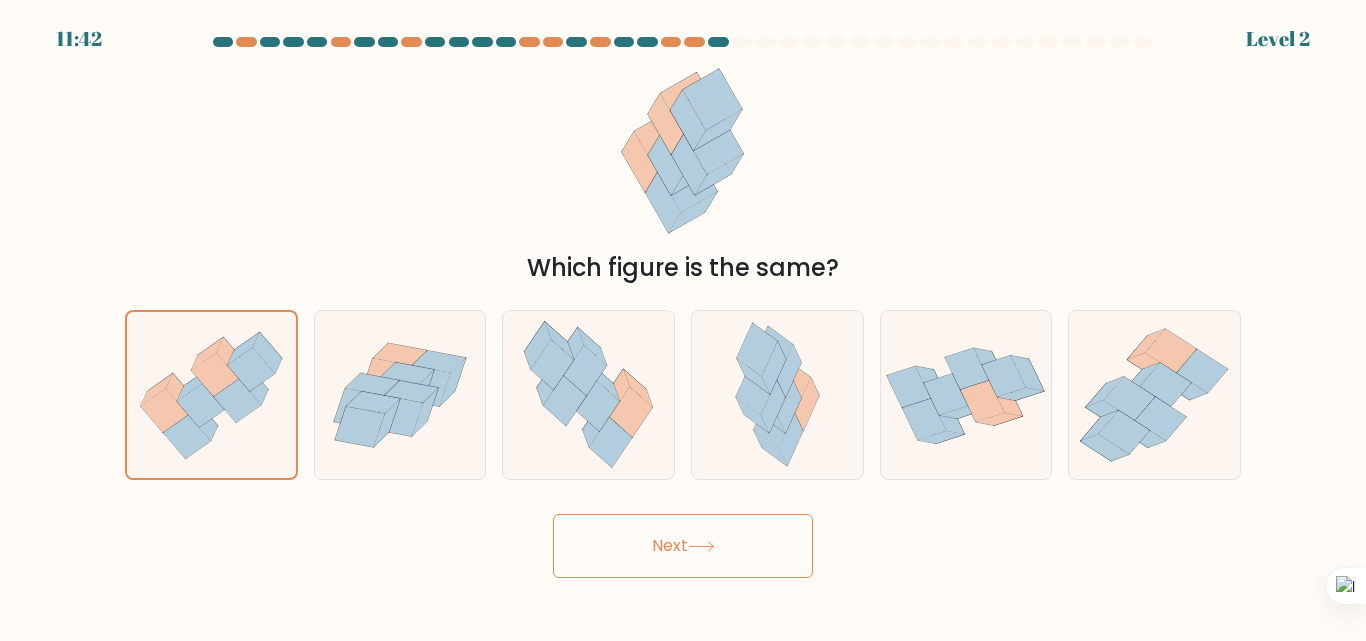 click on "Next" at bounding box center (683, 546) 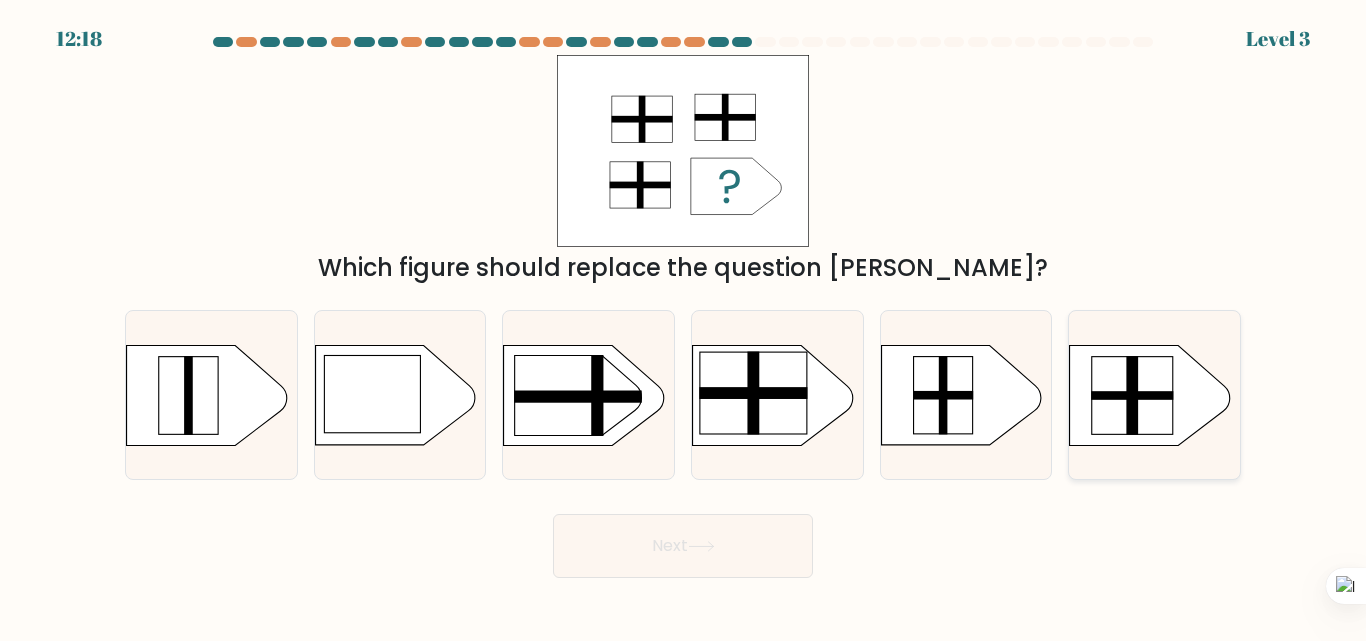 click 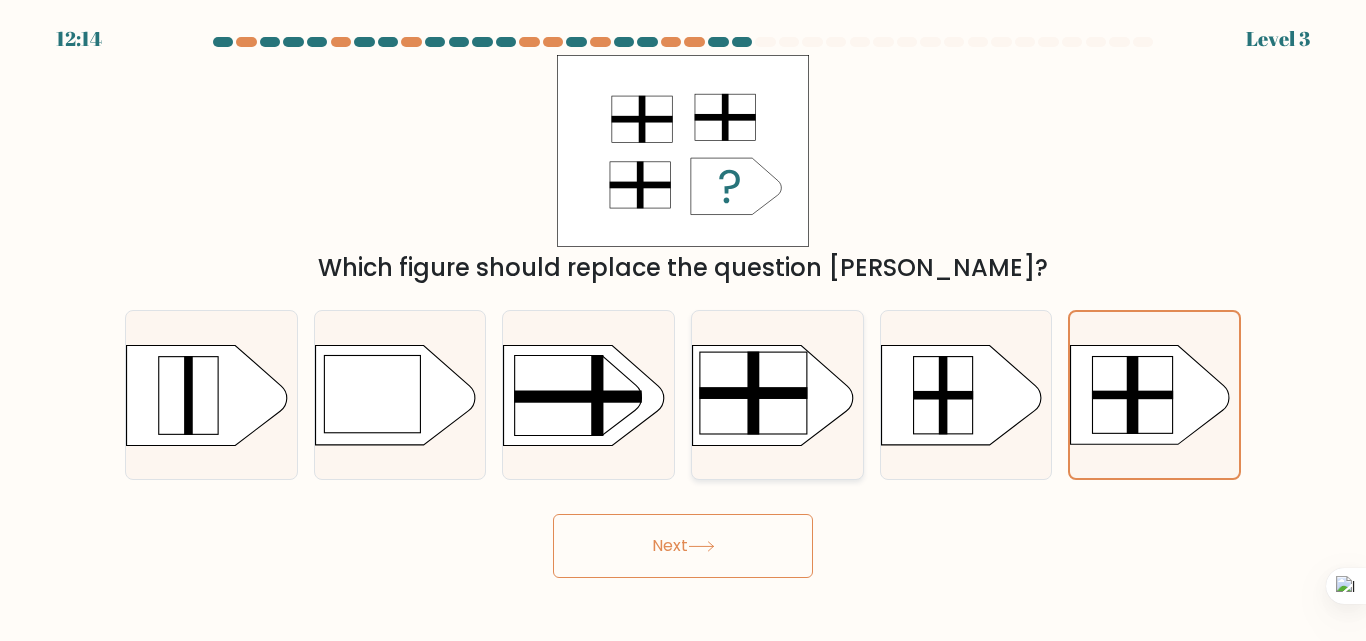 click 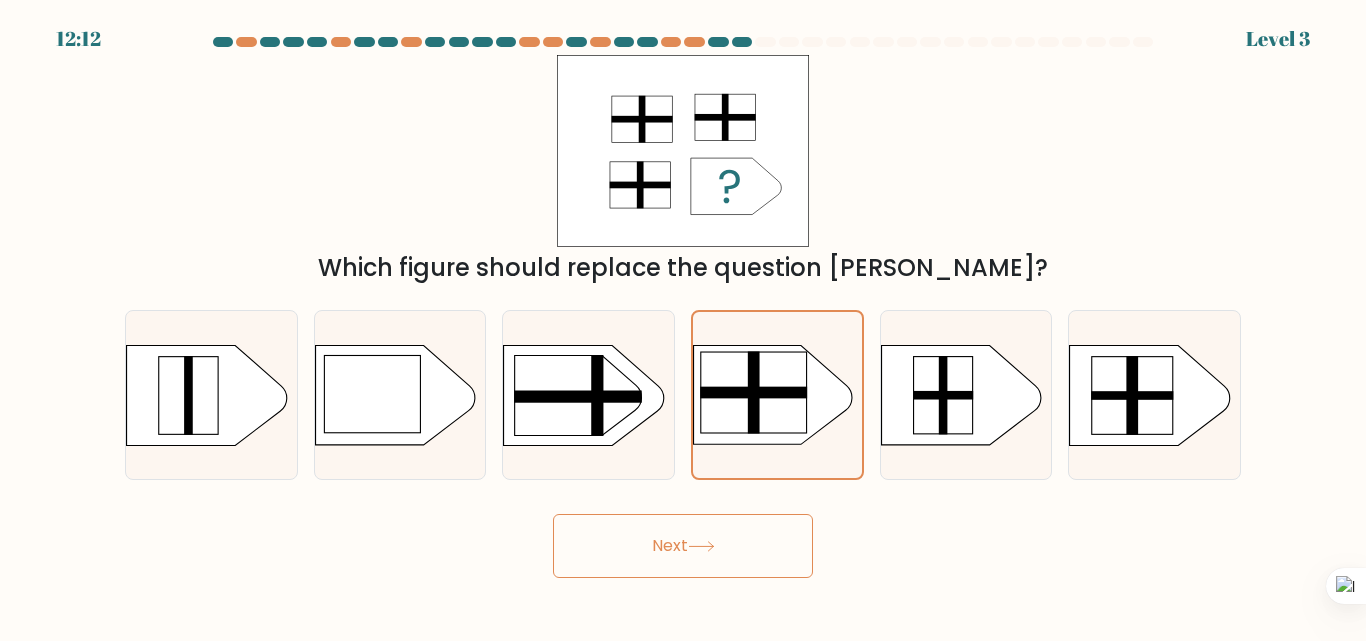 click 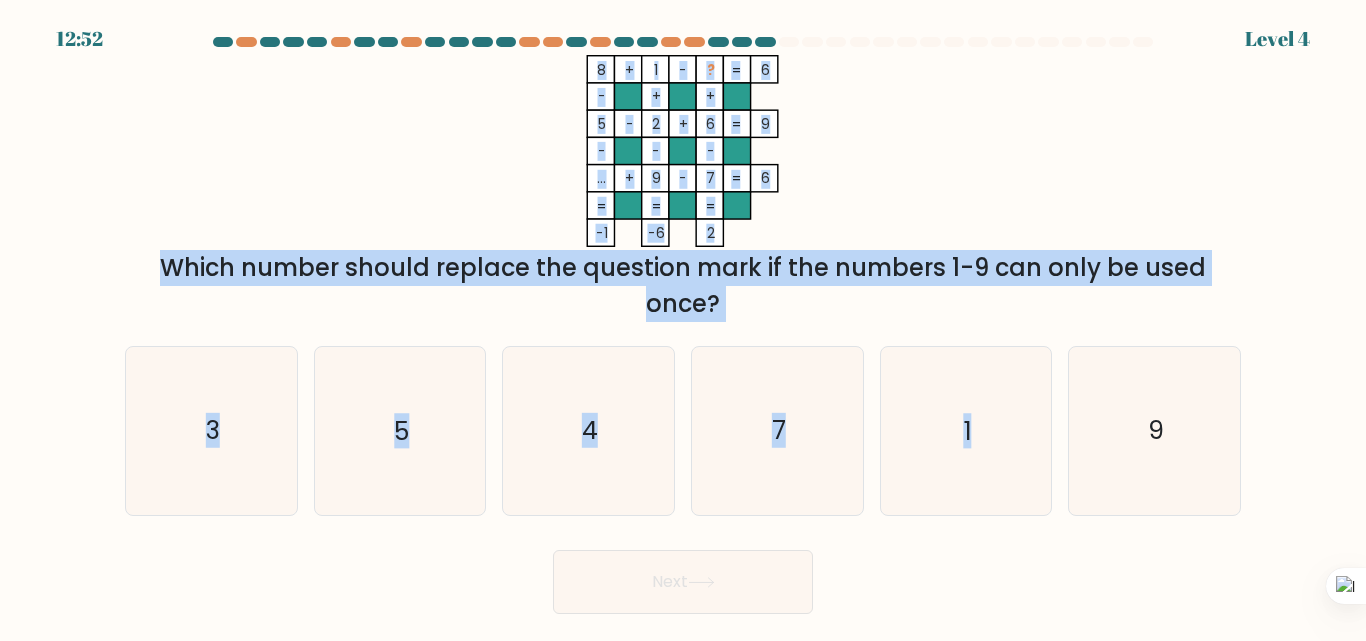 drag, startPoint x: 583, startPoint y: 60, endPoint x: 862, endPoint y: 273, distance: 351.01282 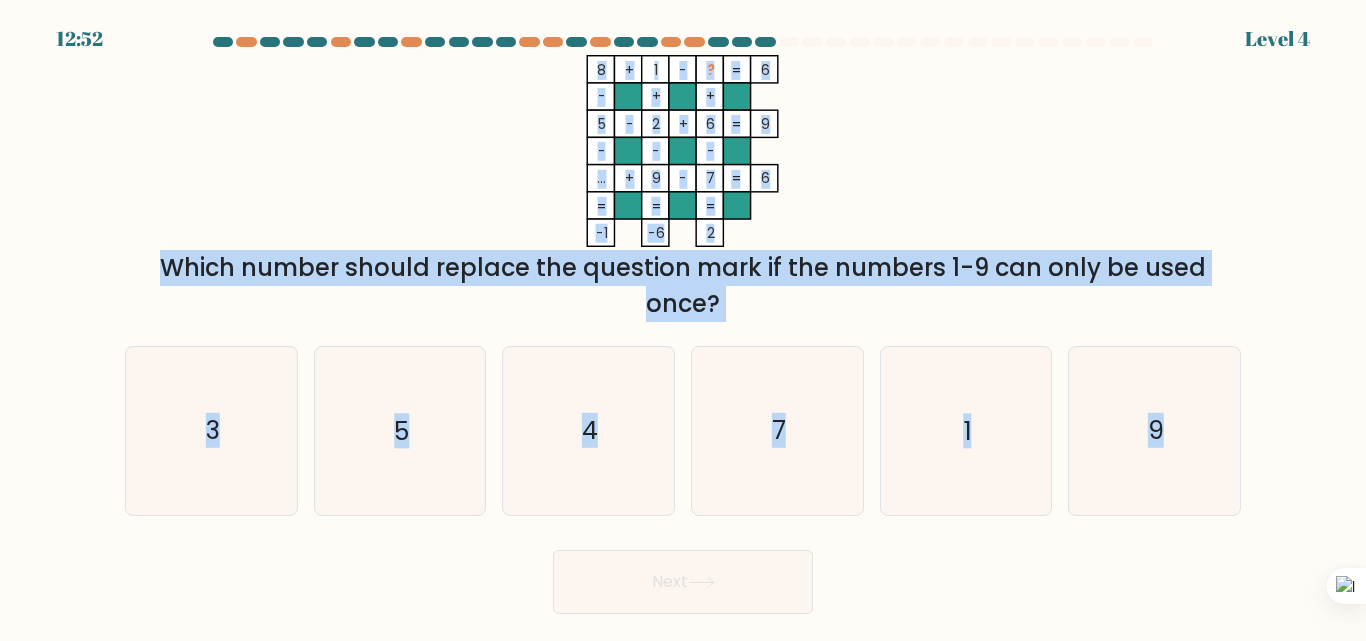 click at bounding box center [683, 325] 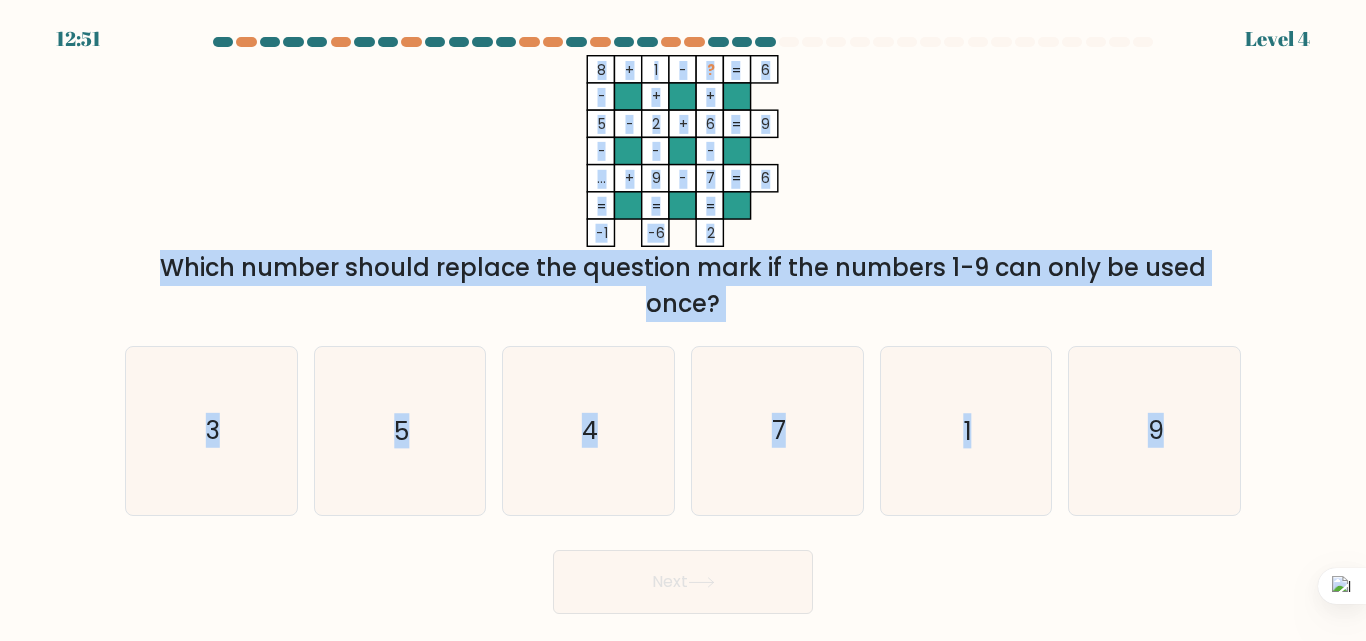 copy on "8    +    1    -    ?    6    -    +    +    5    -    2    +    6    9    -    -    -    ...    +    9    -    7    =   6    =   =   =   =   -1    -6    2    =
Which number should replace the question mark if the numbers 1-9 can only be used once?
a.
3
b.
5
c.
4
d.
7
e.
1
f.
9" 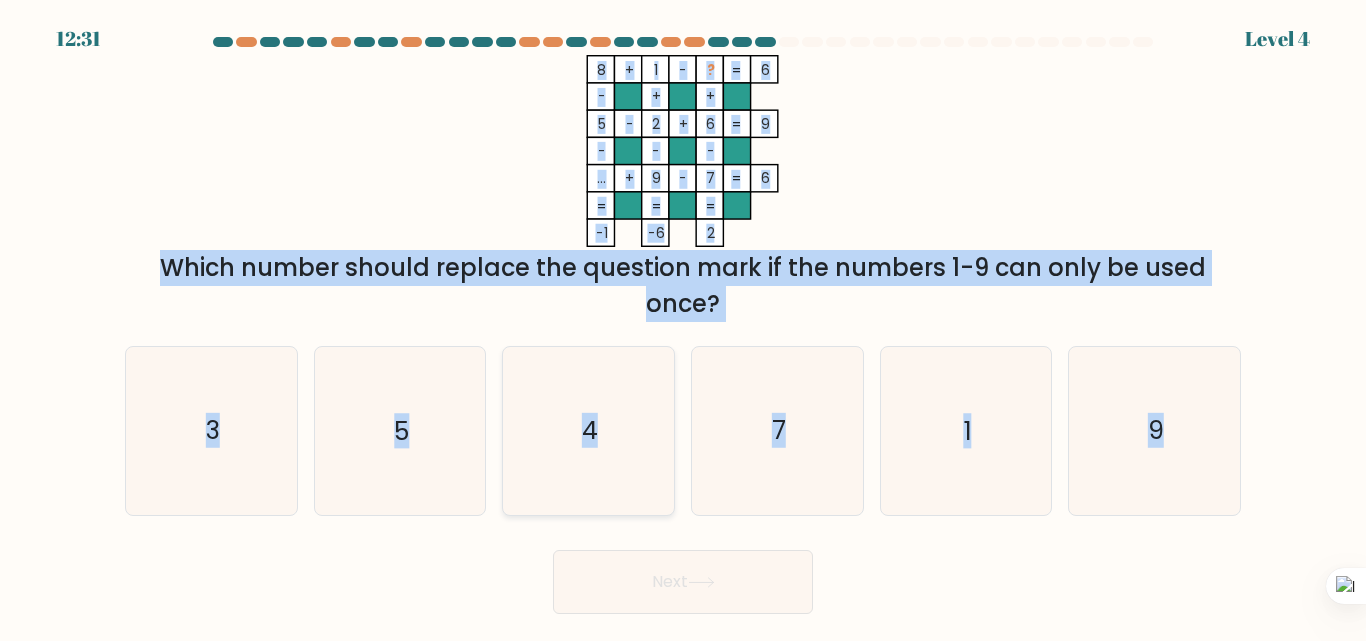 click on "4" 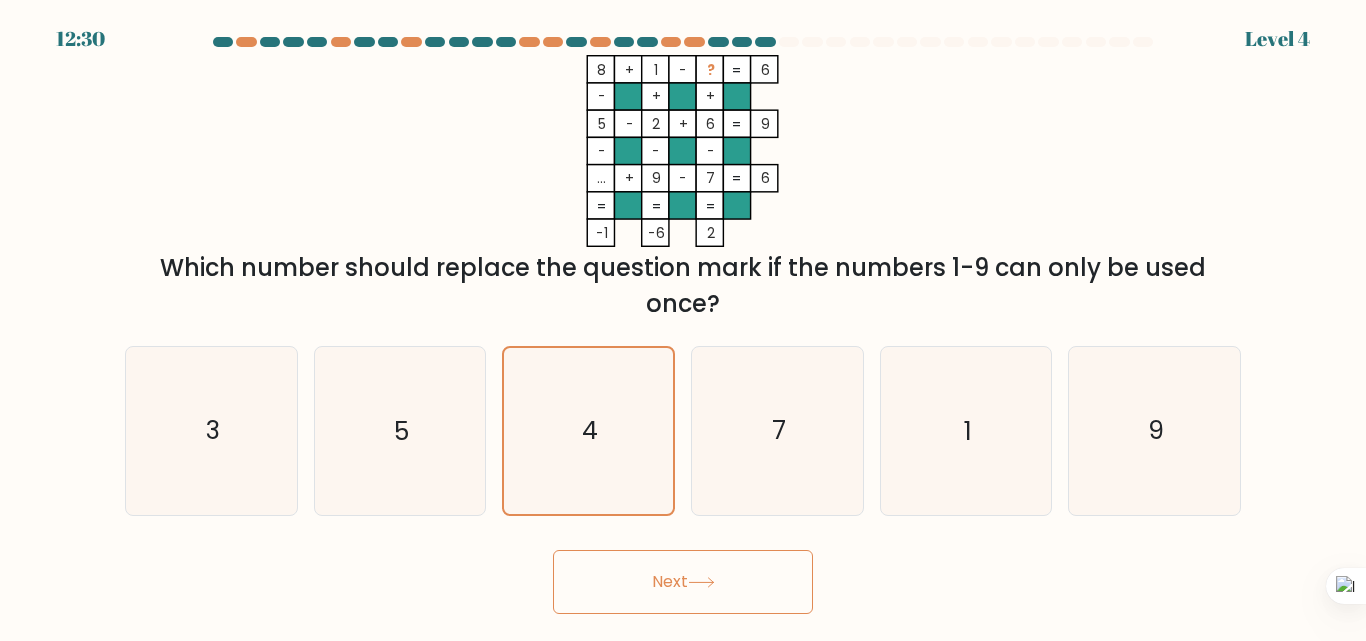 click on "Next" at bounding box center [683, 582] 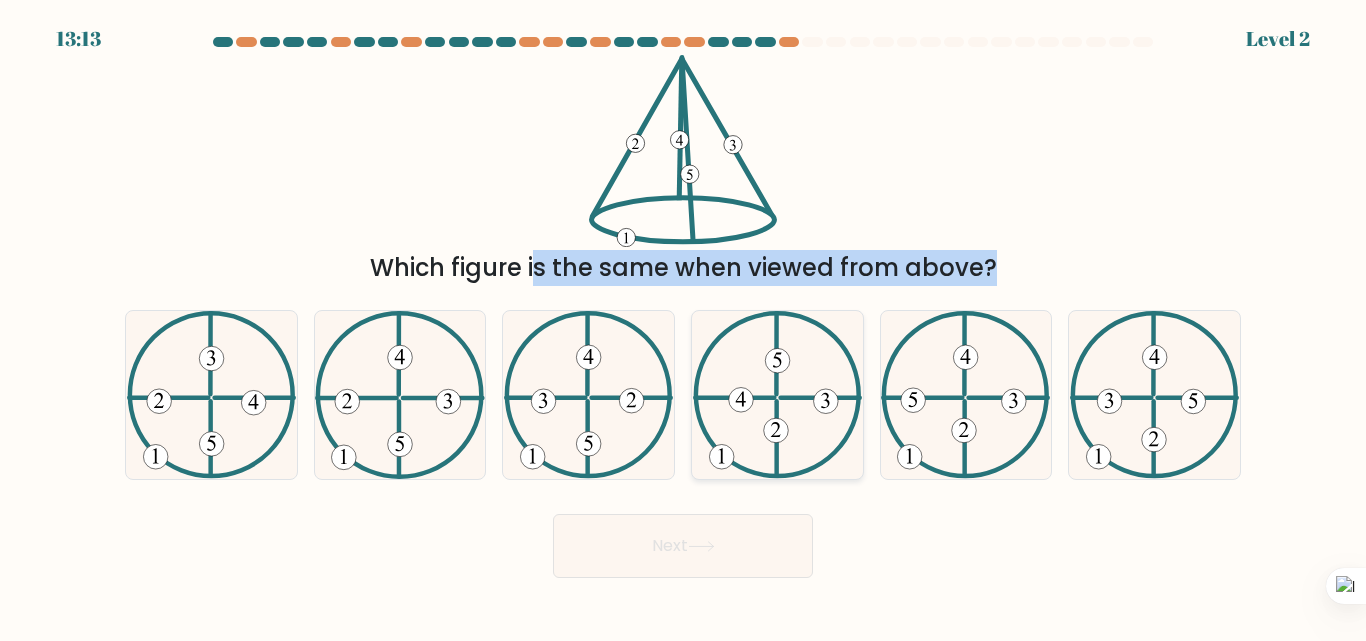 drag, startPoint x: 625, startPoint y: 88, endPoint x: 762, endPoint y: 356, distance: 300.98672 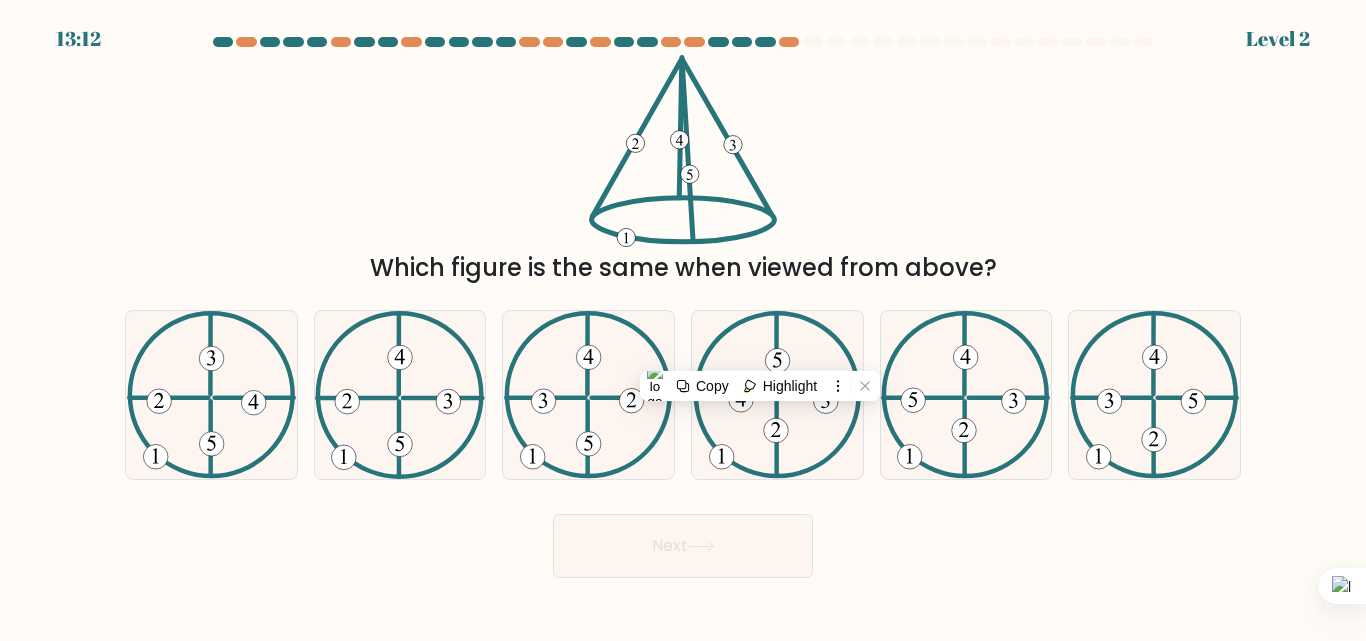 click on "Which figure is the same when viewed from above?" at bounding box center (683, 170) 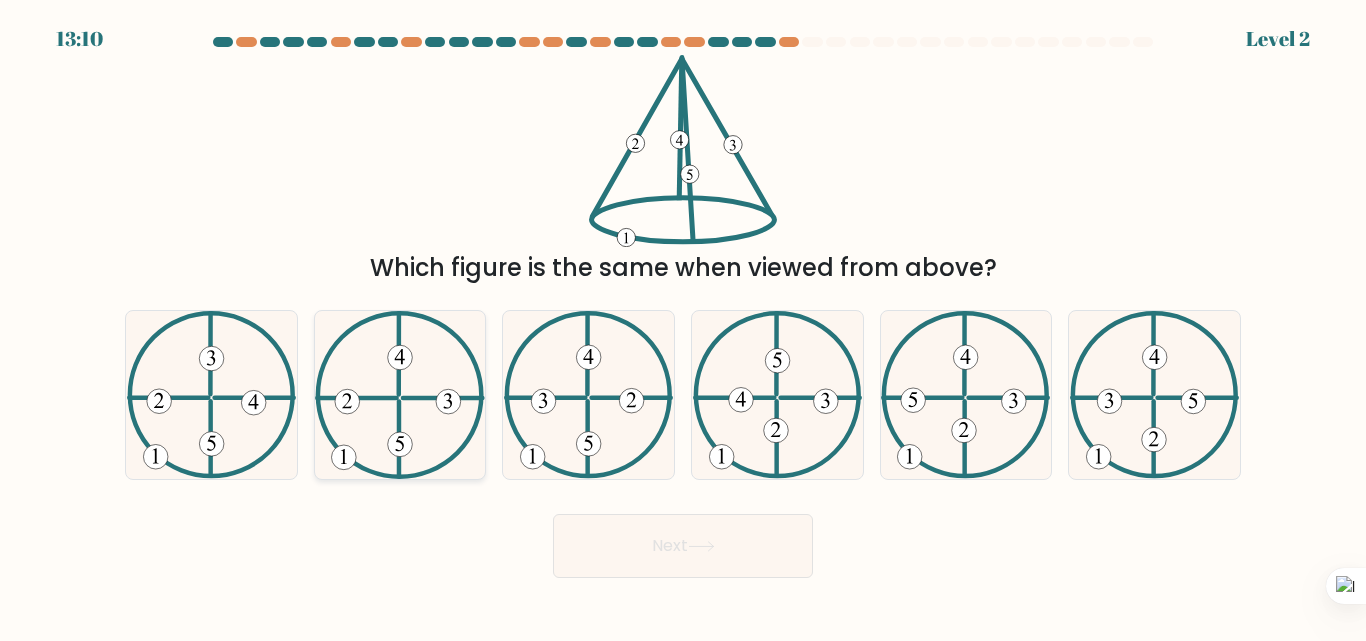 click 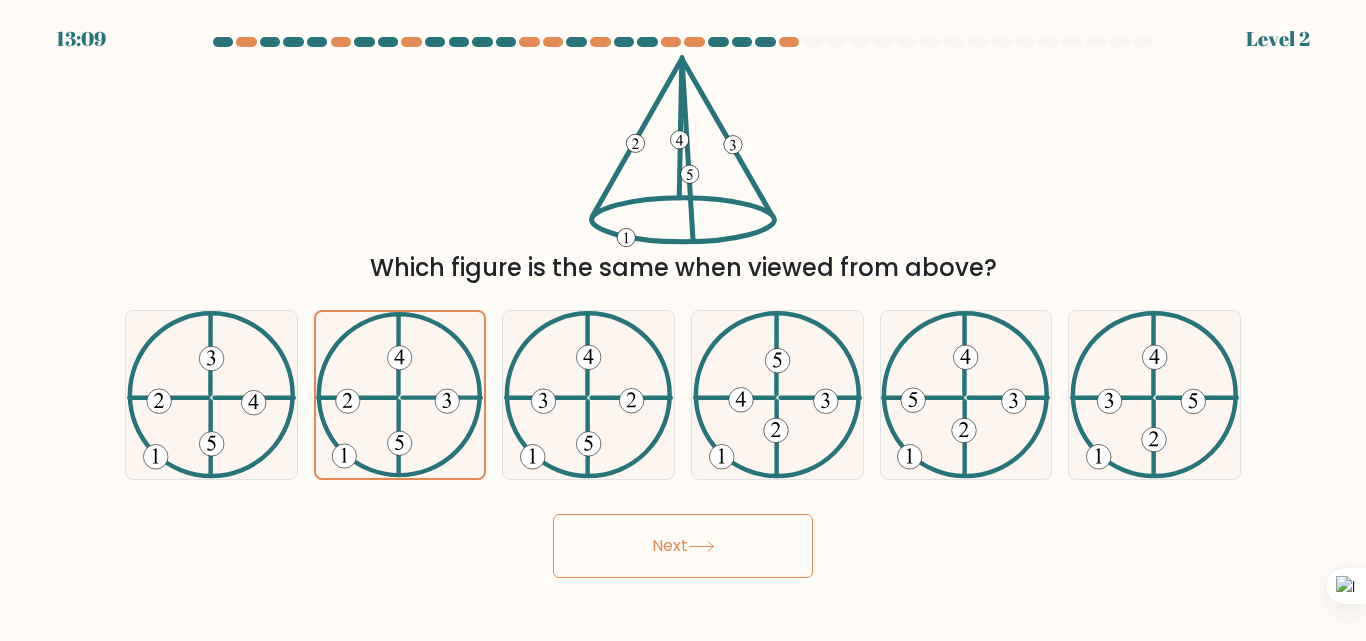 click on "Next" at bounding box center [683, 546] 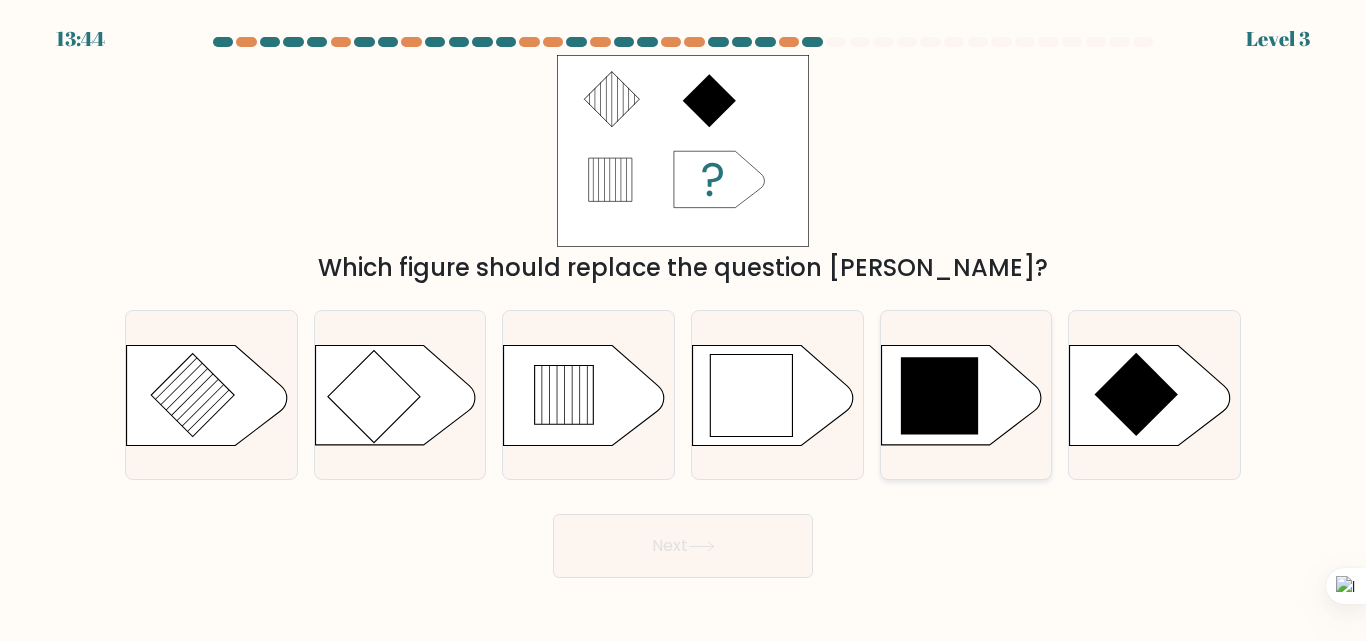 click 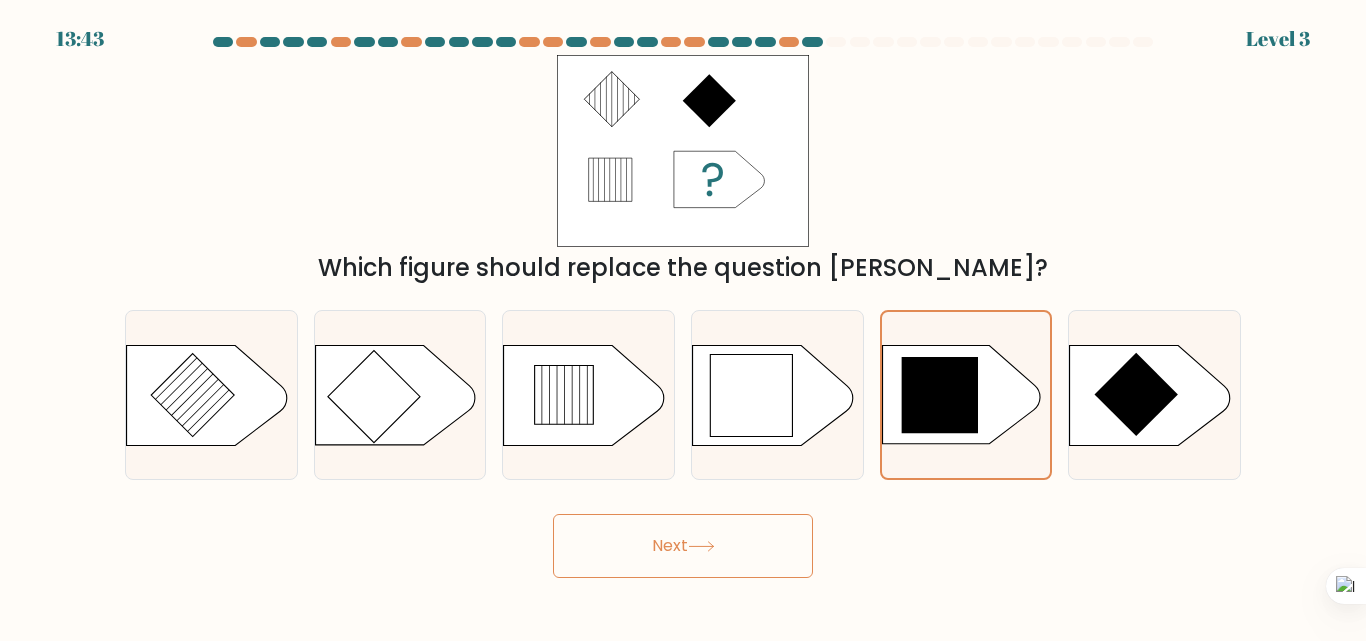 click on "Next" at bounding box center (683, 546) 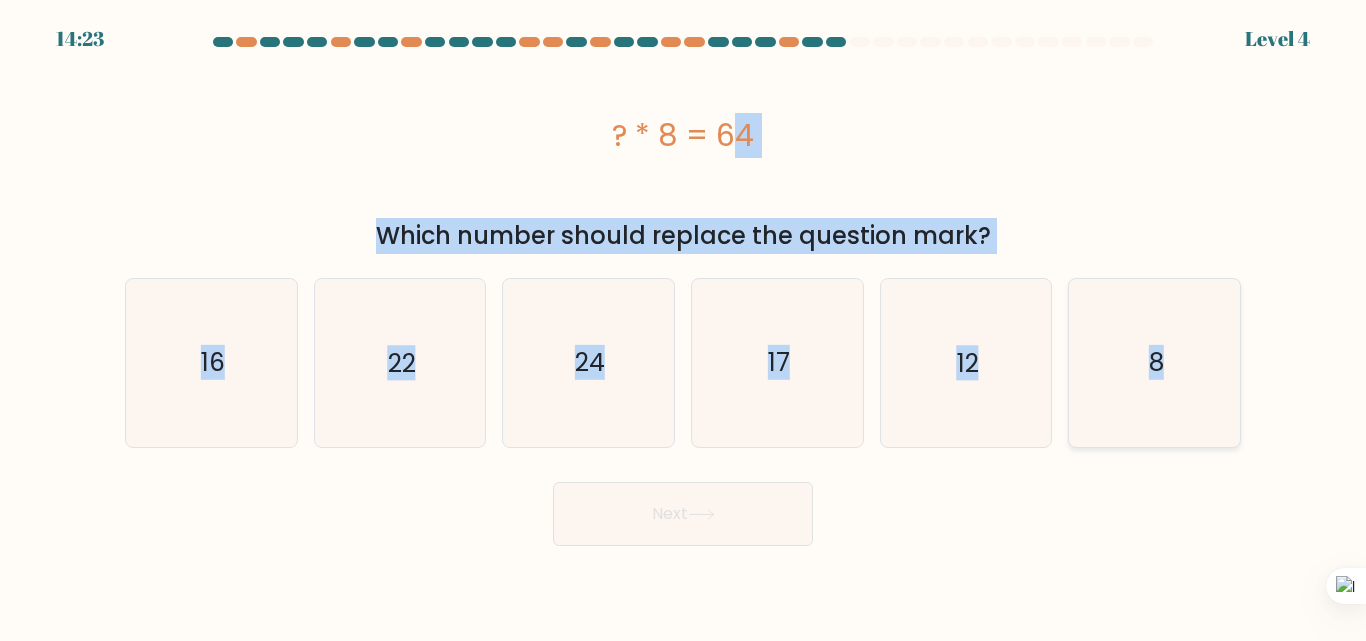 drag, startPoint x: 564, startPoint y: 124, endPoint x: 1221, endPoint y: 428, distance: 723.92334 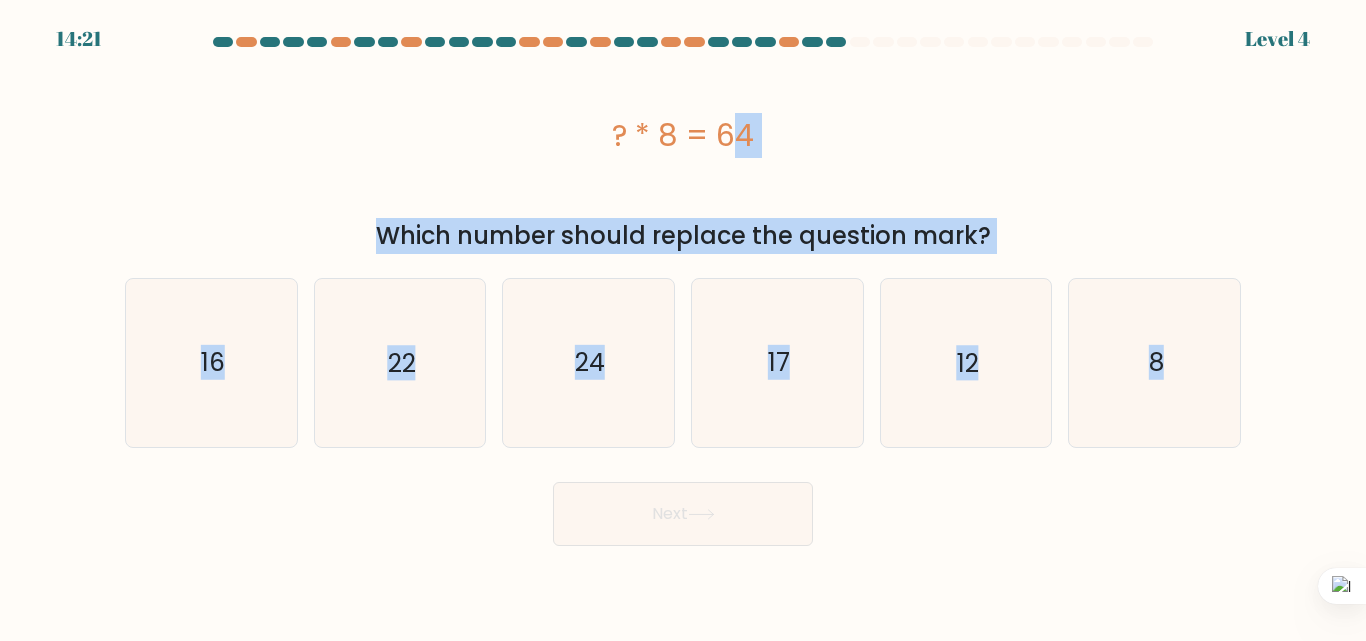 copy on "? * 8 = 64
Which number should replace the question mark?
a.
16
b.
22
c.
24
d.
17
e.
12
f.
8" 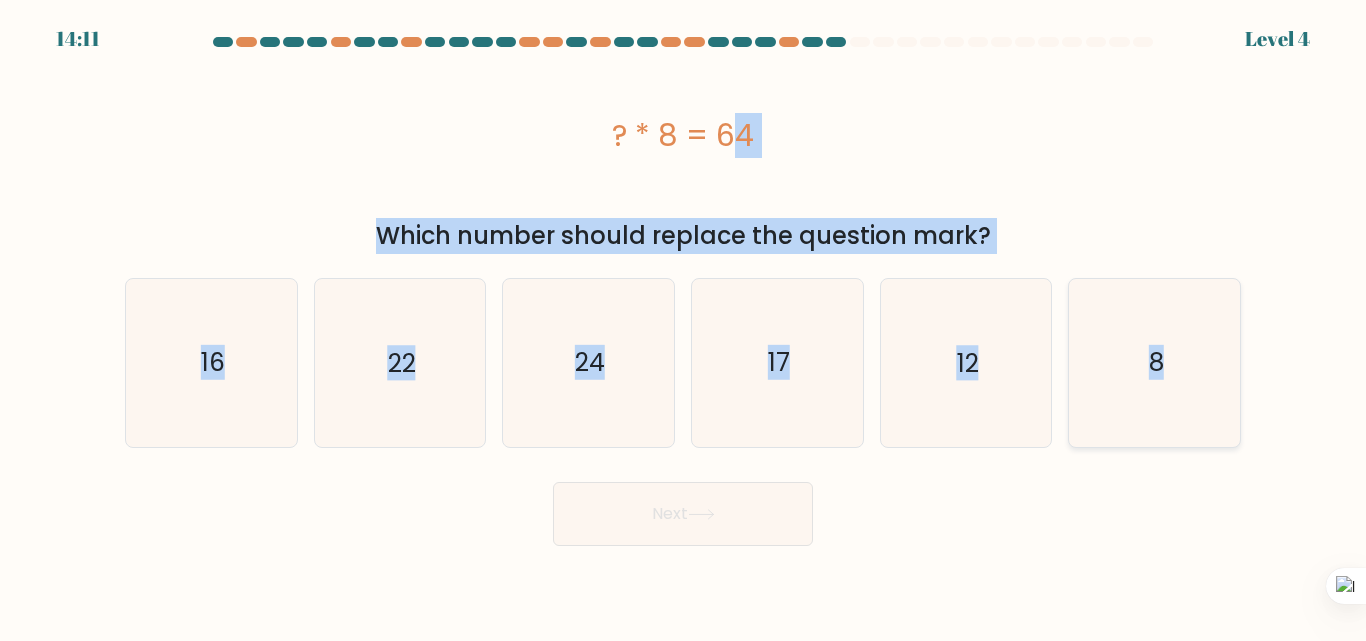 click on "8" 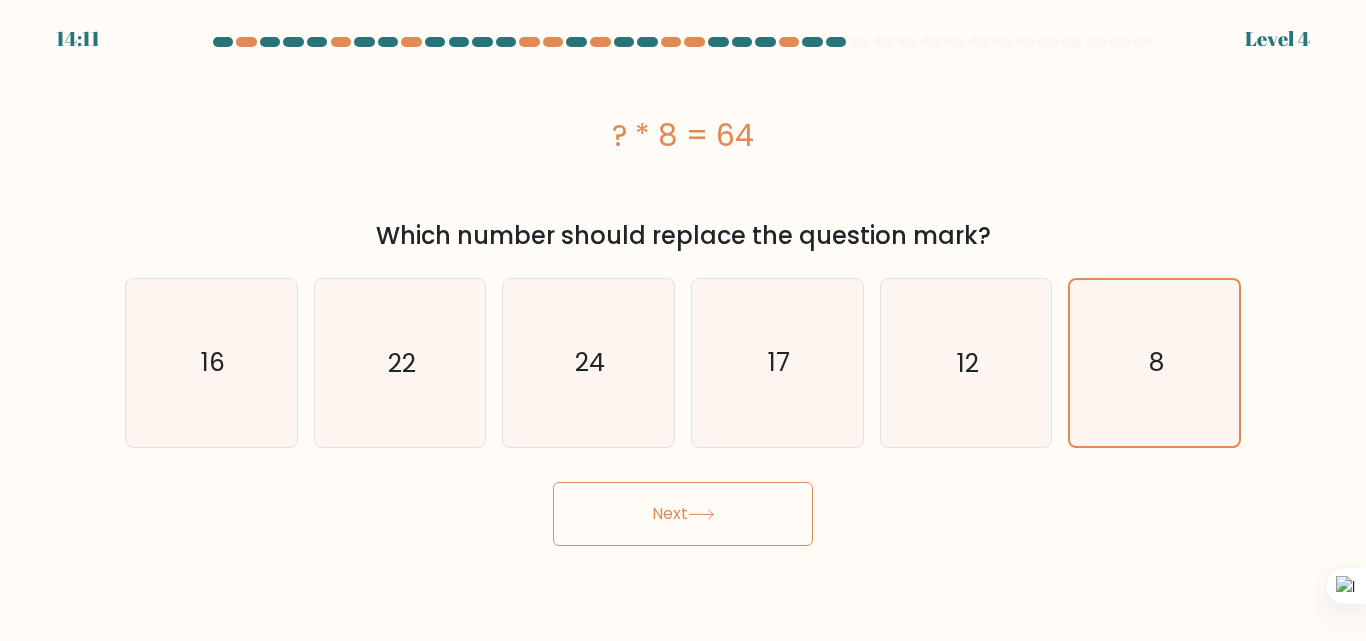 click on "Next" at bounding box center [683, 514] 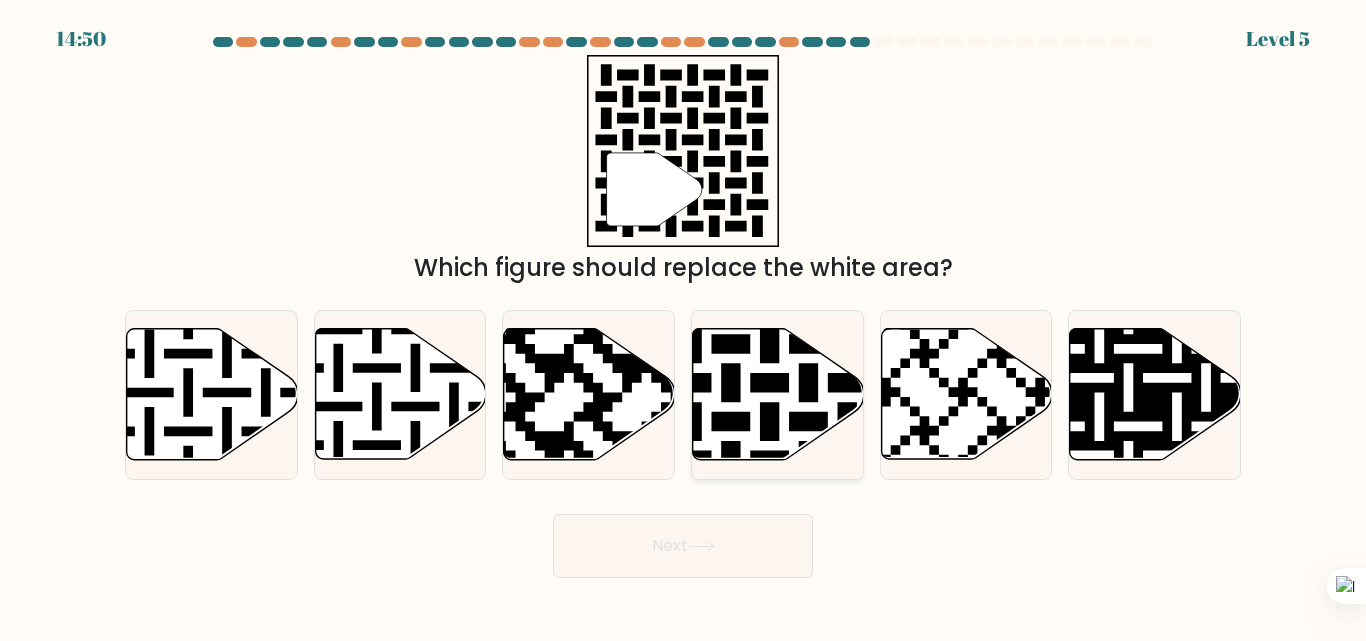click 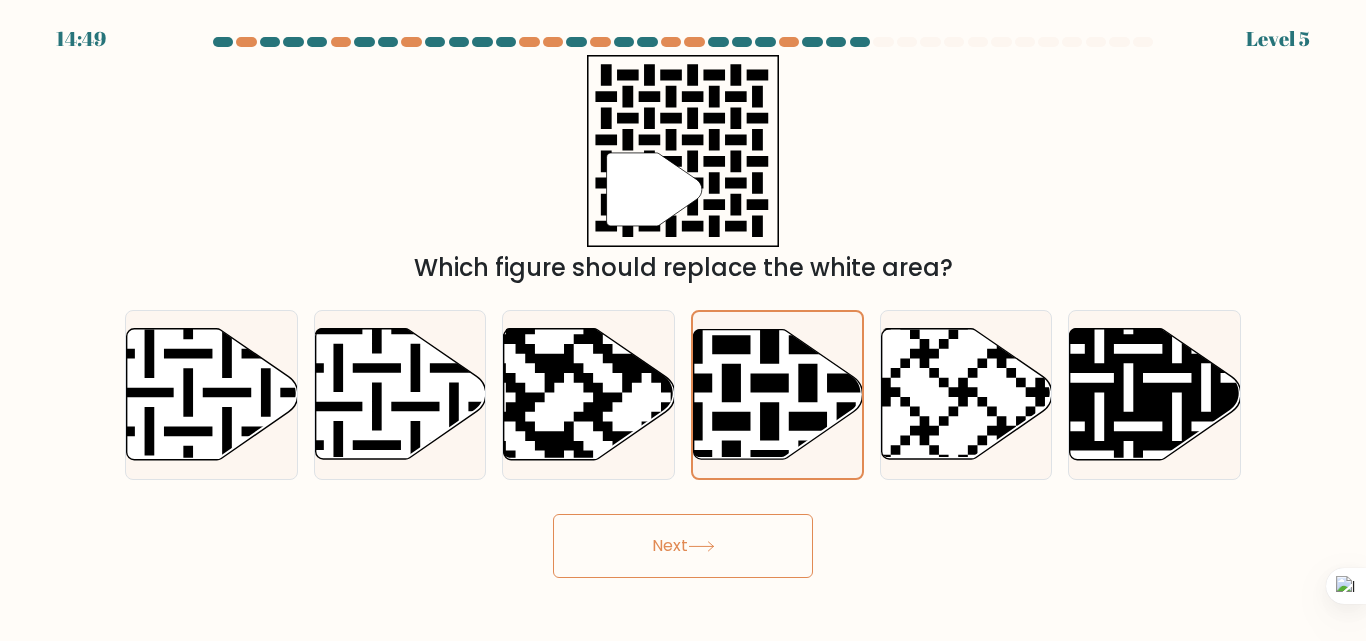 click on "Next" at bounding box center [683, 546] 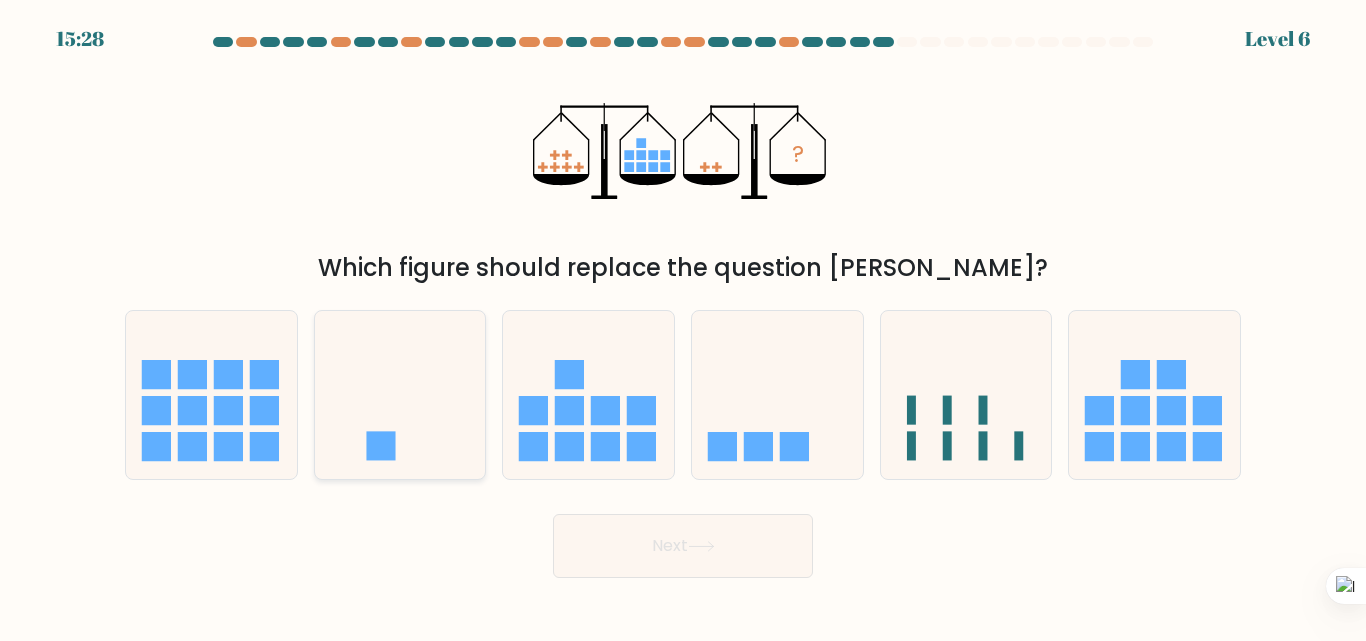 click 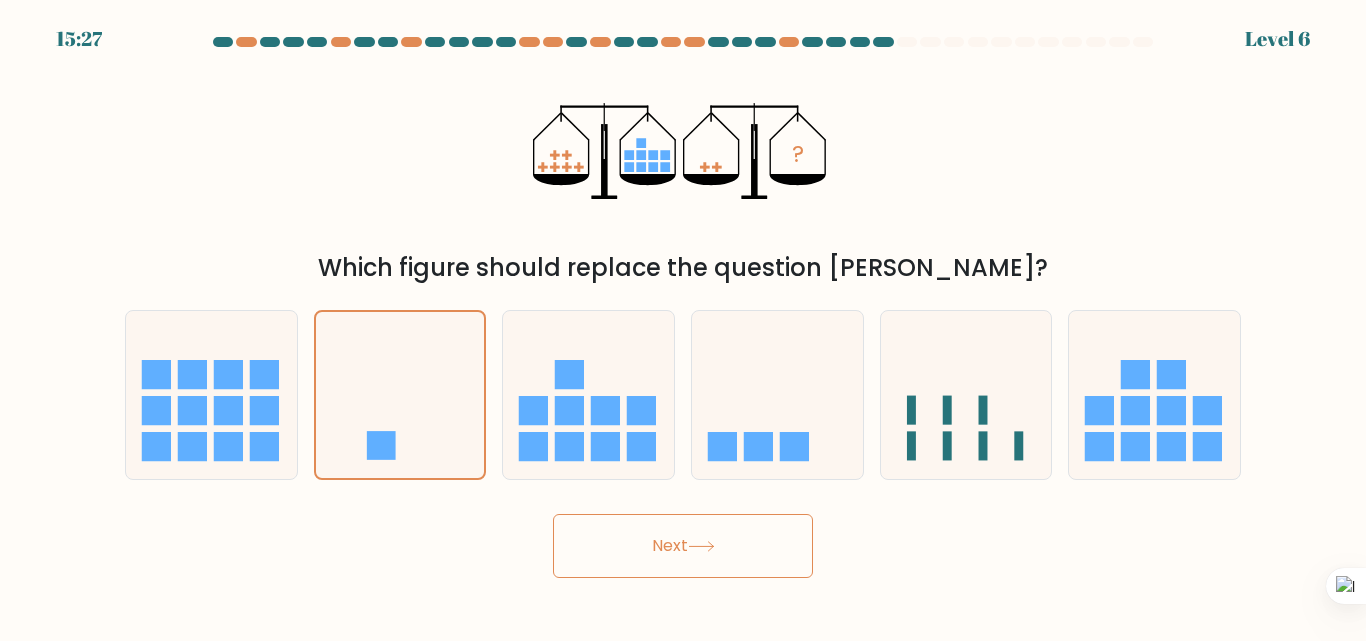 click on "Next" at bounding box center (683, 546) 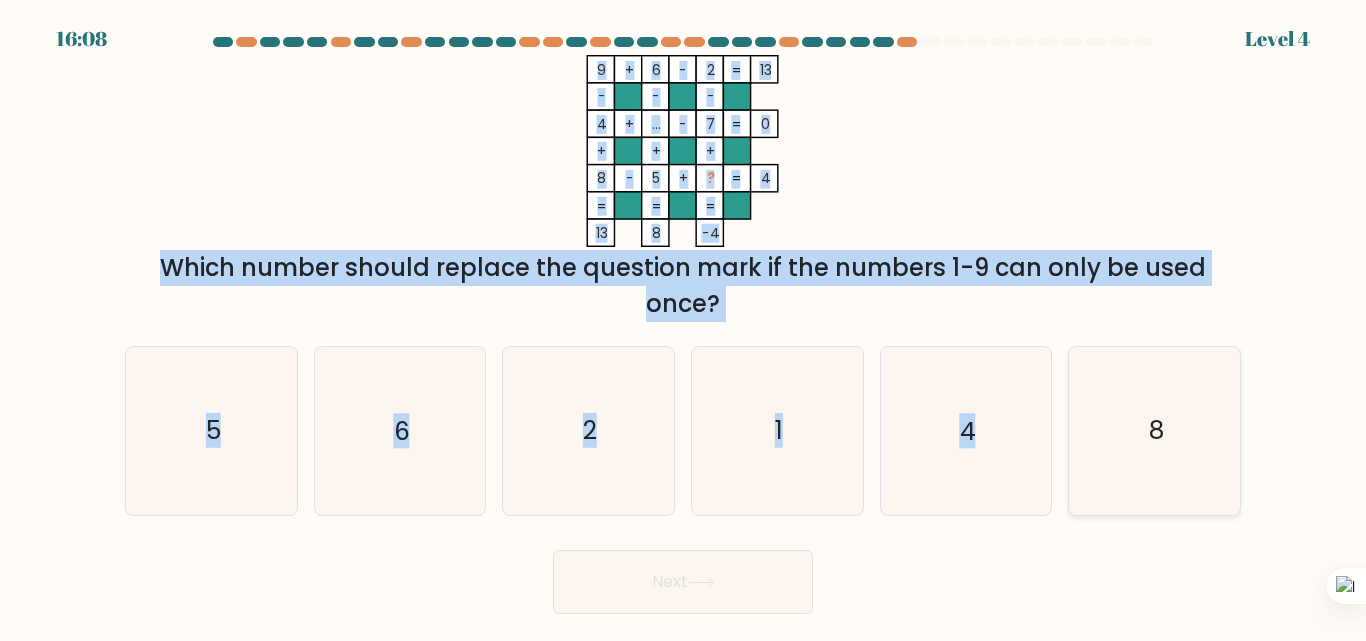 drag, startPoint x: 585, startPoint y: 64, endPoint x: 1145, endPoint y: 419, distance: 663.04224 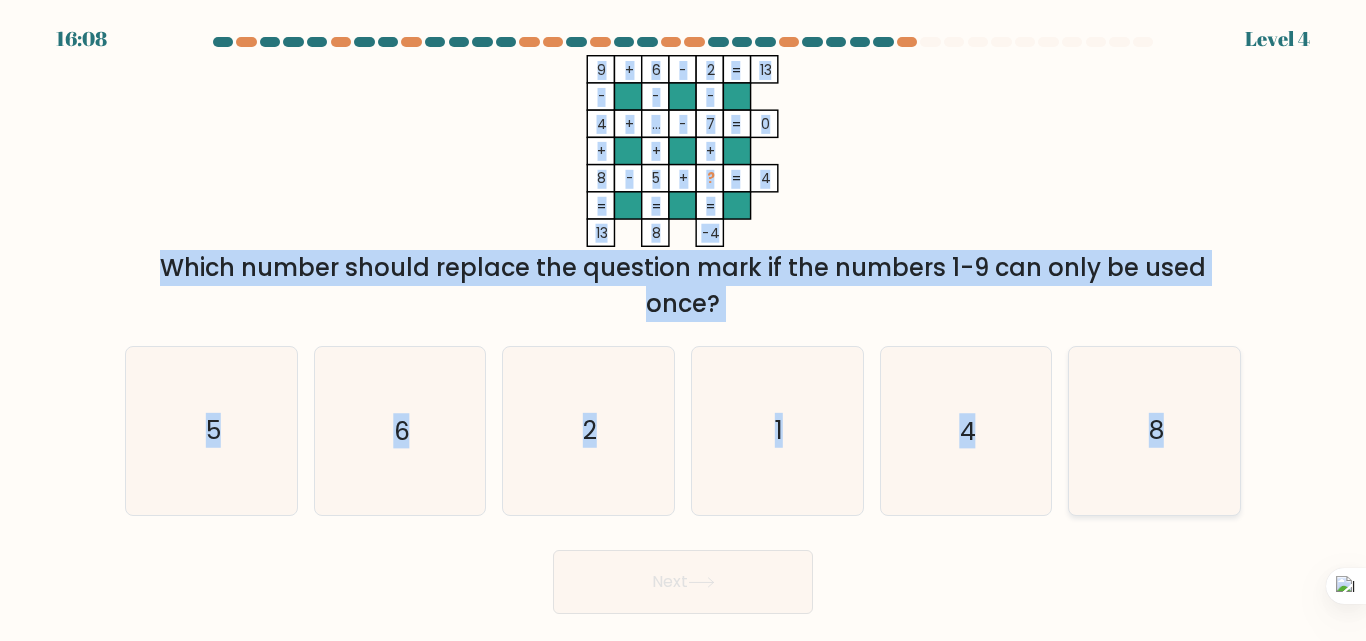 click at bounding box center [683, 325] 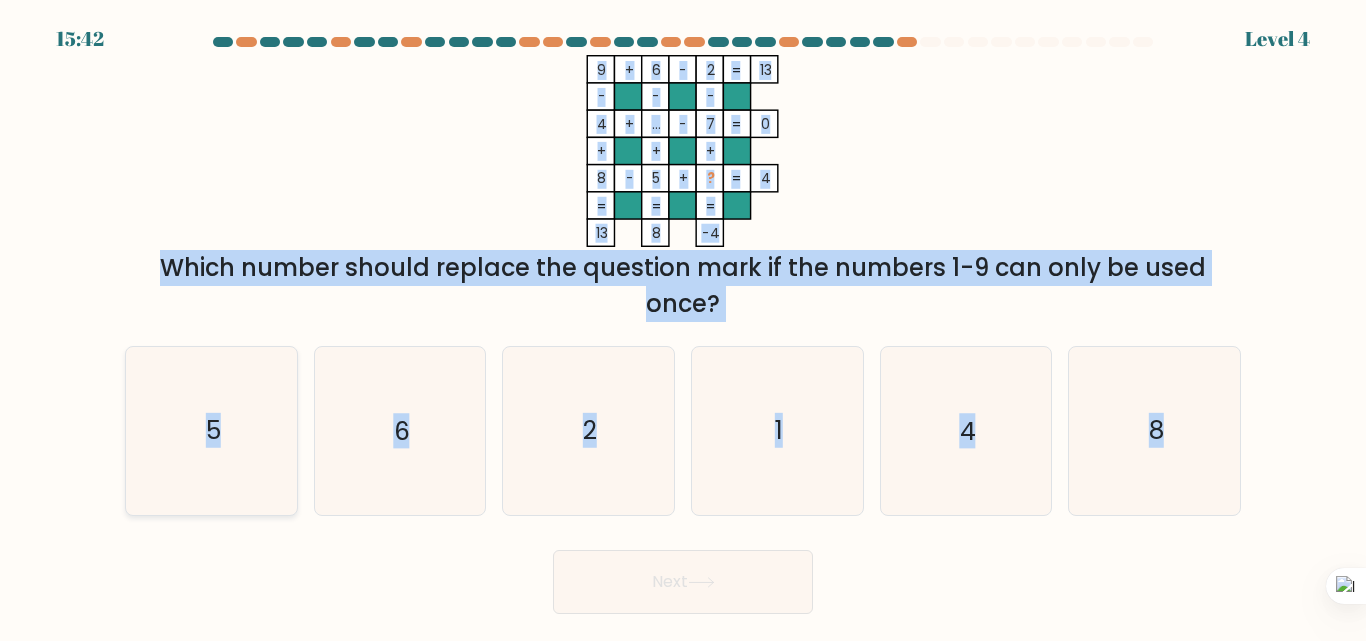 click on "5" 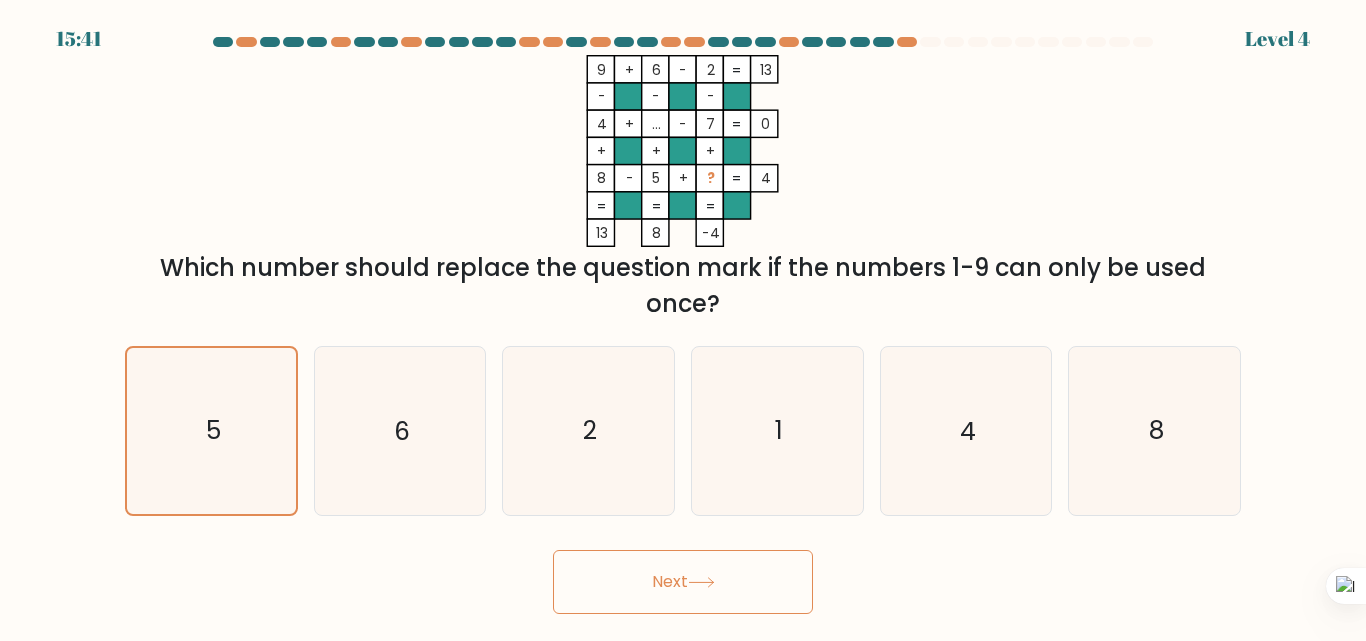 click on "Next" at bounding box center (683, 582) 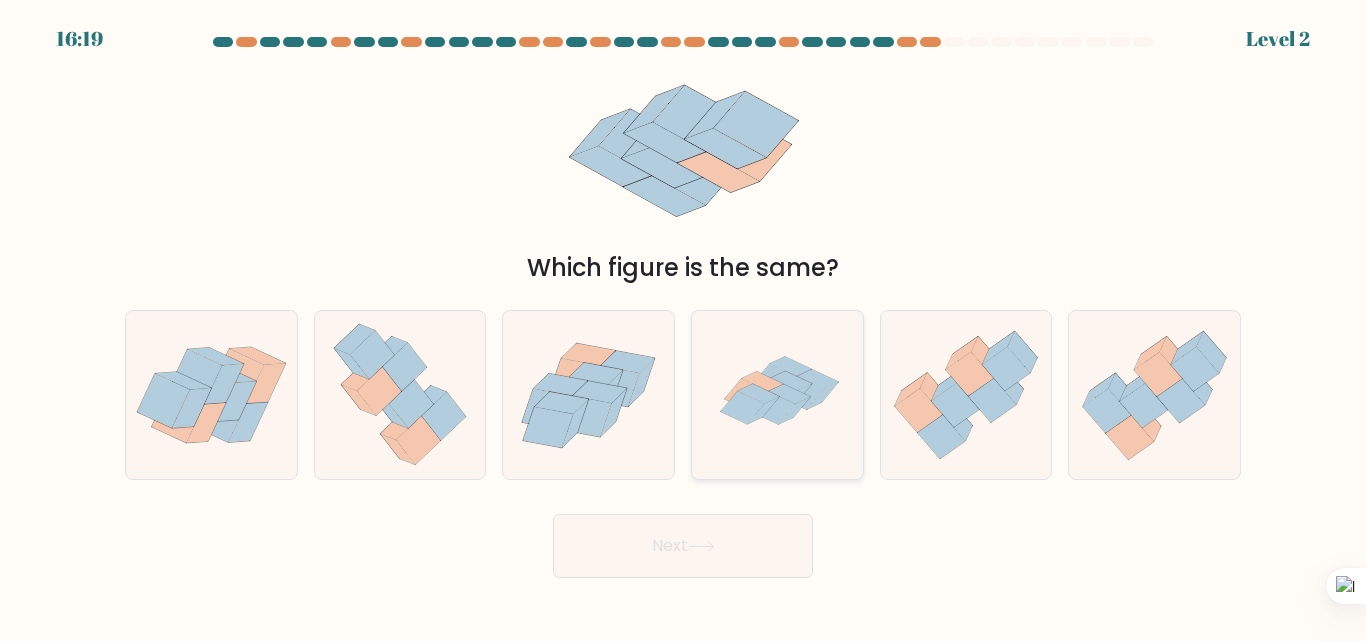 click 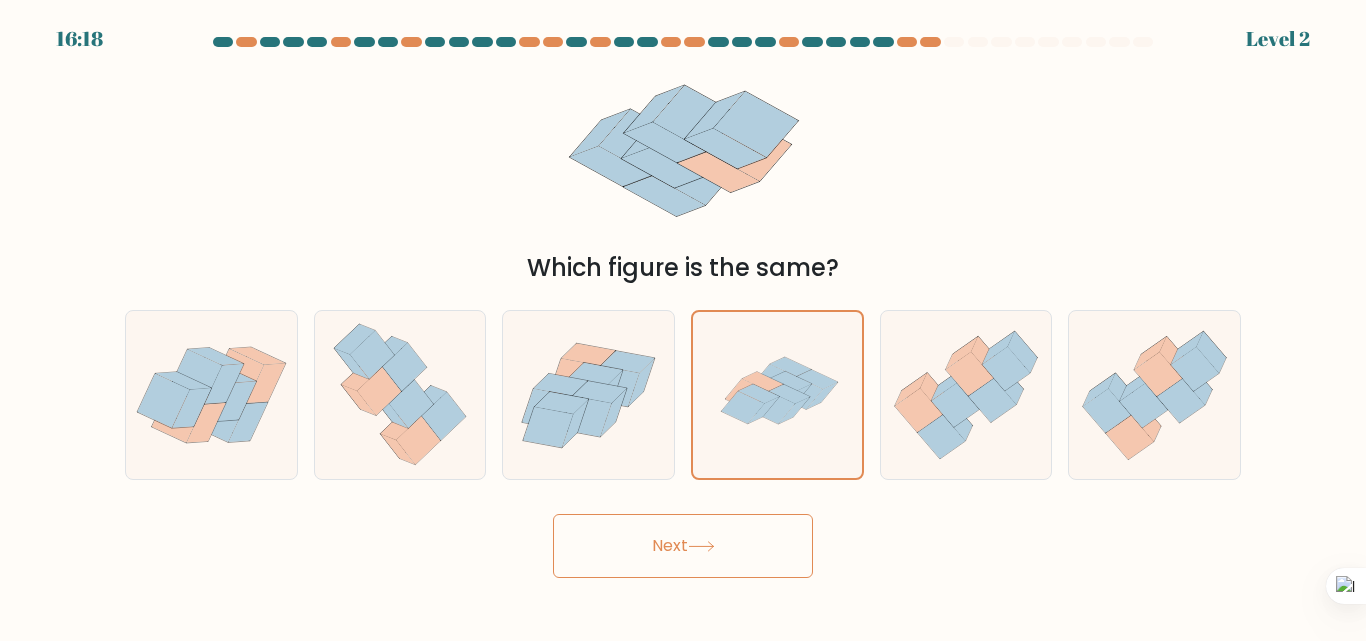 click on "Next" at bounding box center [683, 546] 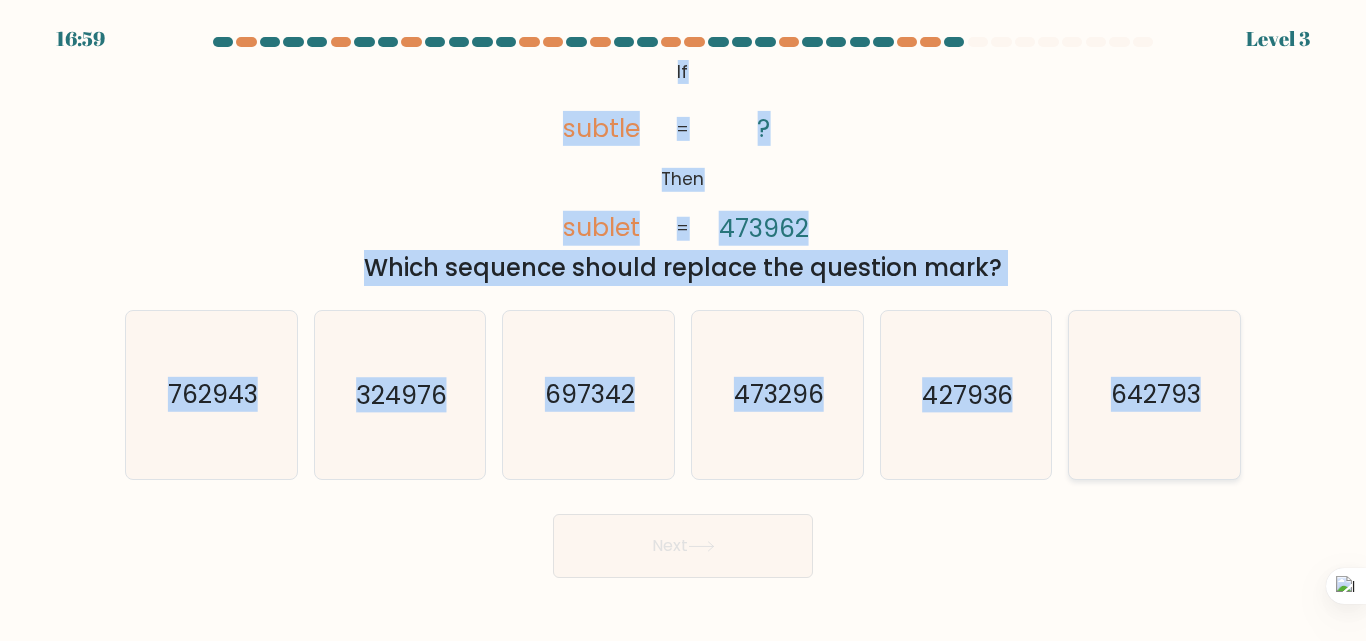 drag, startPoint x: 652, startPoint y: 66, endPoint x: 1214, endPoint y: 429, distance: 669.0389 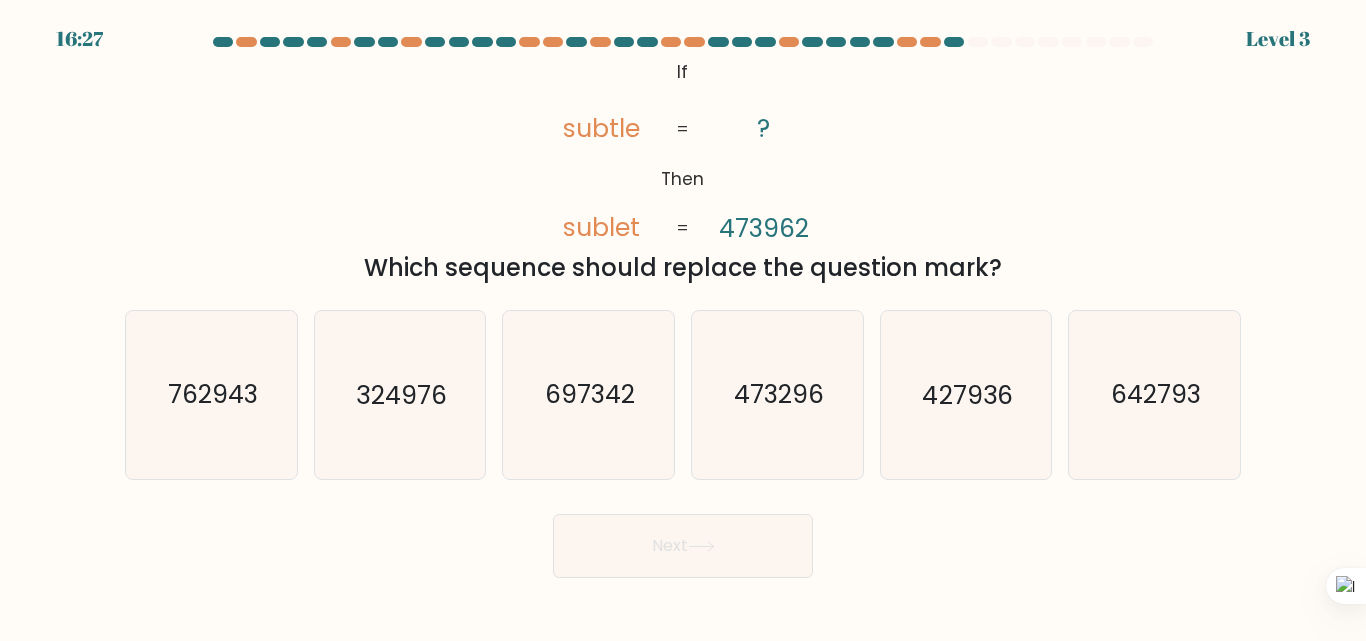 click on "Next" at bounding box center (683, 541) 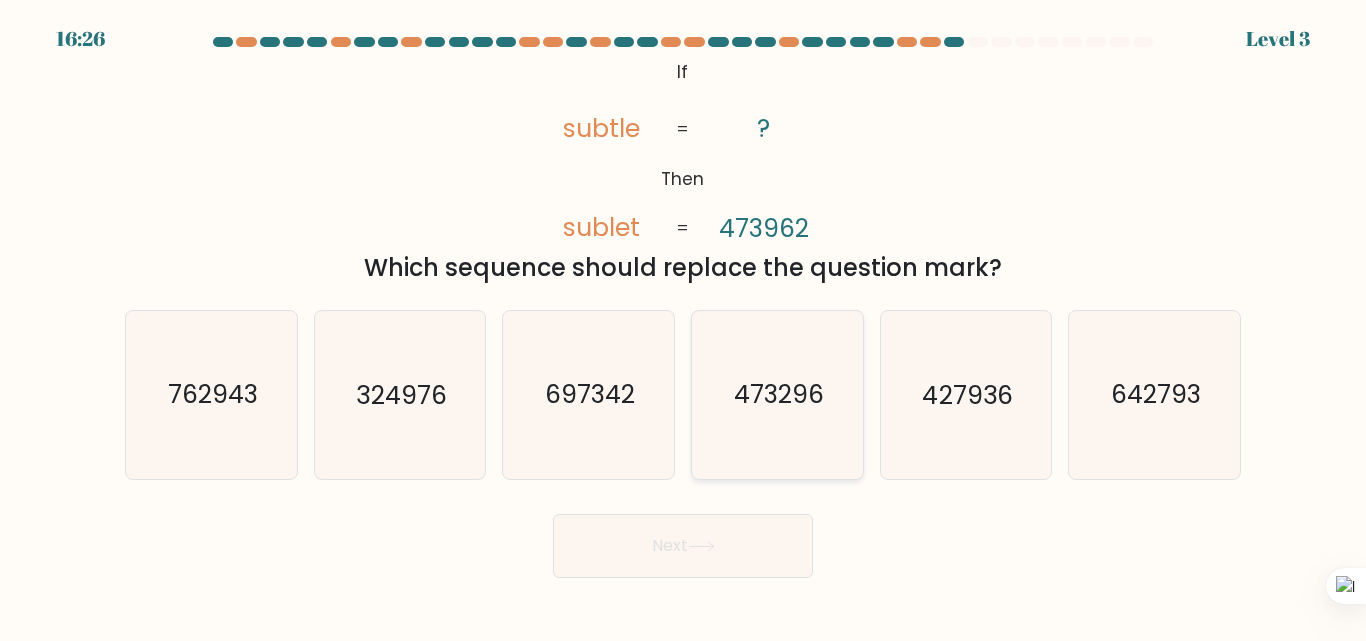 click on "473296" 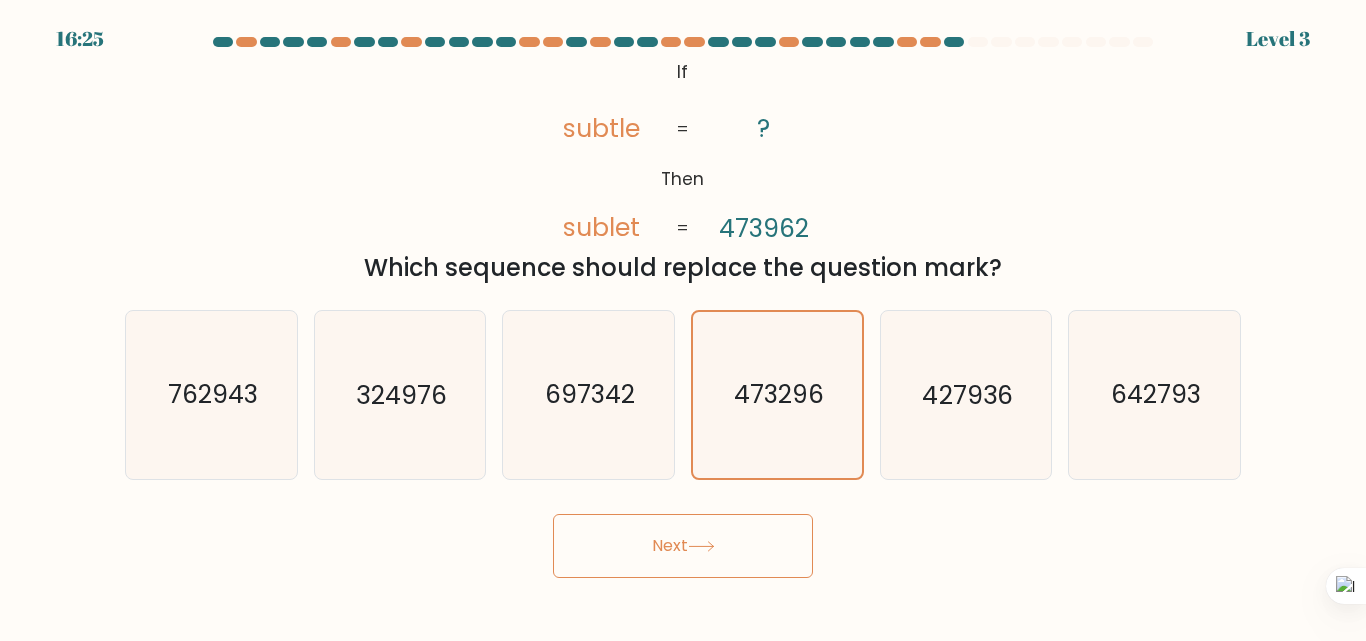 click on "Next" at bounding box center (683, 546) 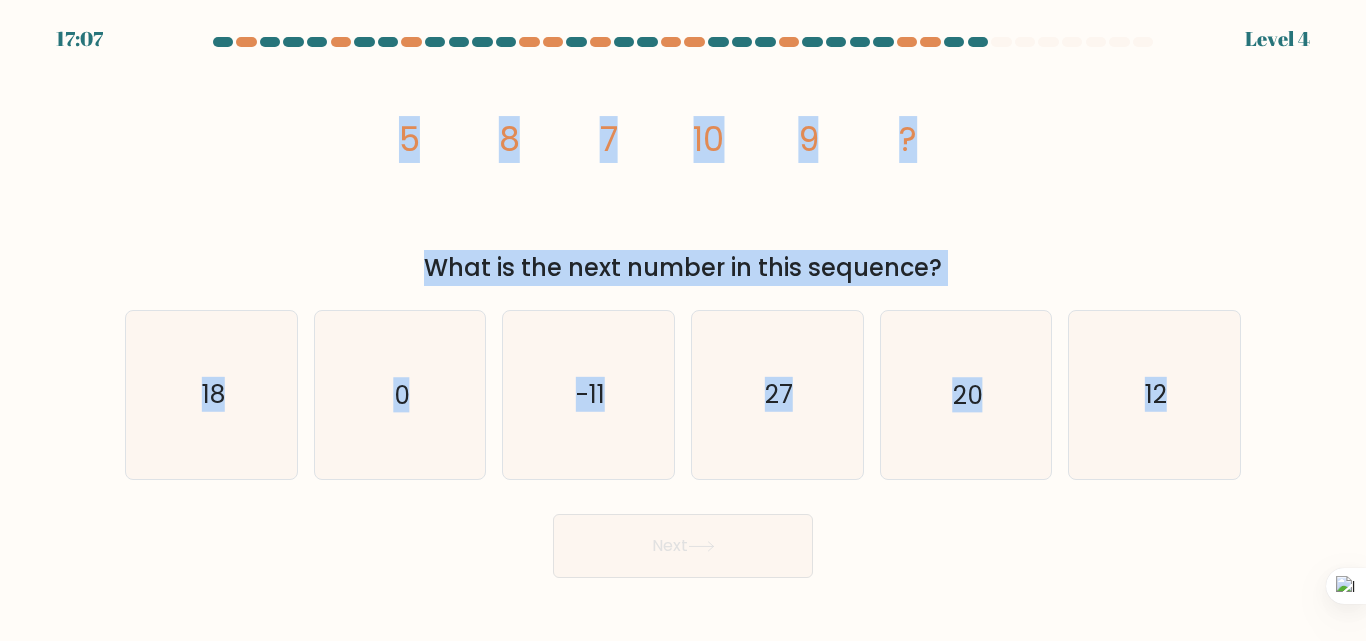 drag, startPoint x: 373, startPoint y: 136, endPoint x: 1365, endPoint y: 532, distance: 1068.1199 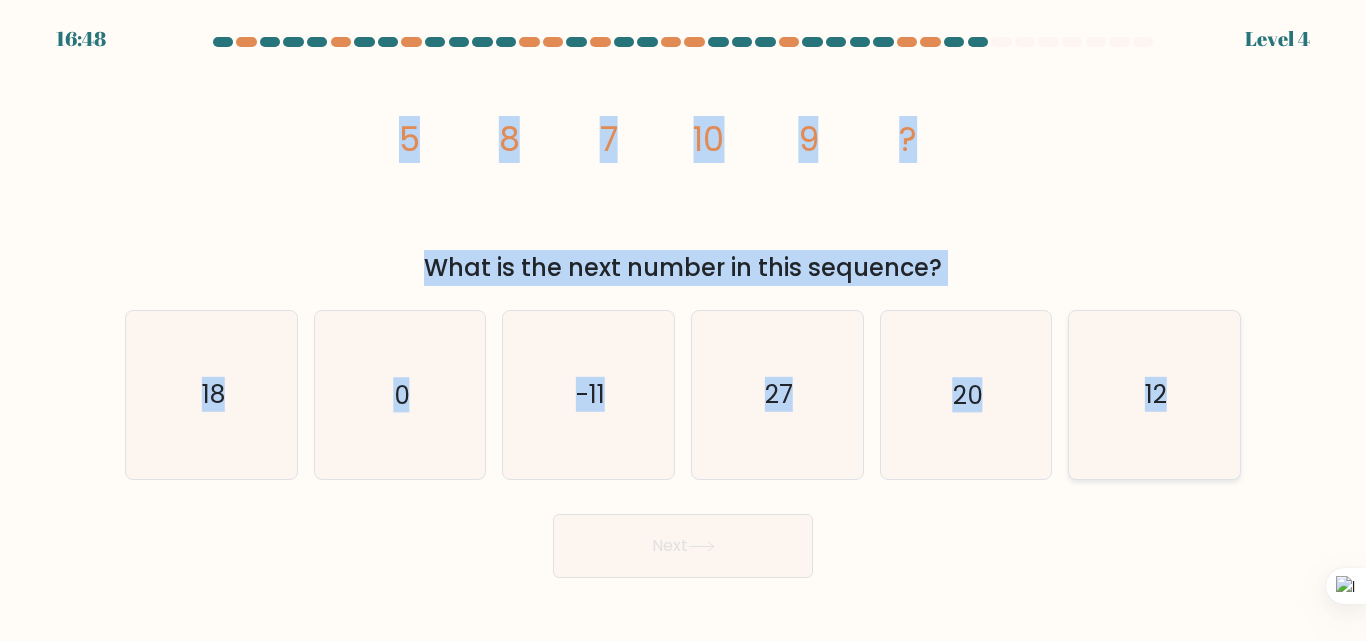 click on "12" 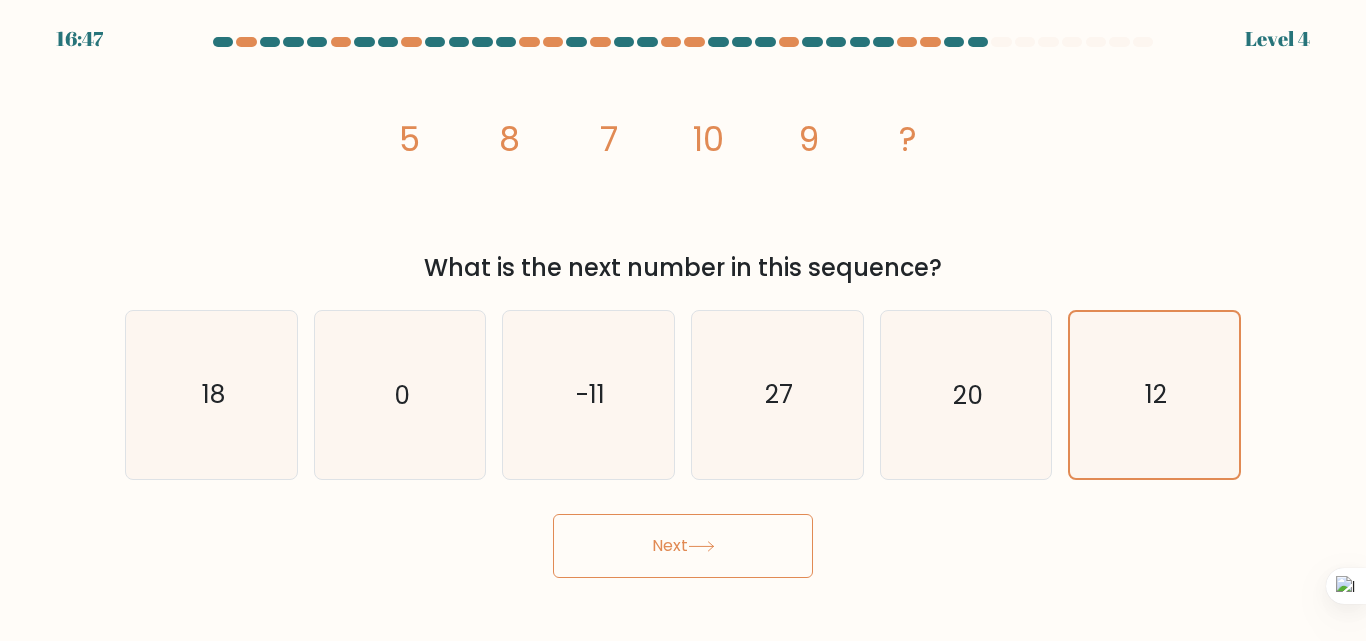 click on "Next" at bounding box center (683, 546) 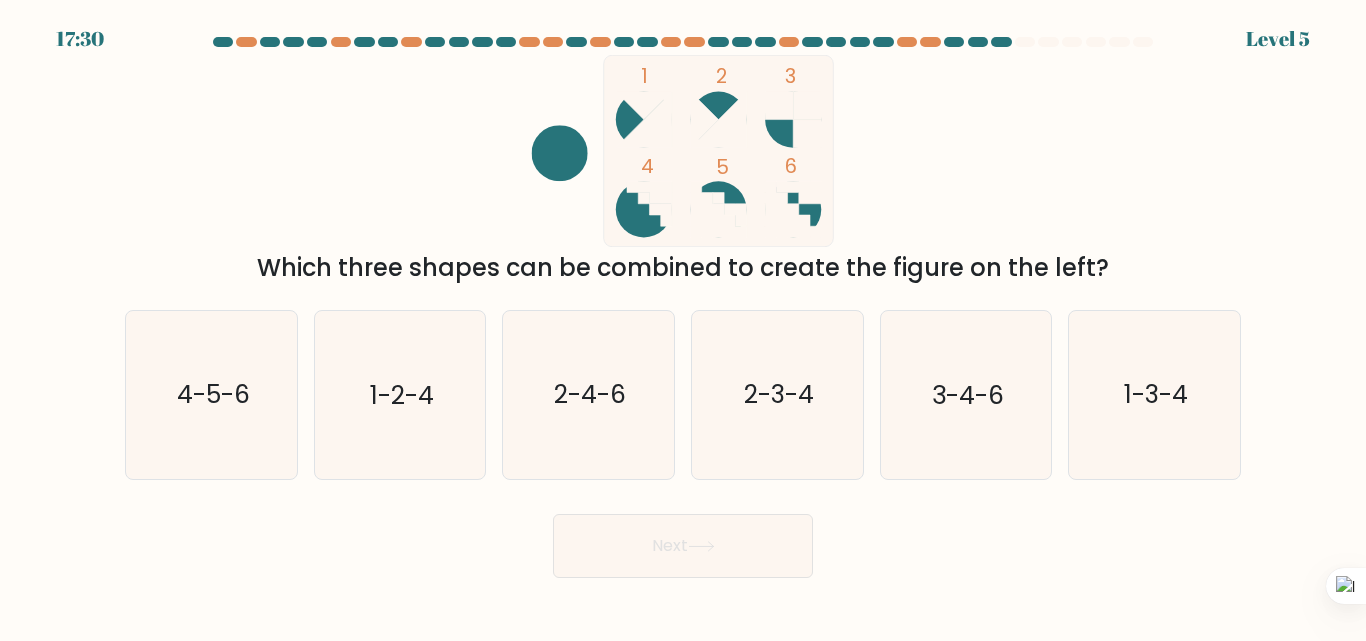 drag, startPoint x: 584, startPoint y: 65, endPoint x: 777, endPoint y: 257, distance: 272.23703 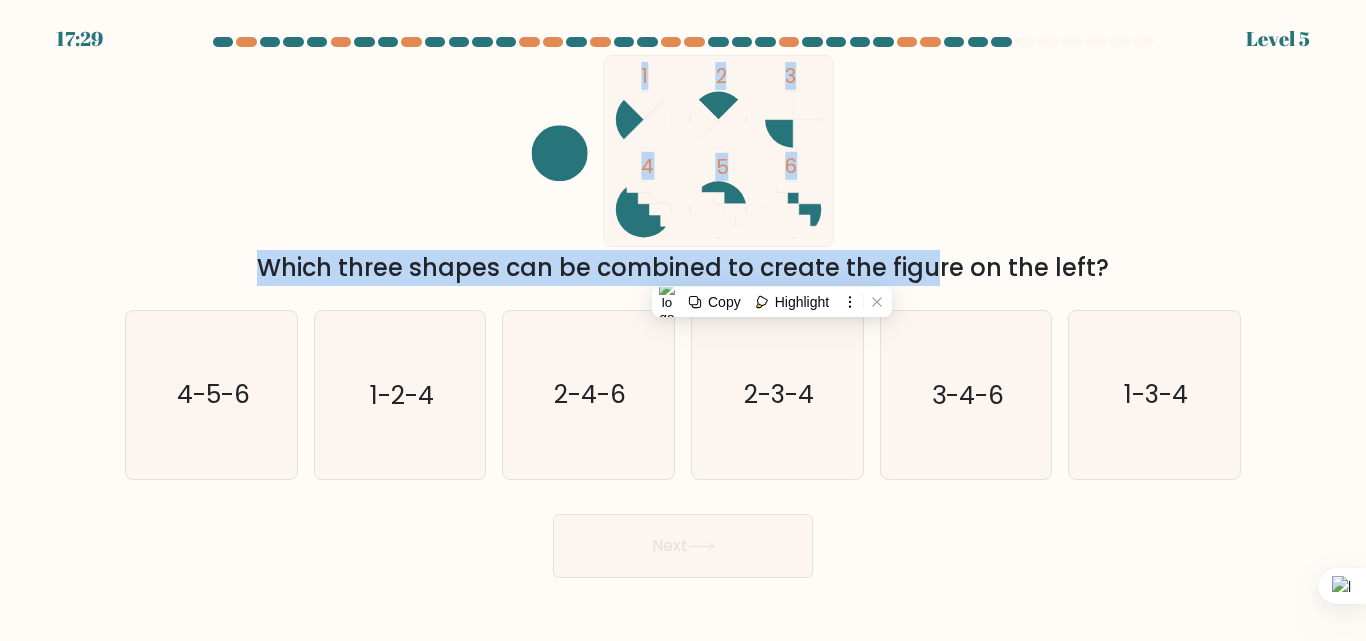 click on "1
2
3
4
5
6" 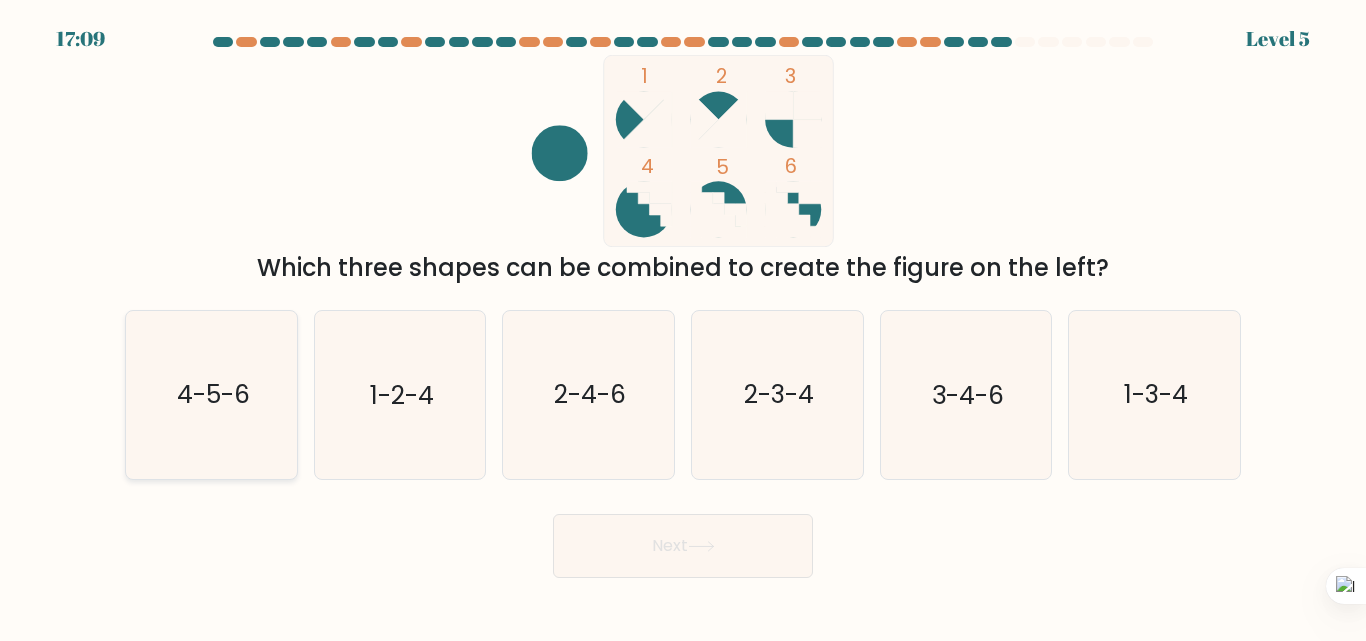click on "4-5-6" 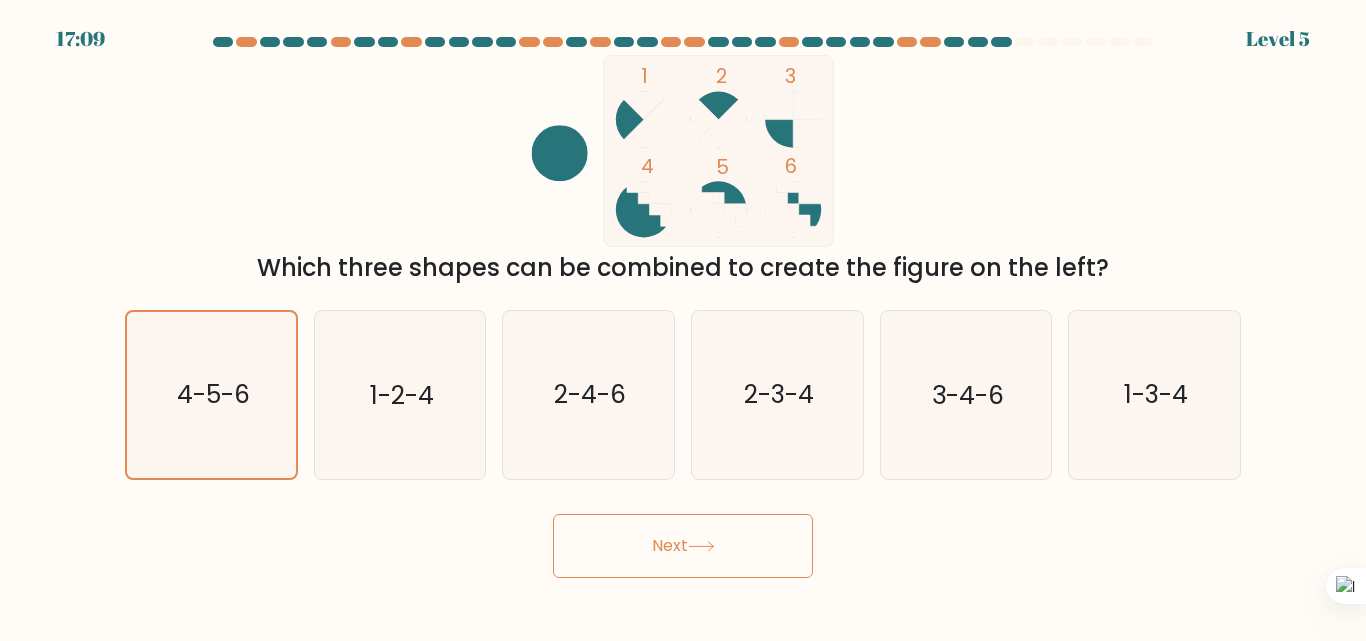 click on "17:09
Level 5" at bounding box center [683, 320] 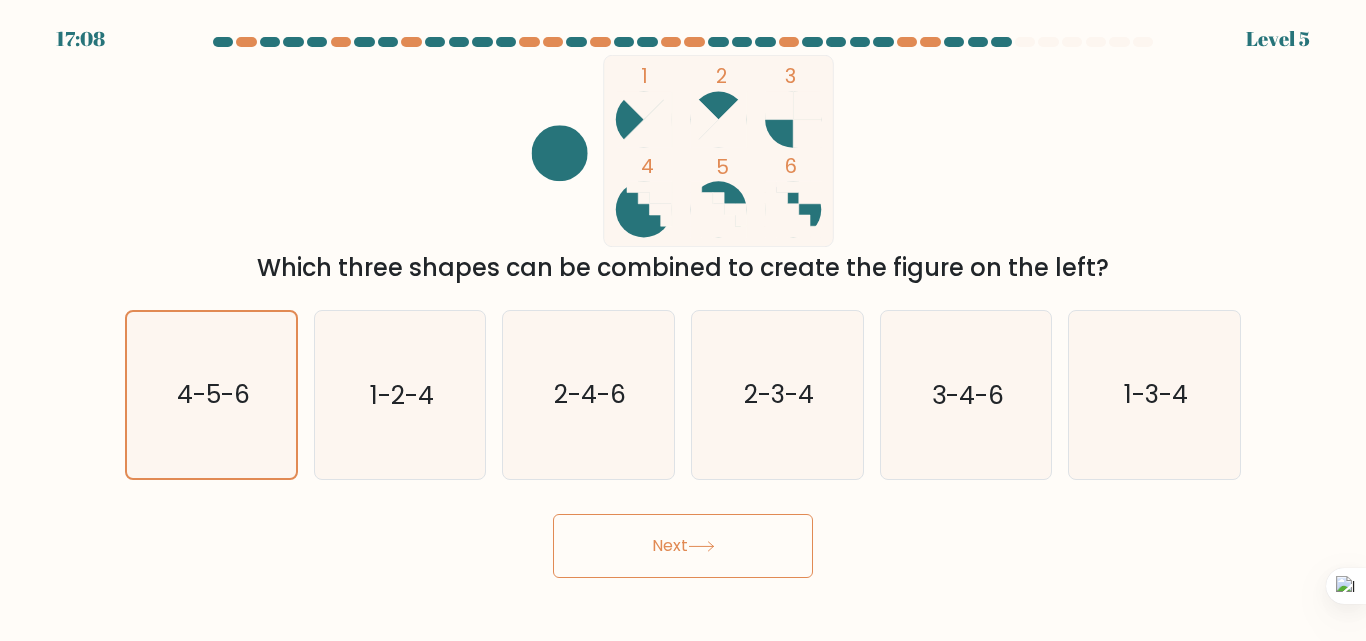 click on "Next" at bounding box center (683, 546) 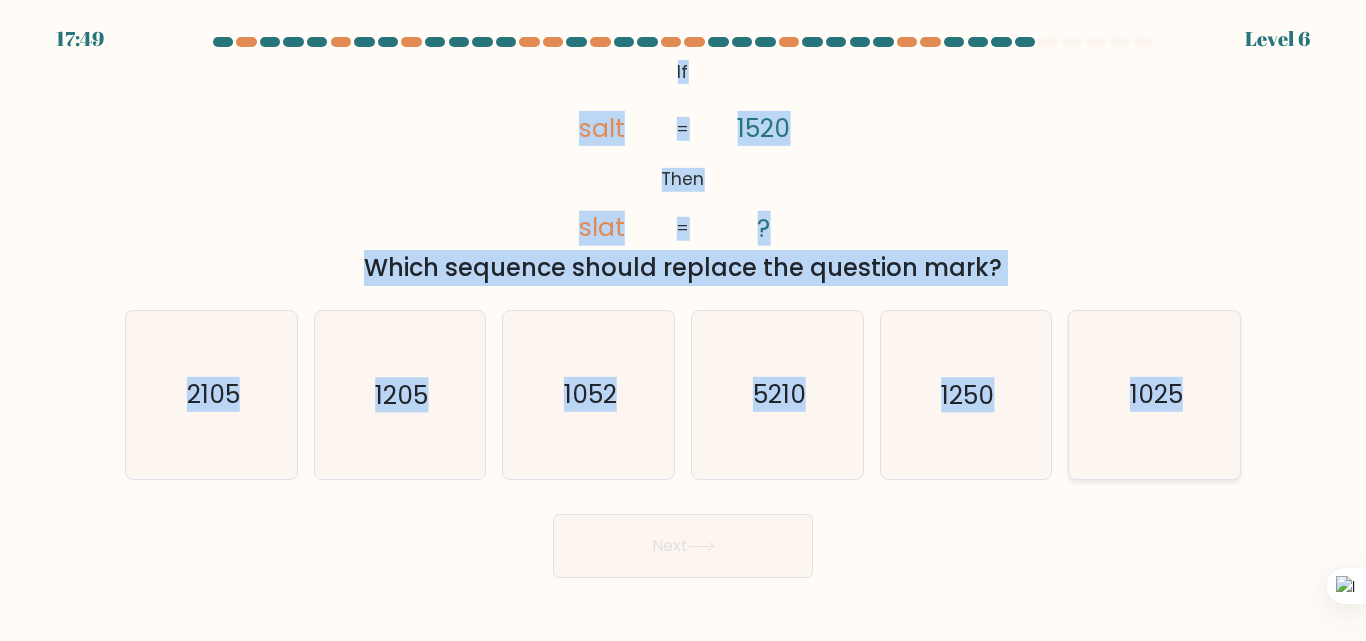 drag, startPoint x: 663, startPoint y: 63, endPoint x: 1222, endPoint y: 426, distance: 666.5208 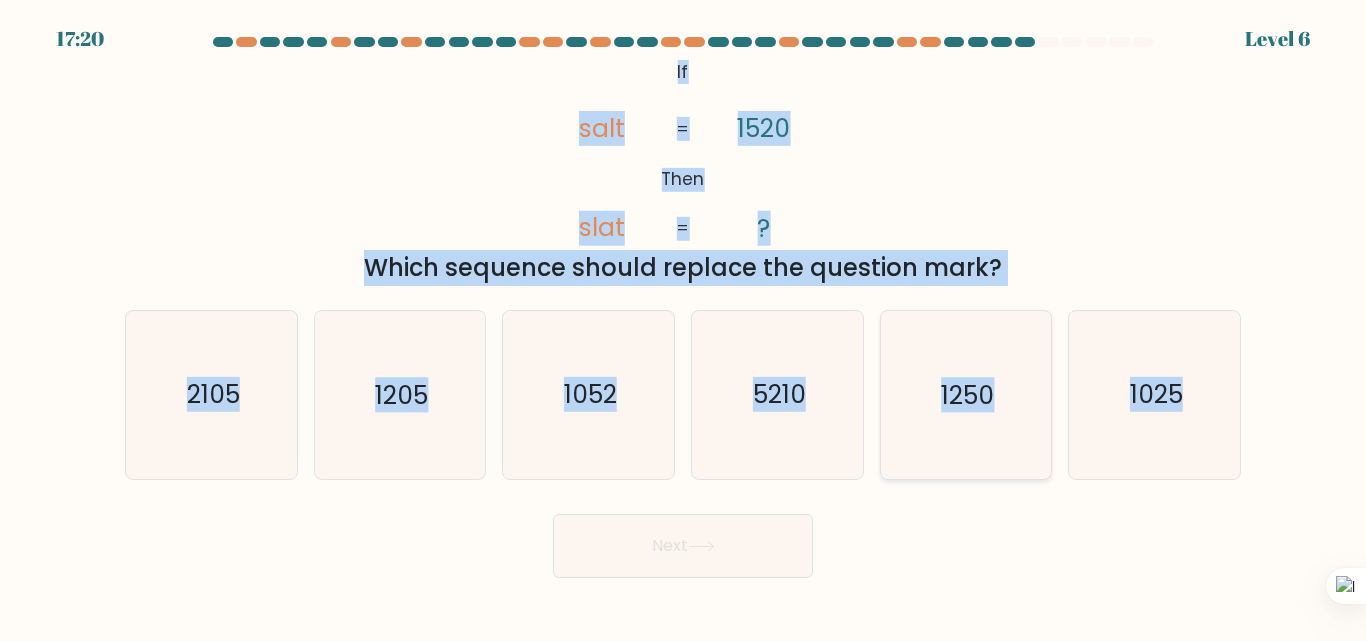 click on "1250" 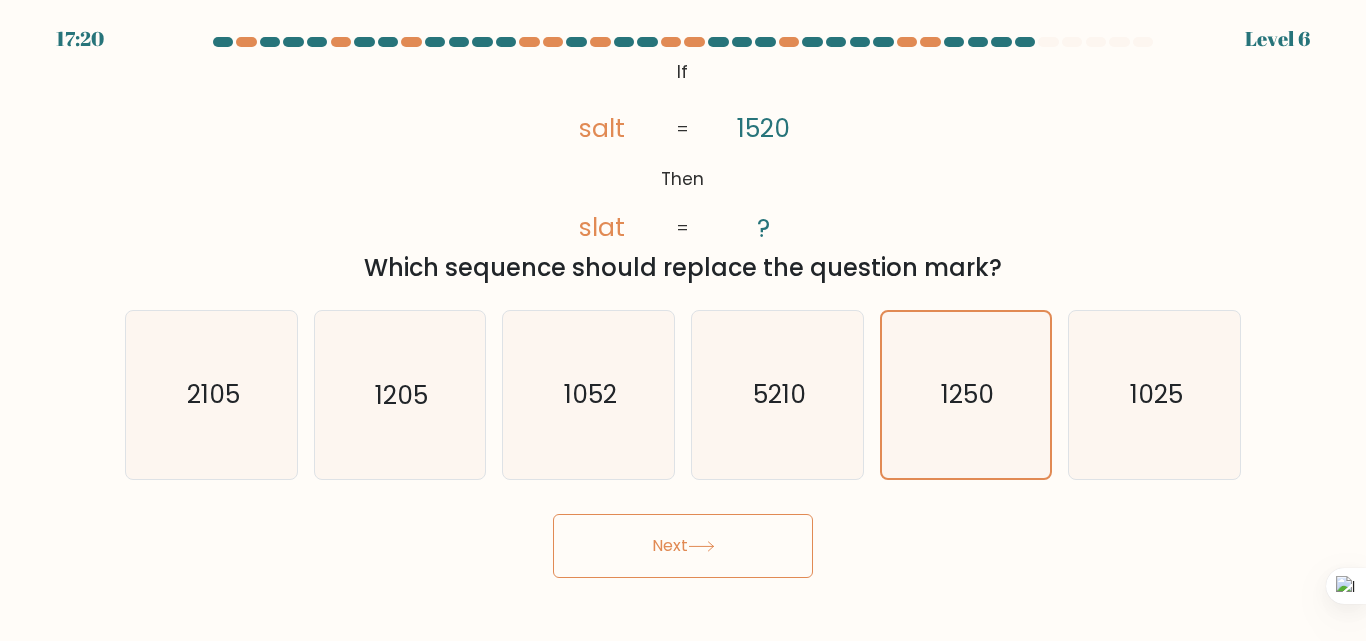 click on "Next" at bounding box center [683, 546] 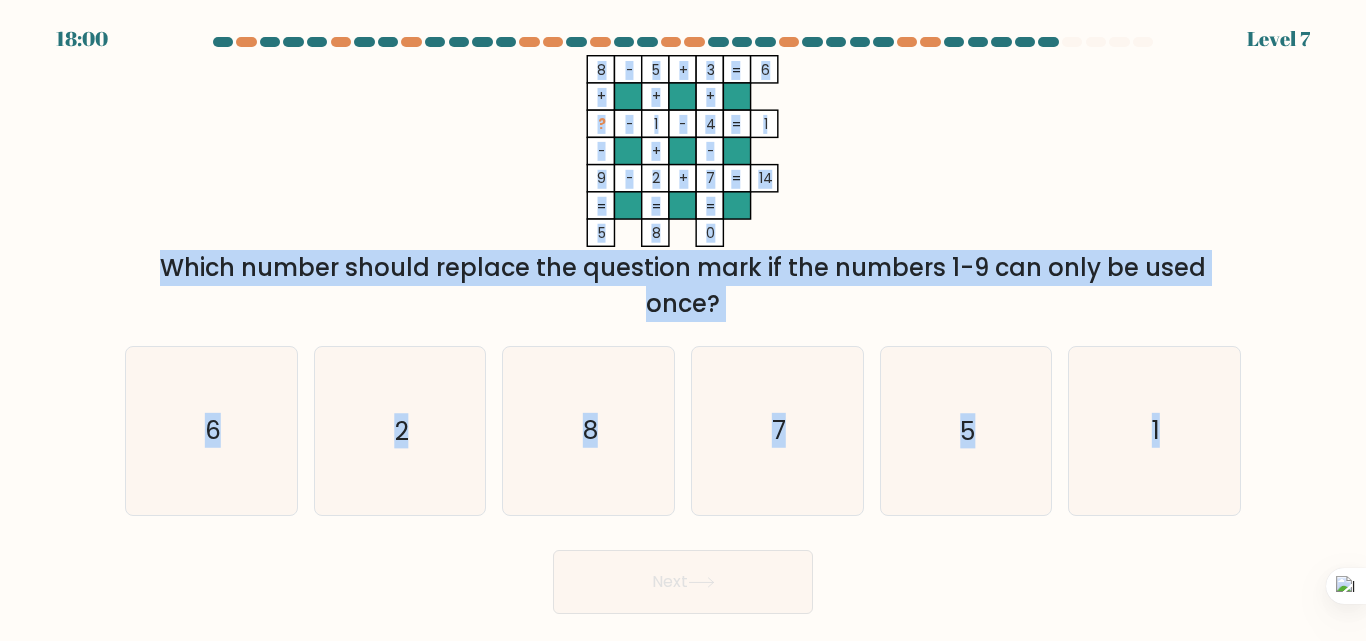 drag, startPoint x: 565, startPoint y: 70, endPoint x: 683, endPoint y: 348, distance: 302.00662 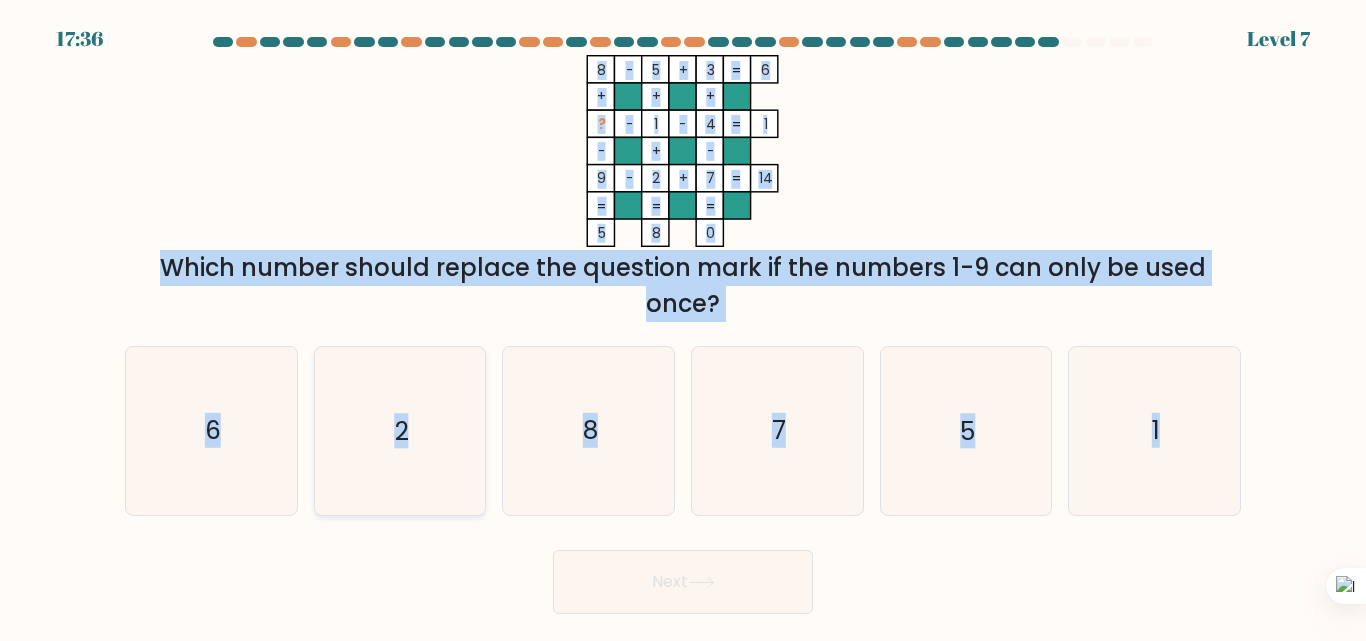 click on "2" 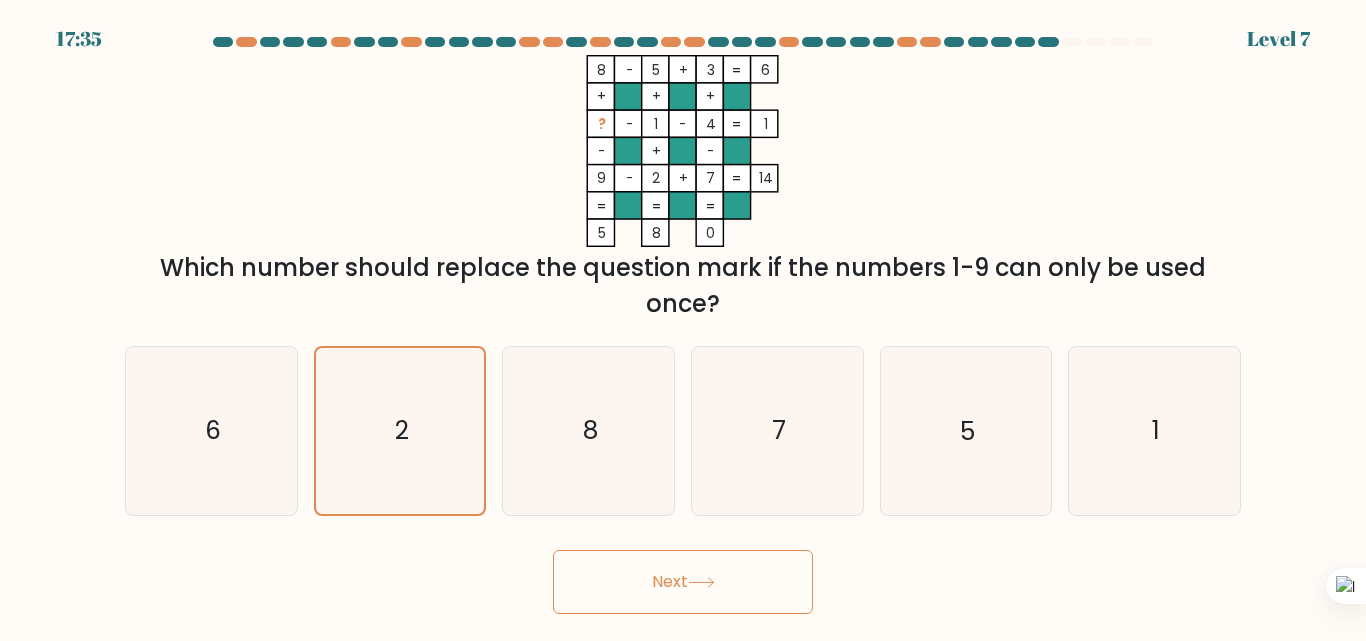 click on "Next" at bounding box center (683, 582) 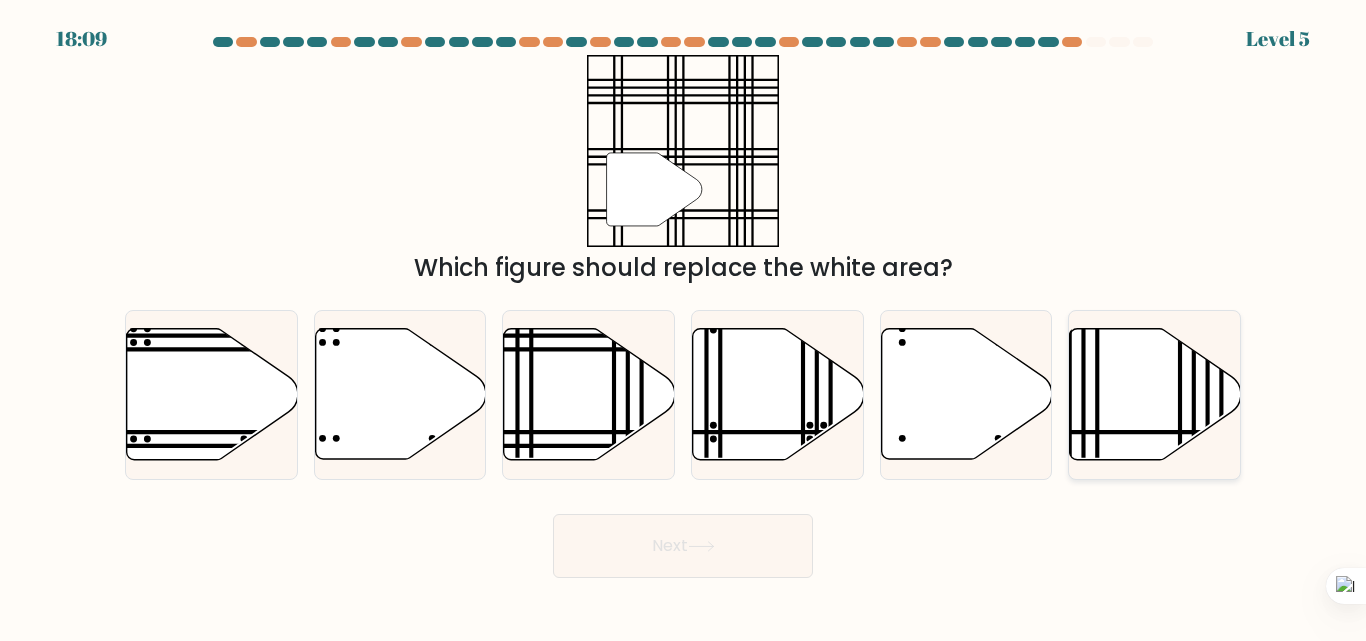 click 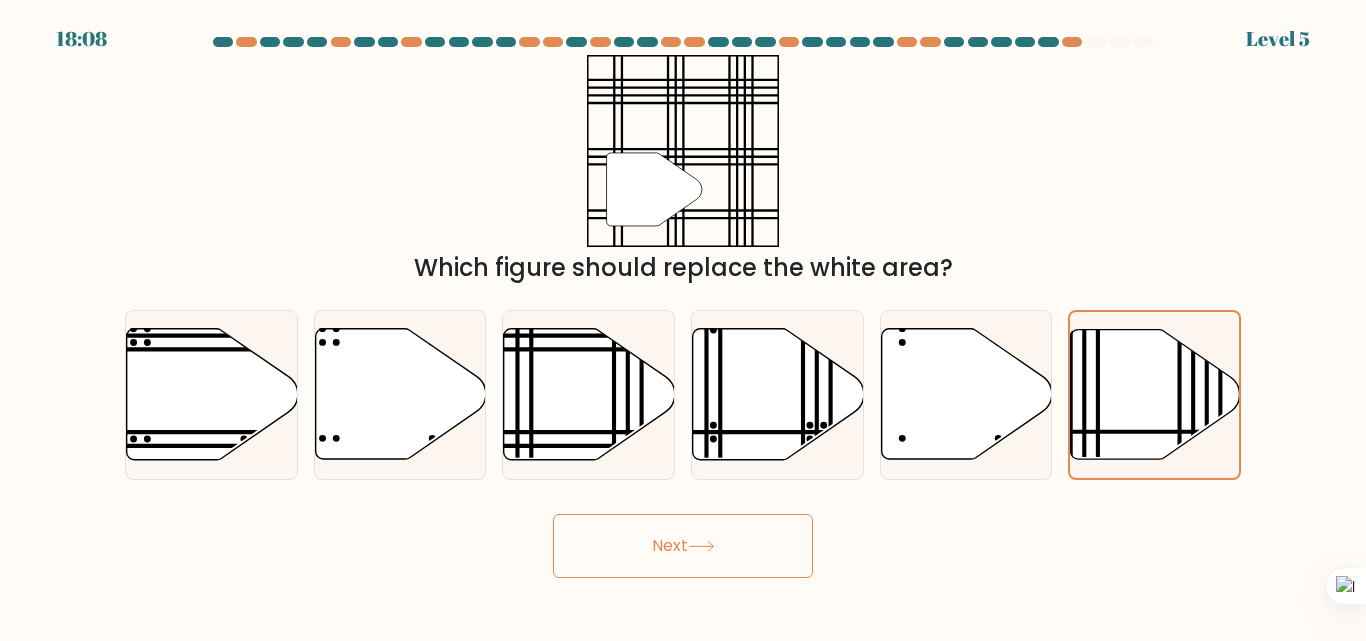 click on "Next" at bounding box center [683, 546] 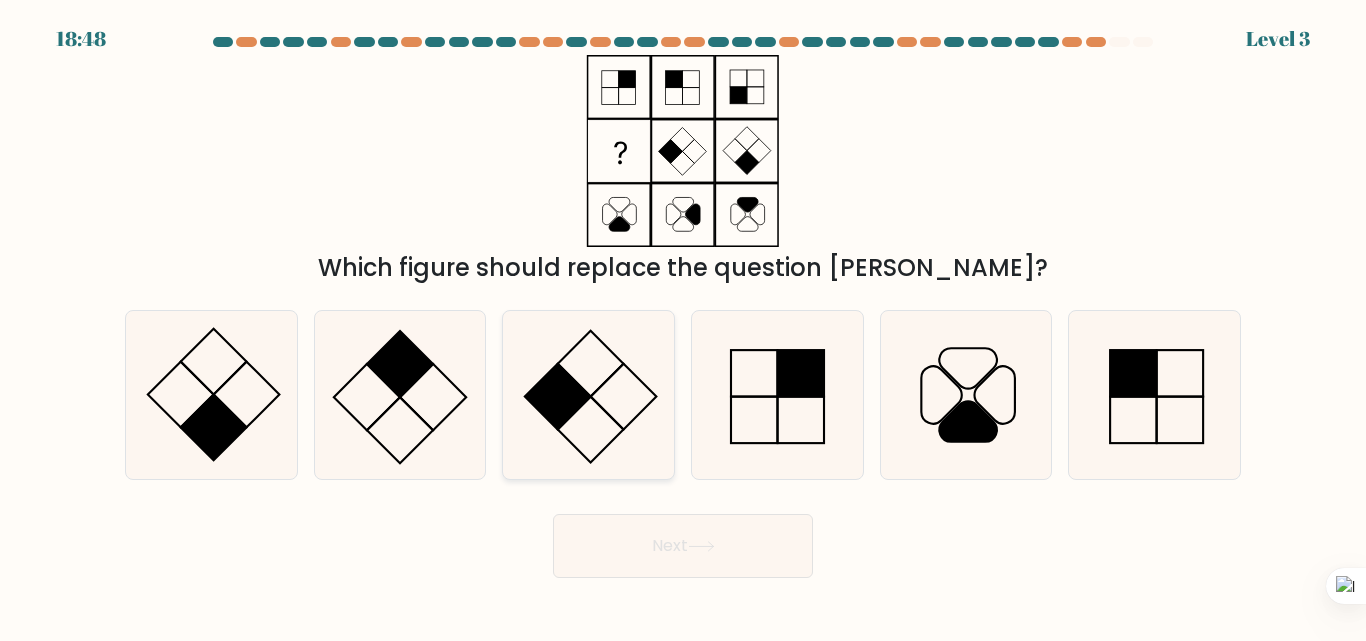 click 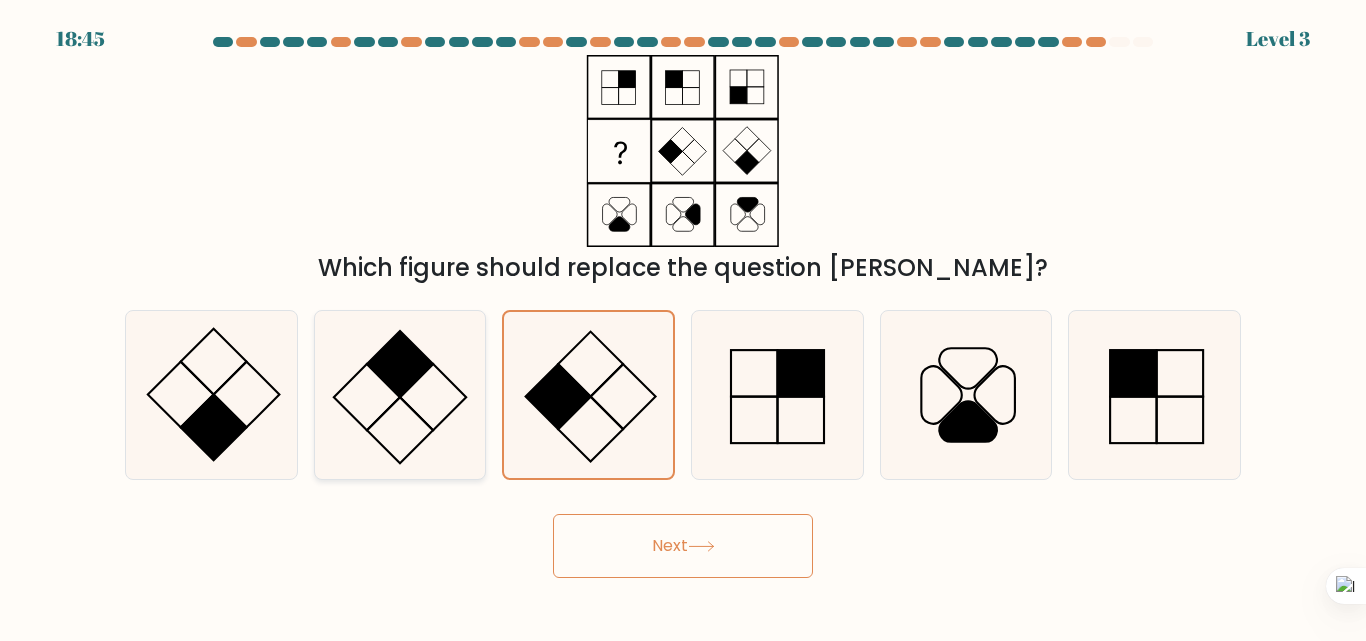 click 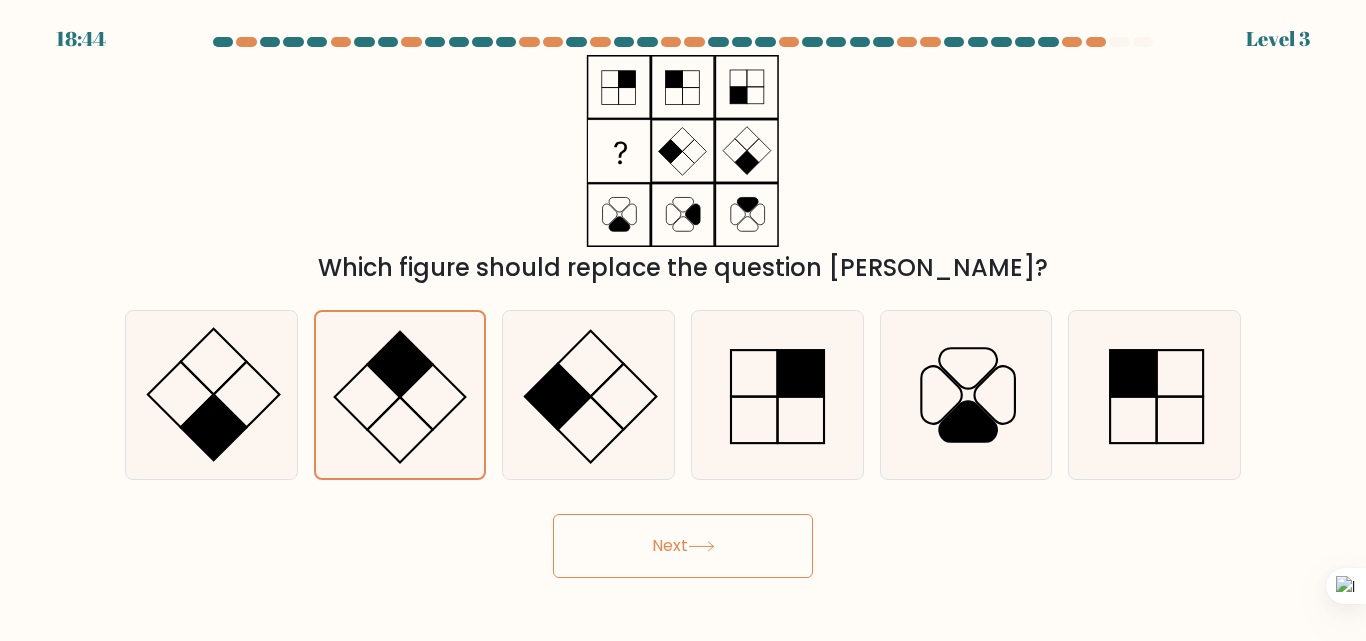 click on "Next" at bounding box center [683, 546] 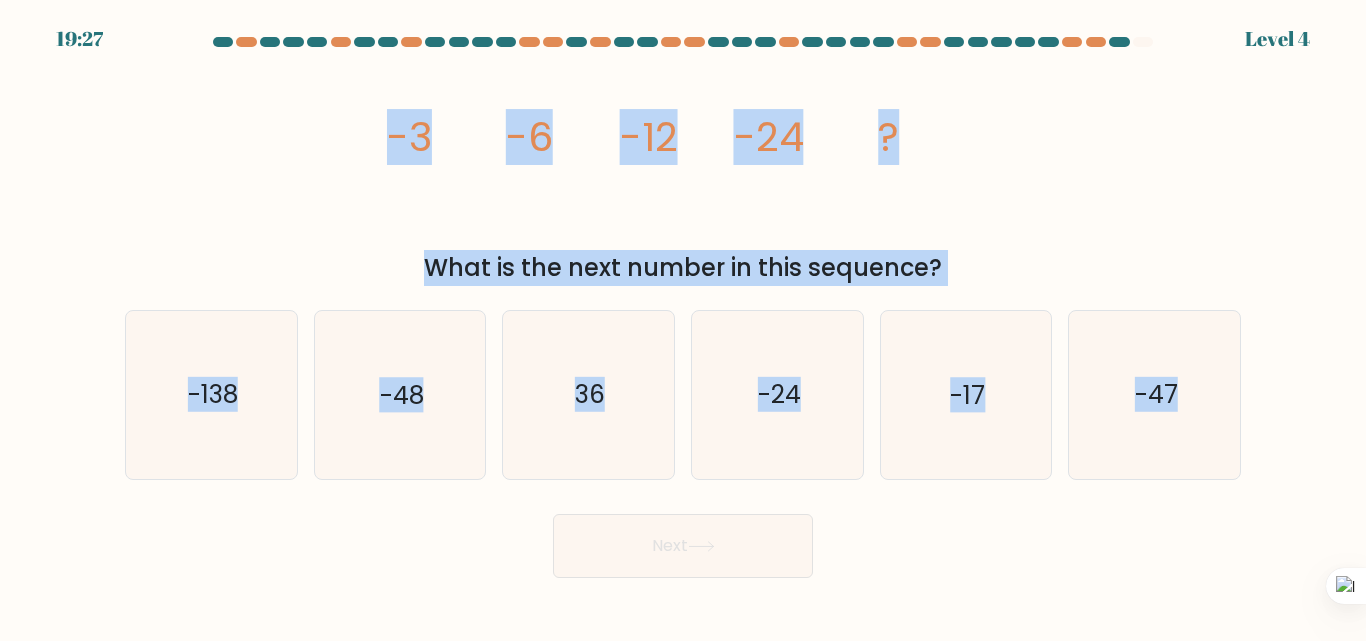 drag, startPoint x: 369, startPoint y: 110, endPoint x: 1347, endPoint y: 428, distance: 1028.4008 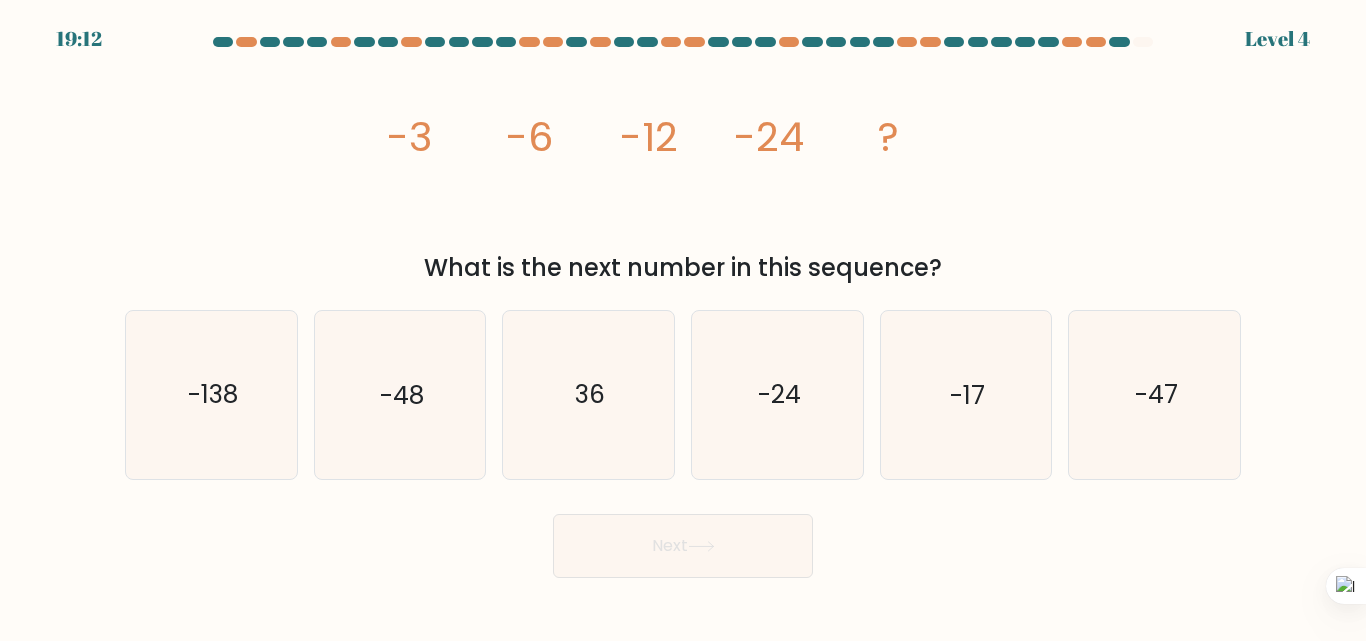 click on "Next" at bounding box center [683, 541] 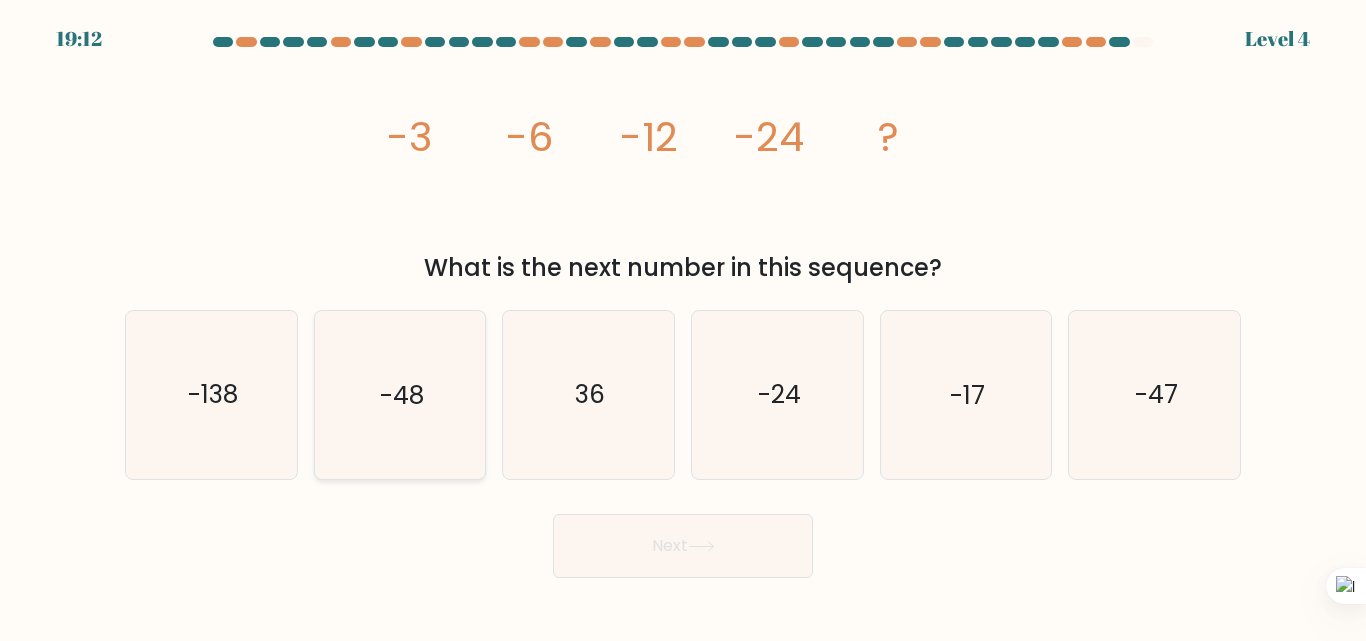 click on "-48" 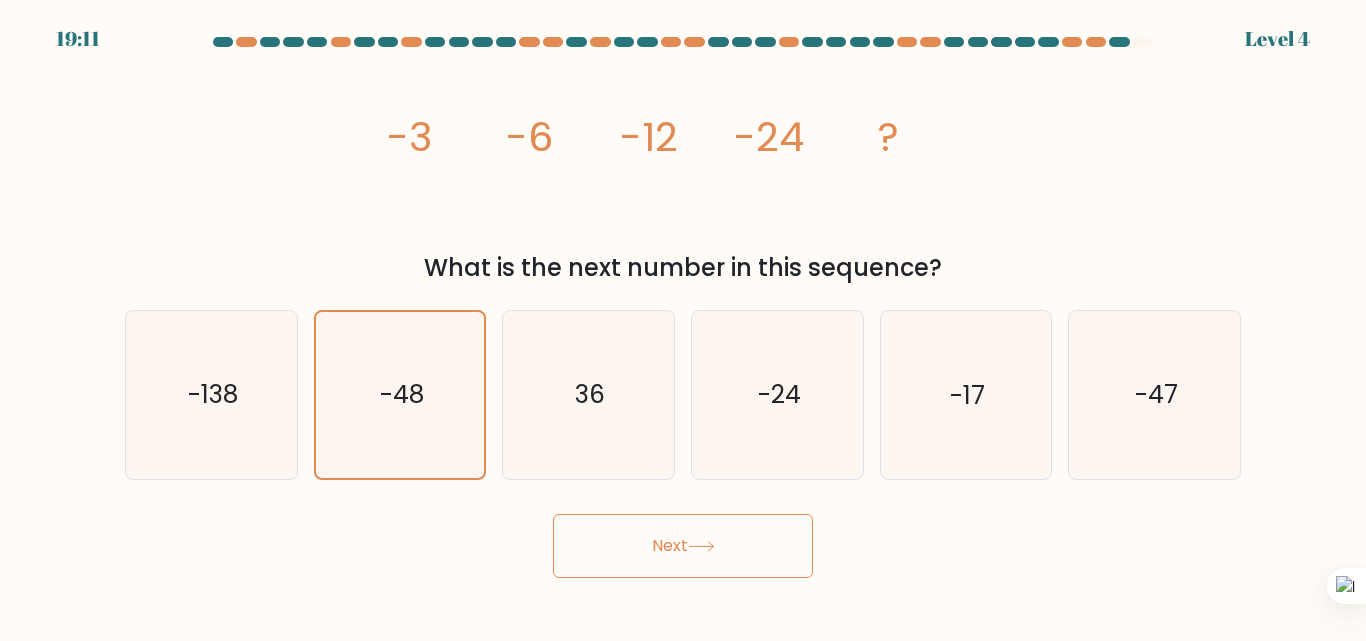 click on "Next" at bounding box center [683, 546] 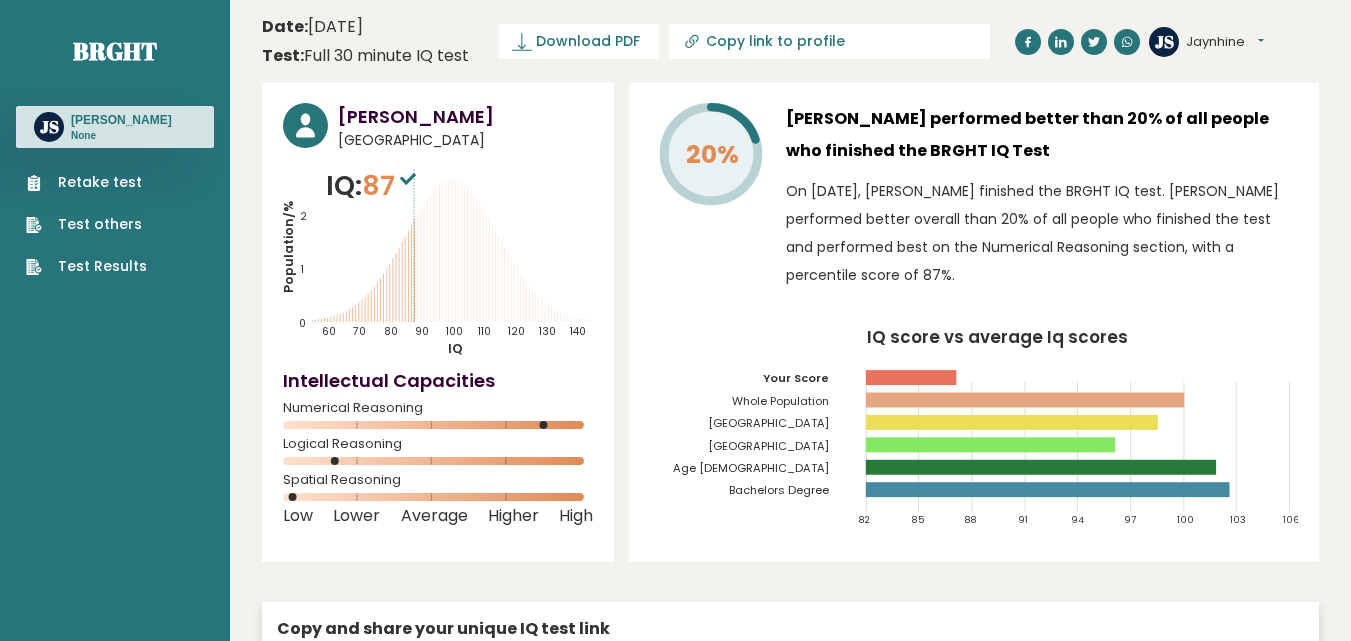 scroll, scrollTop: 0, scrollLeft: 0, axis: both 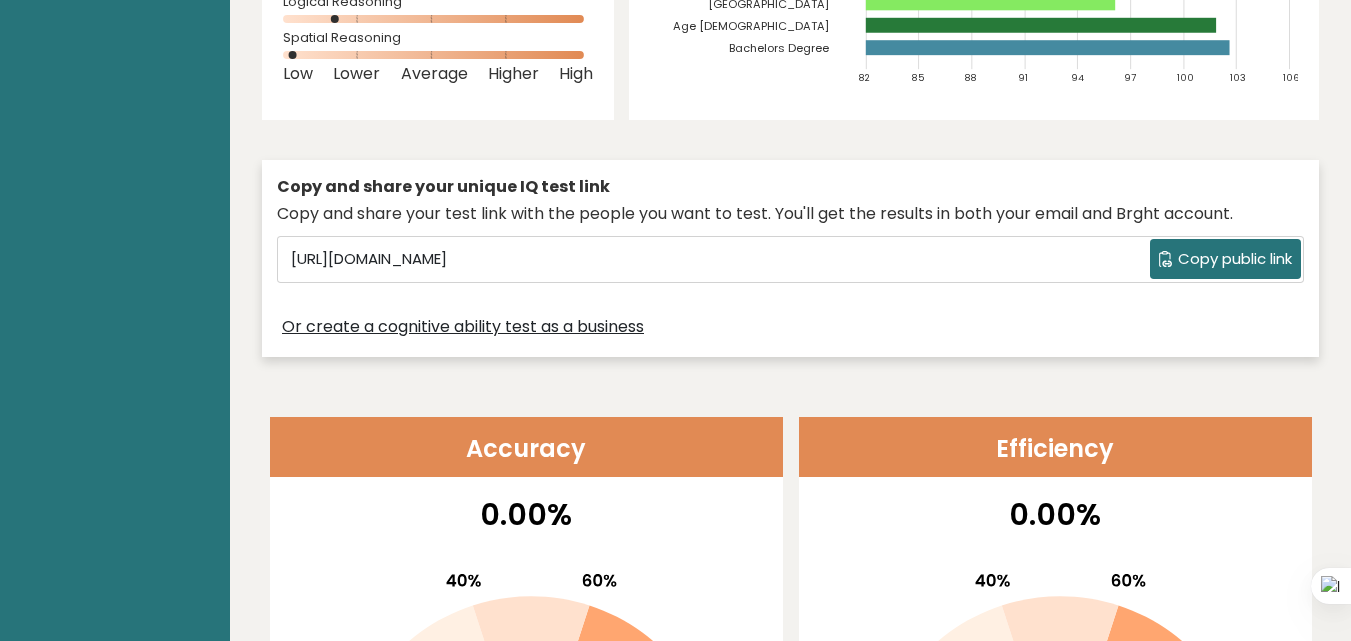 click on "Copy public link" at bounding box center (1235, 259) 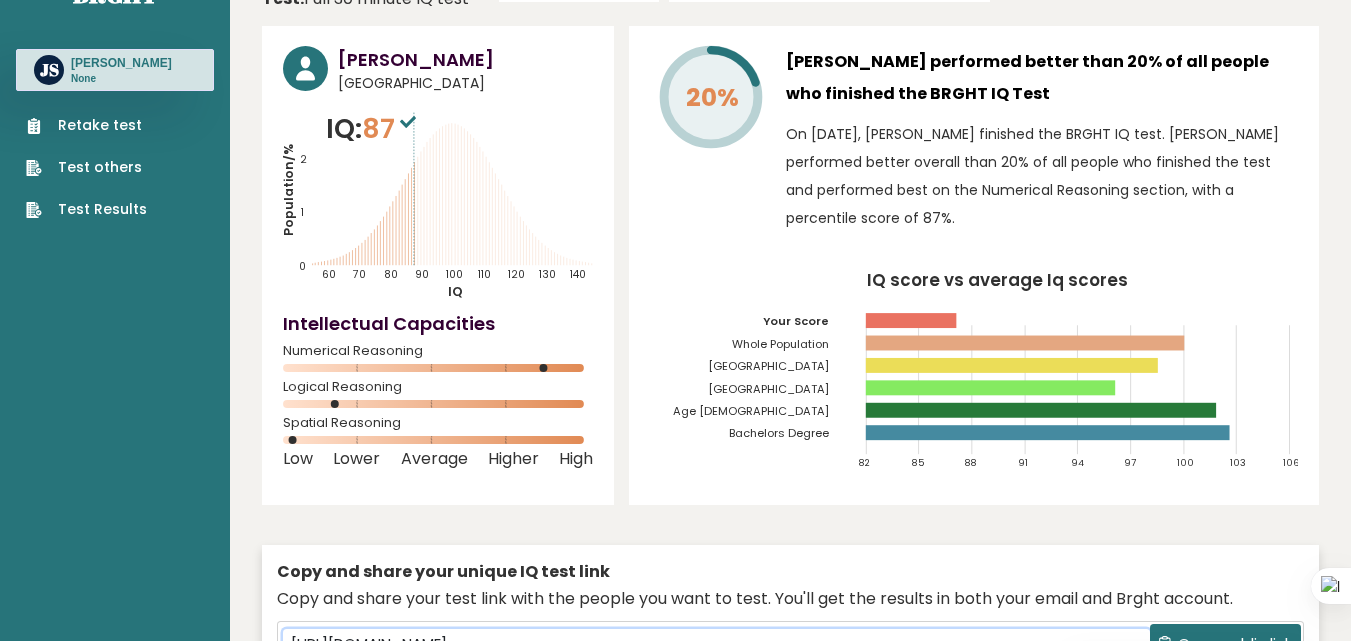 scroll, scrollTop: 0, scrollLeft: 0, axis: both 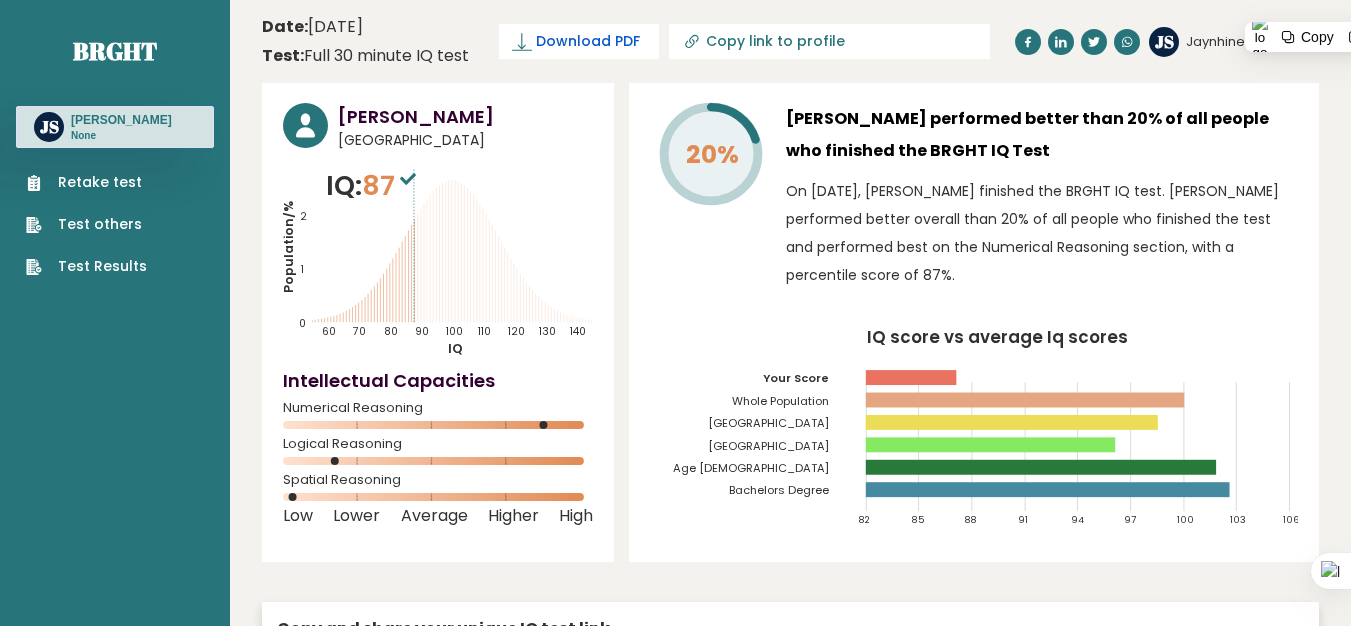 click on "Download PDF" at bounding box center [588, 41] 